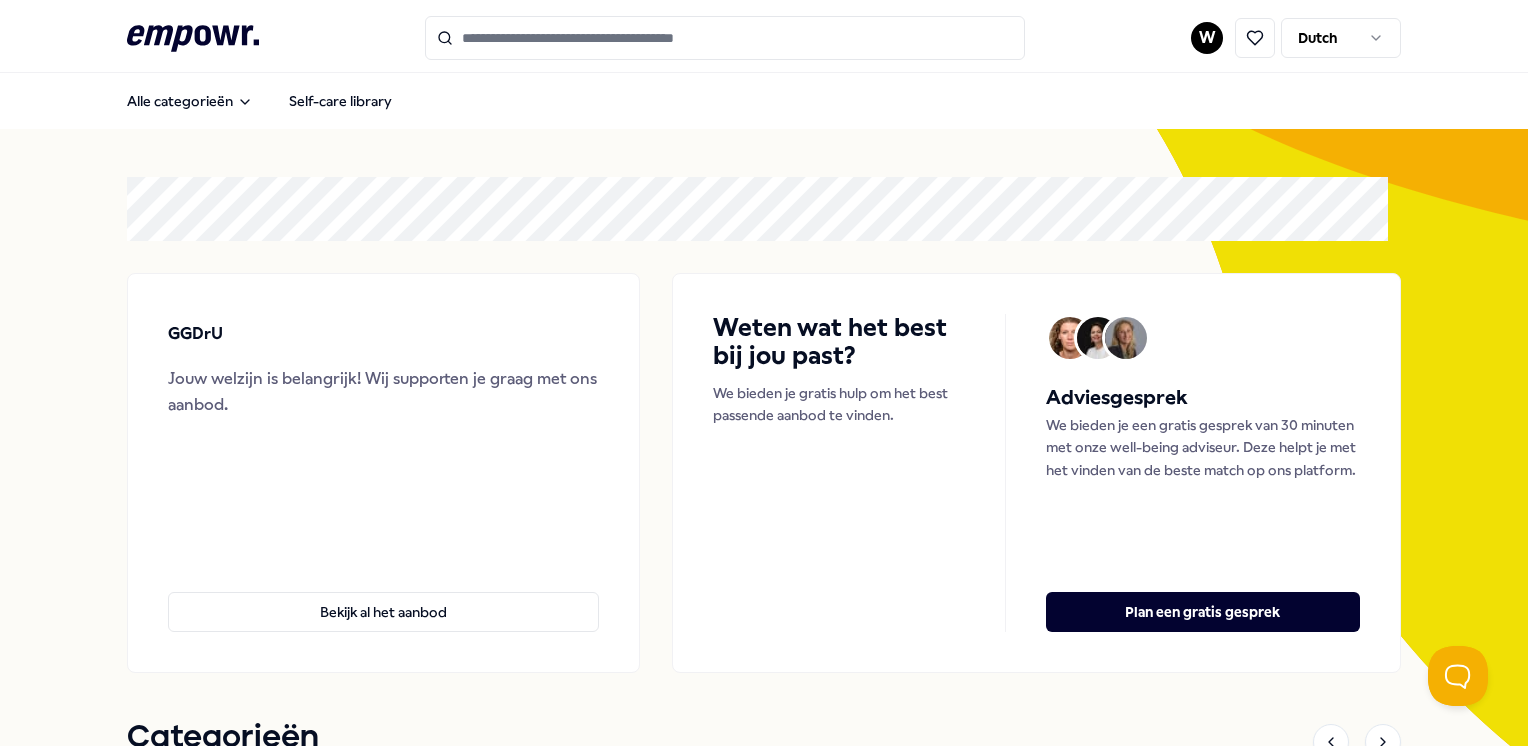 scroll, scrollTop: 0, scrollLeft: 0, axis: both 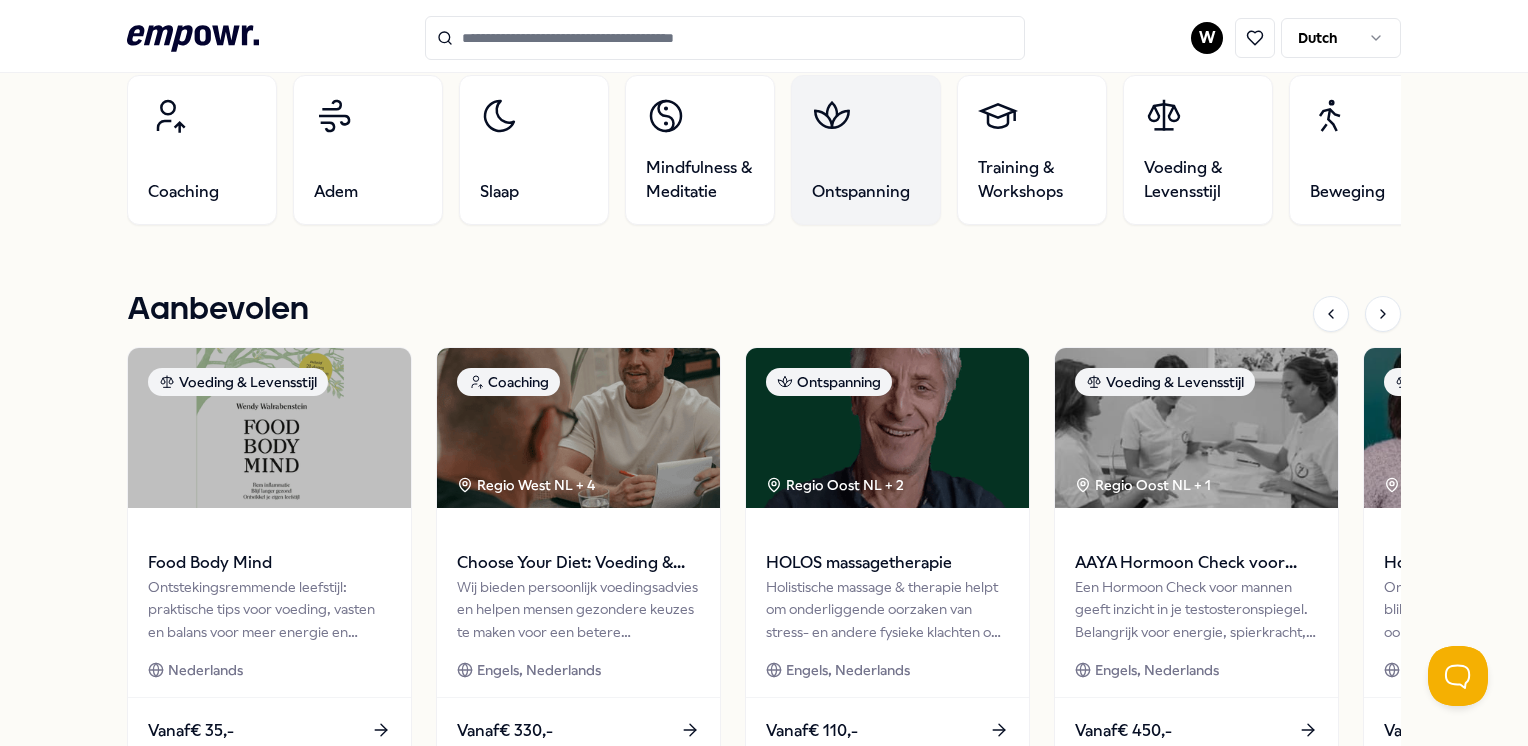 click 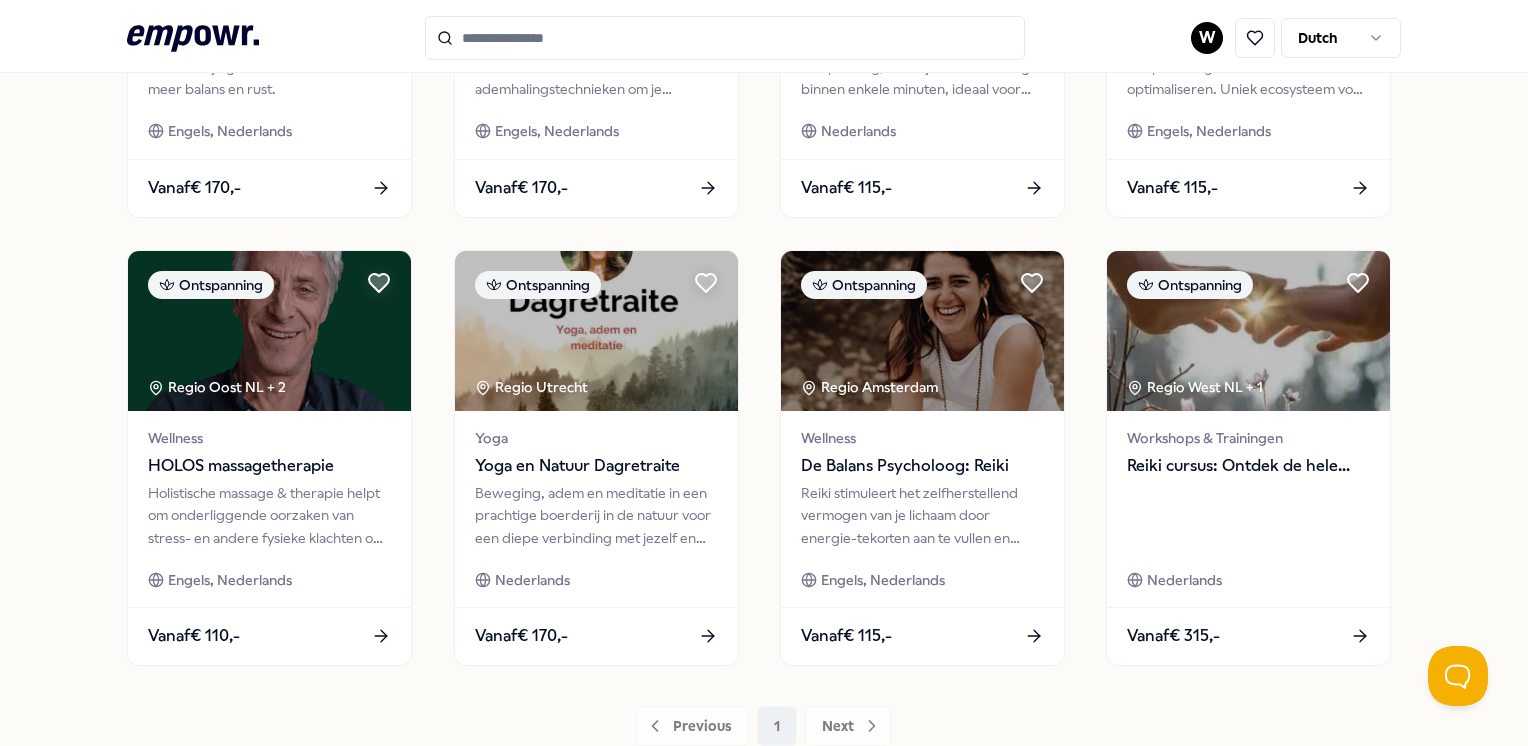 scroll, scrollTop: 928, scrollLeft: 0, axis: vertical 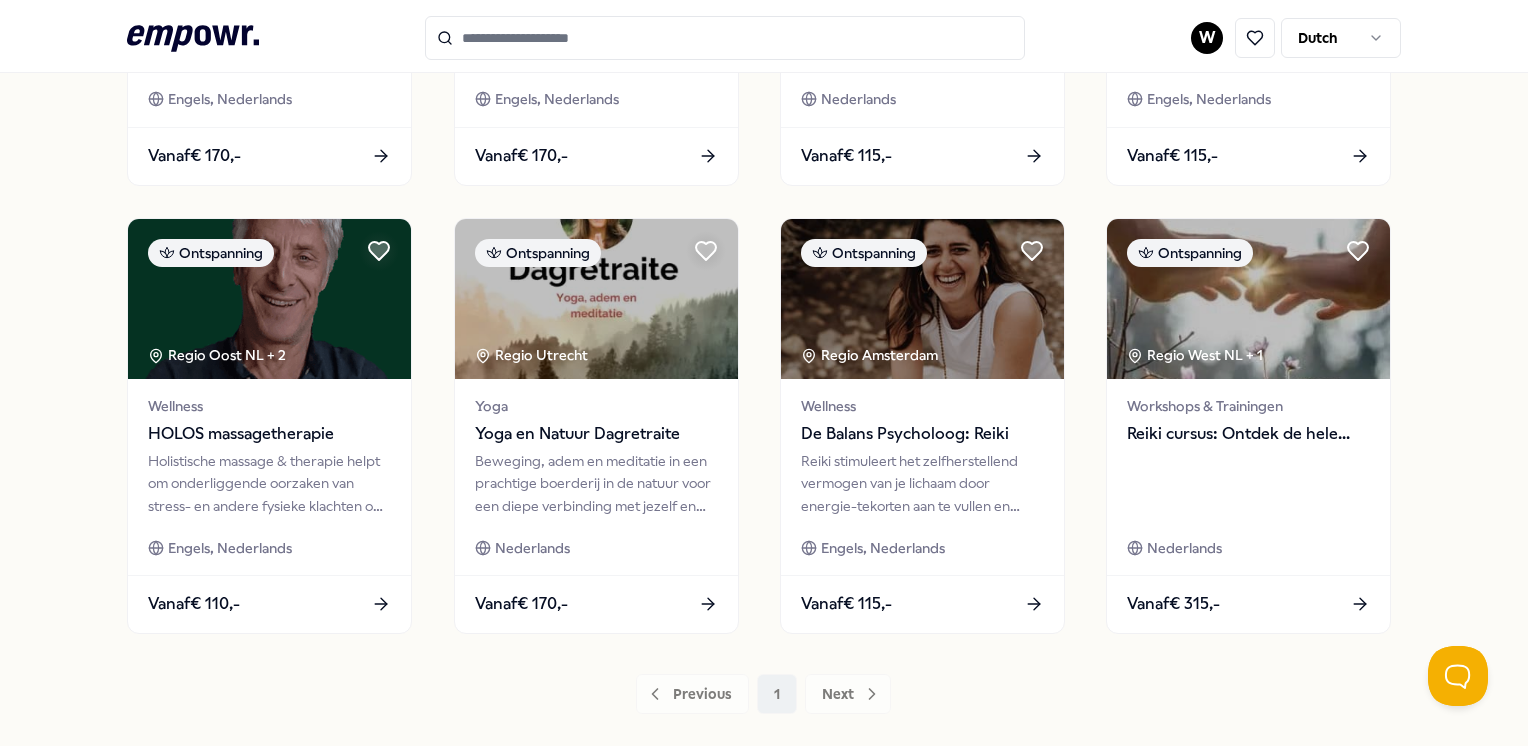 click on "Previous 1 Next" at bounding box center (763, 694) 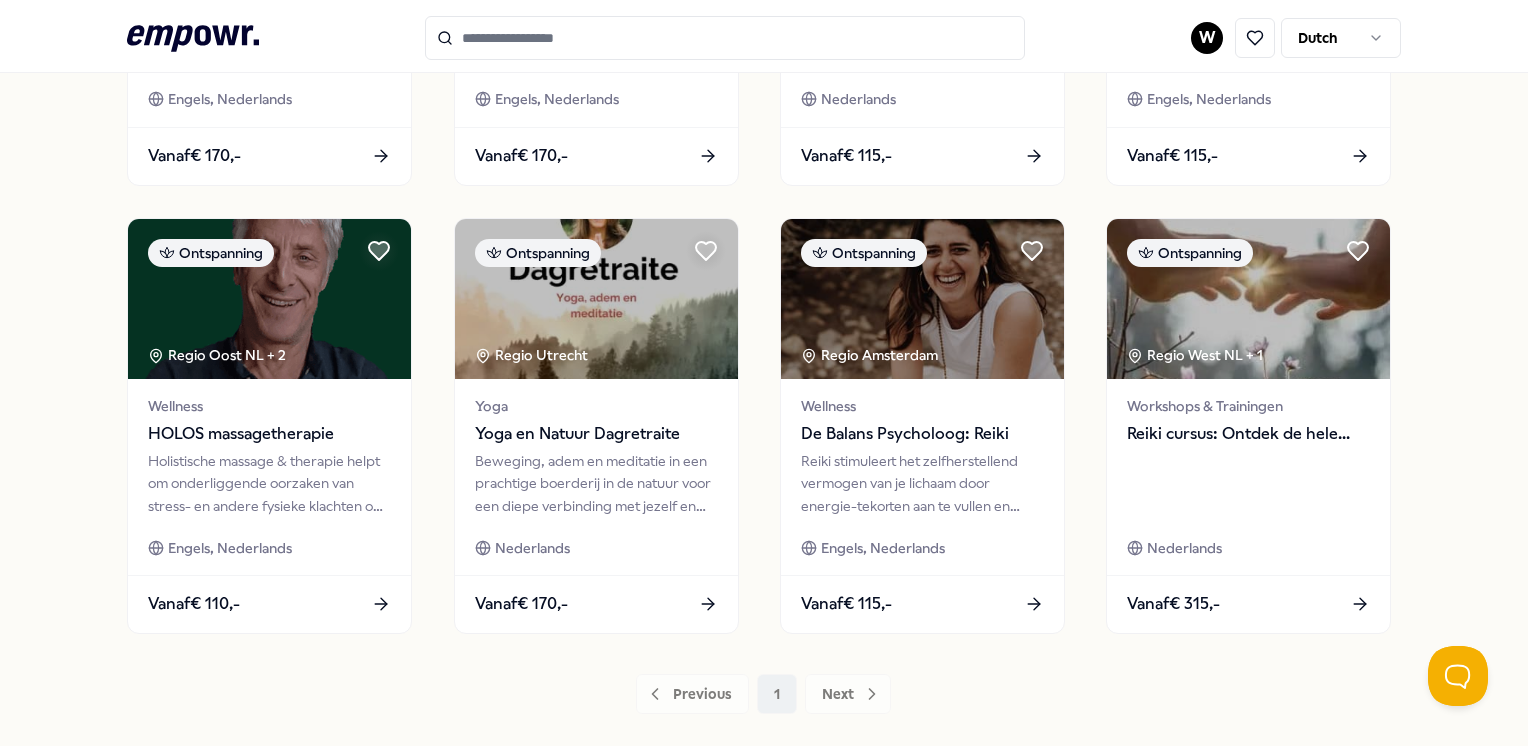 click on "Previous 1 Next" at bounding box center [763, 694] 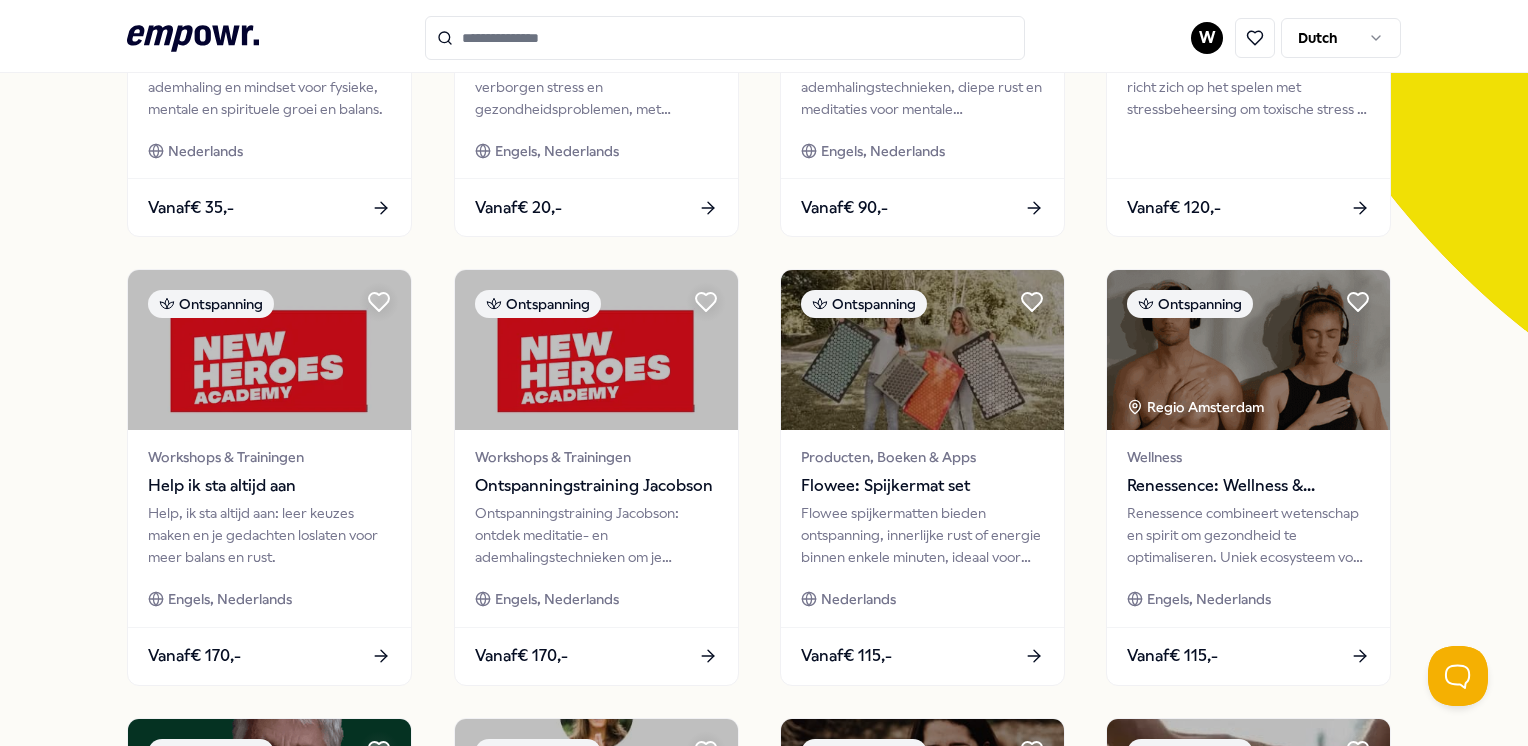 scroll, scrollTop: 0, scrollLeft: 0, axis: both 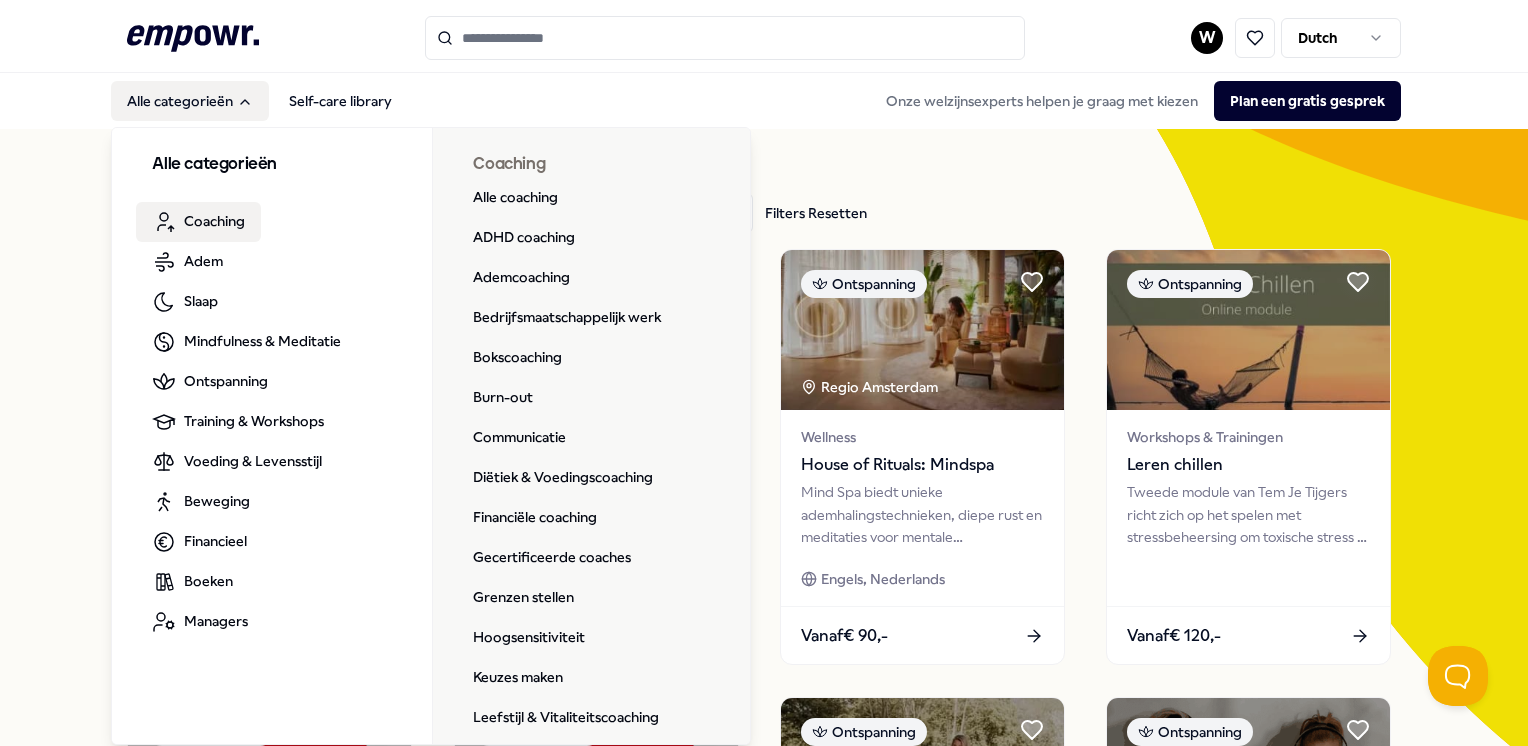 click on "Coaching" at bounding box center (214, 221) 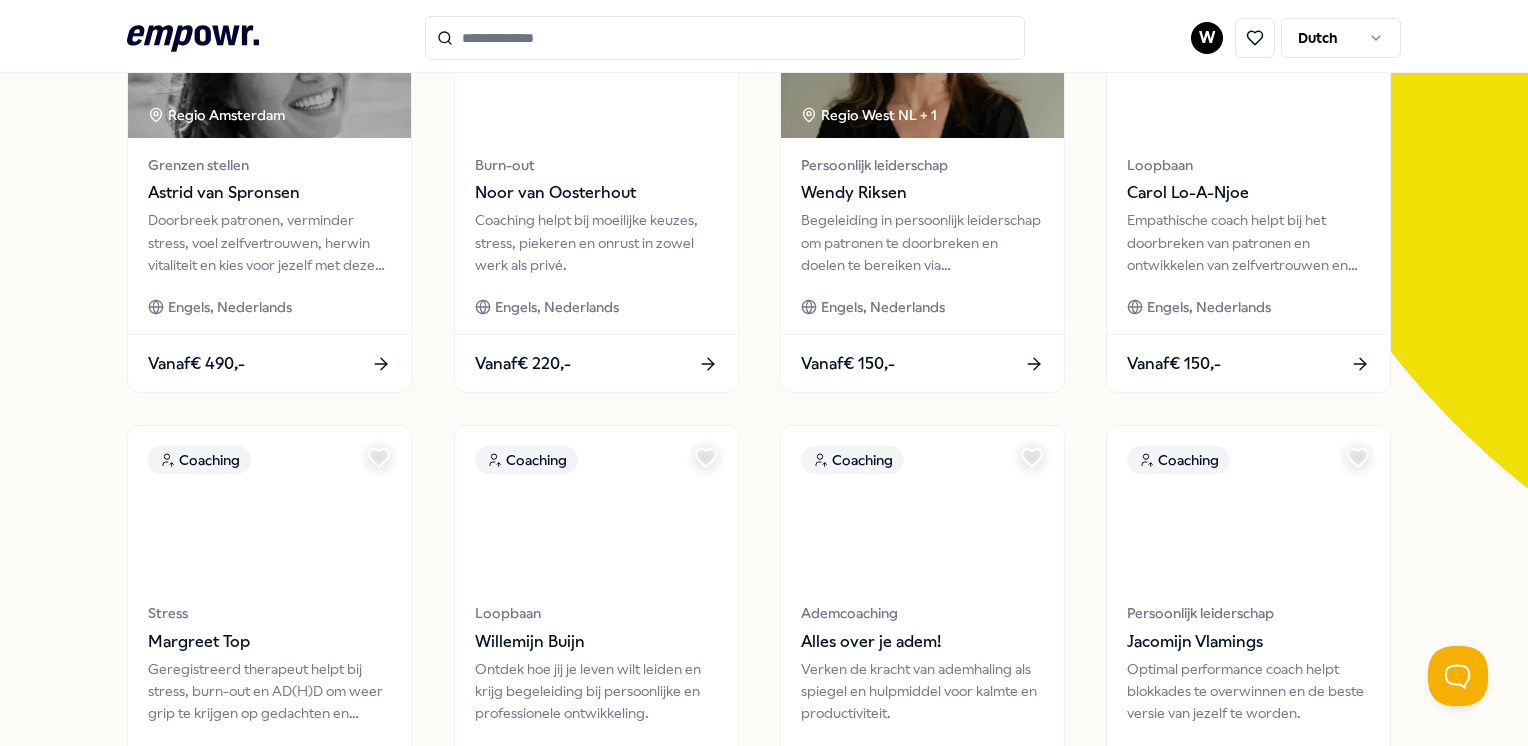 scroll, scrollTop: 0, scrollLeft: 0, axis: both 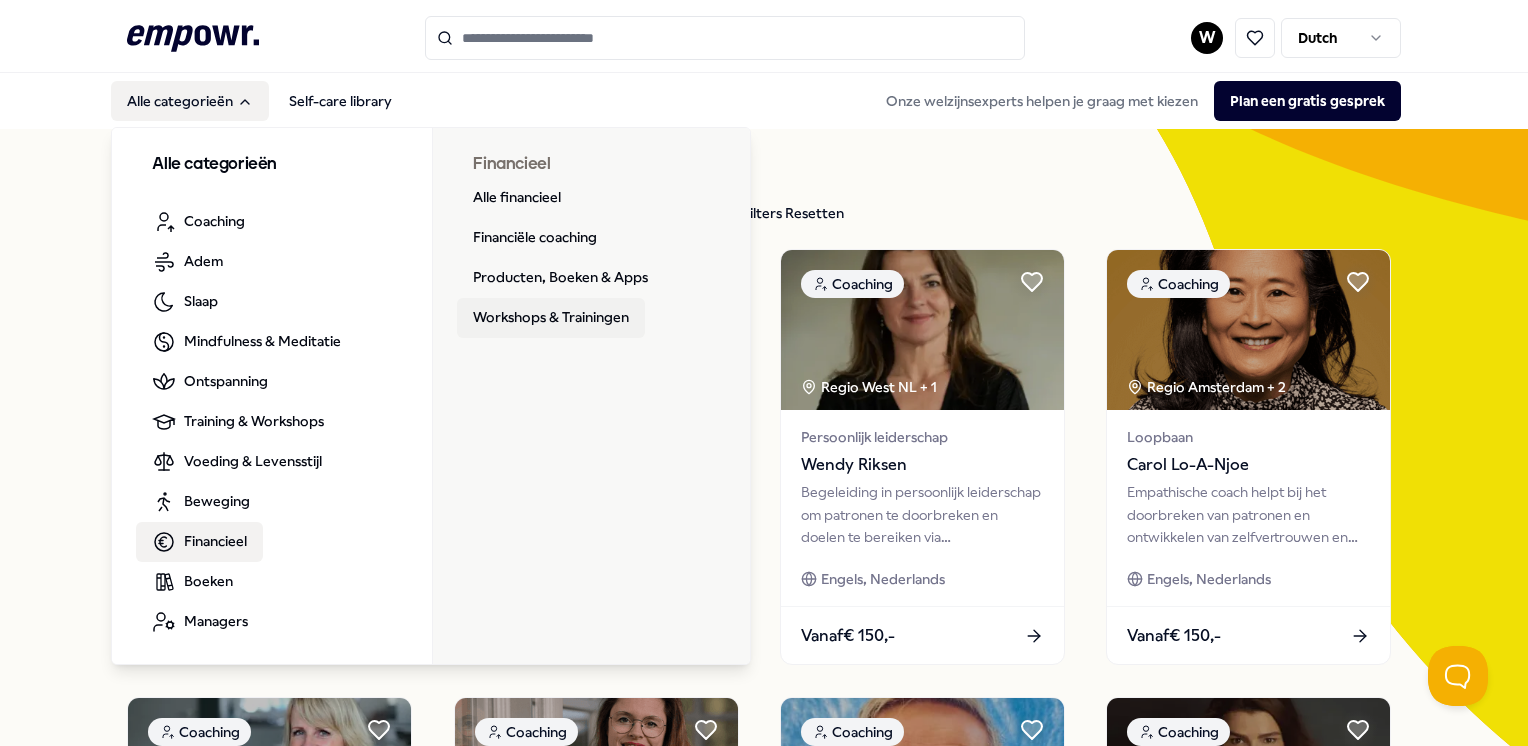 click on "Workshops & Trainingen" at bounding box center (551, 318) 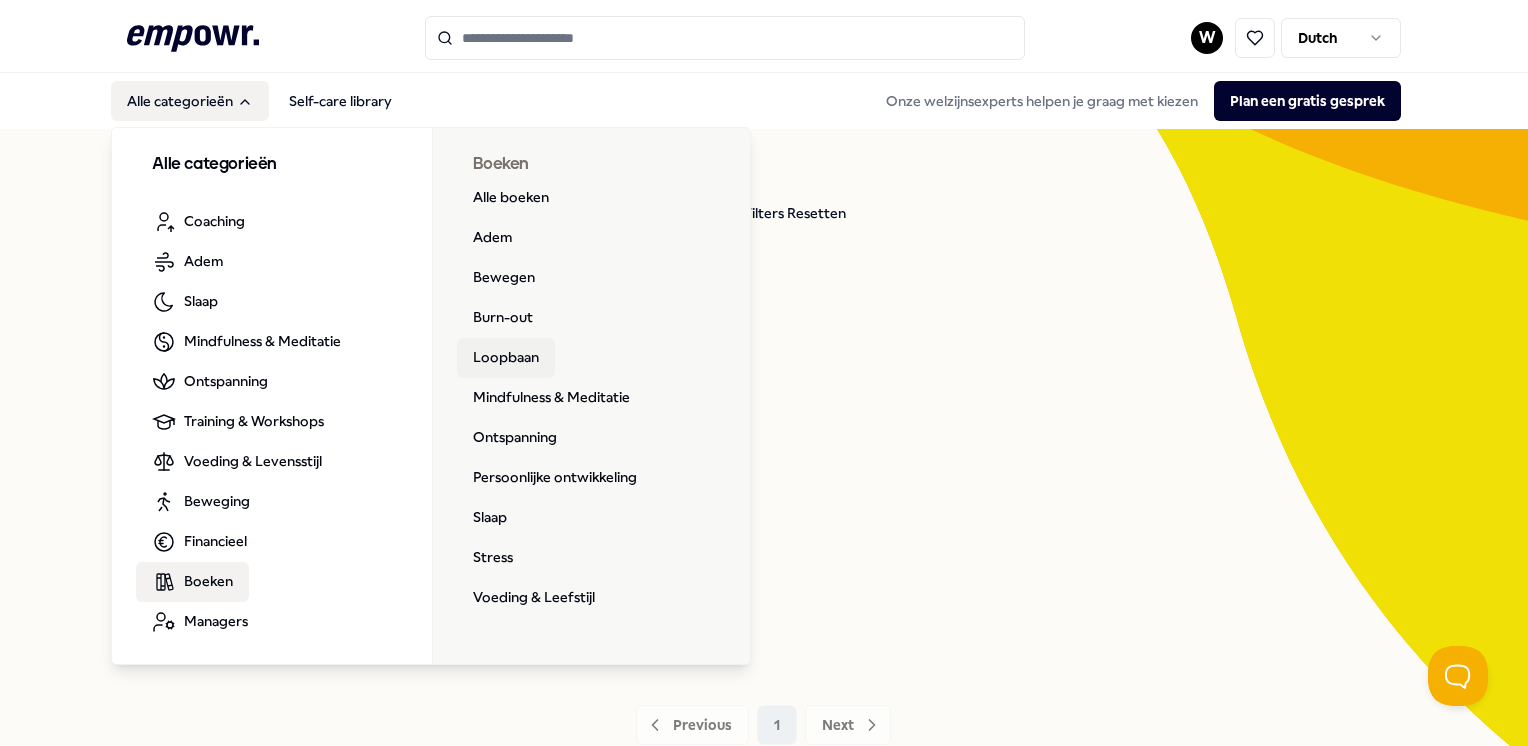 click on "Loopbaan" at bounding box center (506, 358) 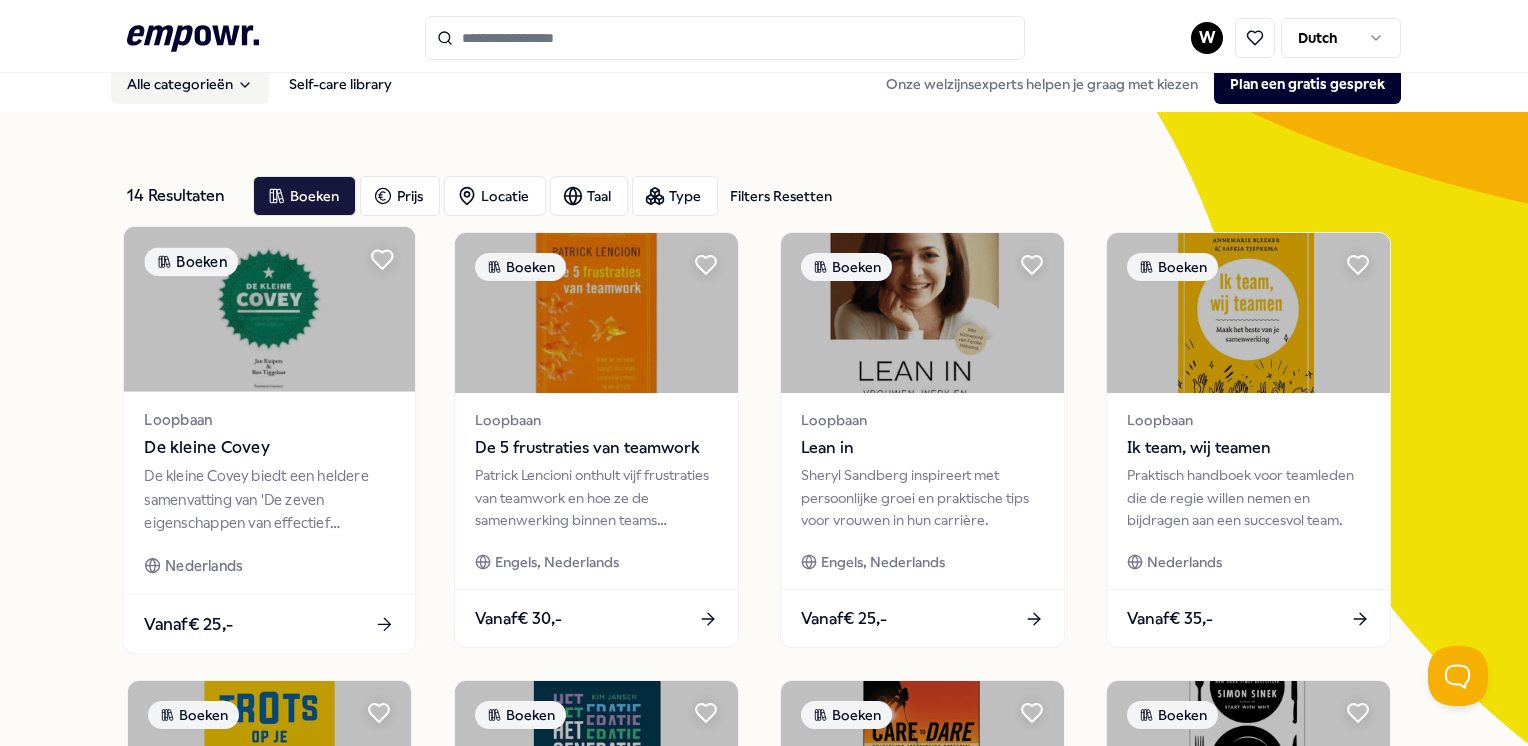 scroll, scrollTop: 0, scrollLeft: 0, axis: both 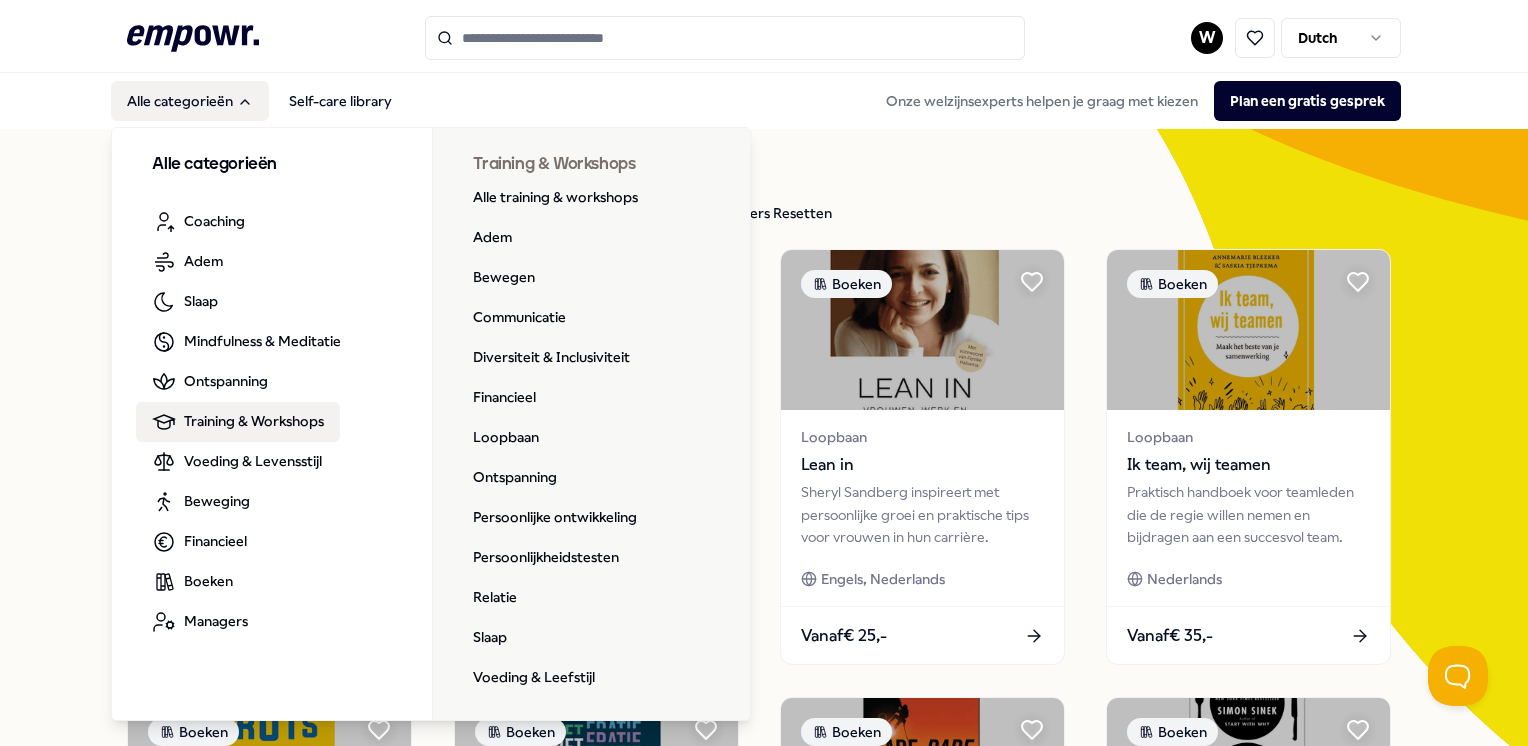 click on "Training & Workshops" at bounding box center (254, 421) 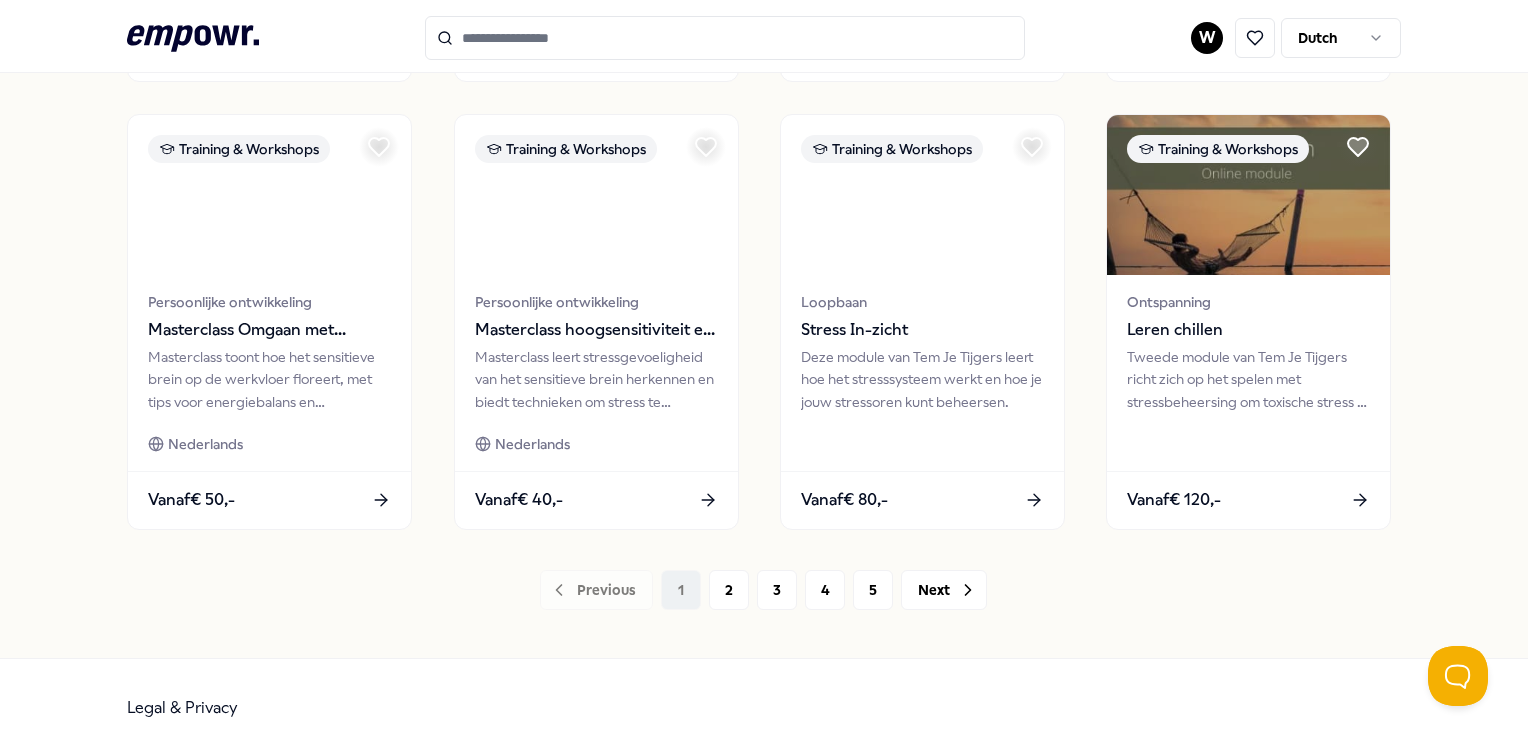 scroll, scrollTop: 1041, scrollLeft: 0, axis: vertical 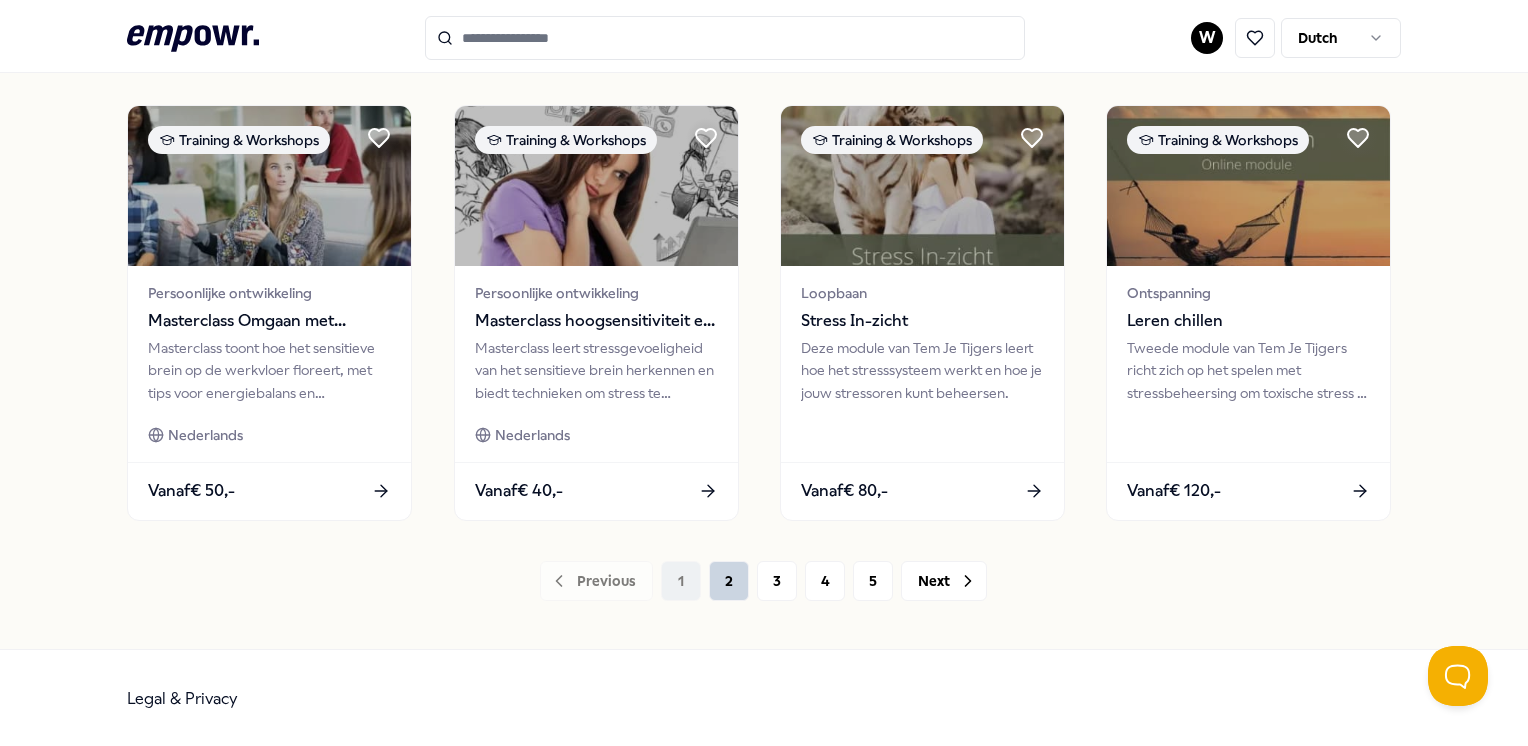 click on "2" at bounding box center (729, 581) 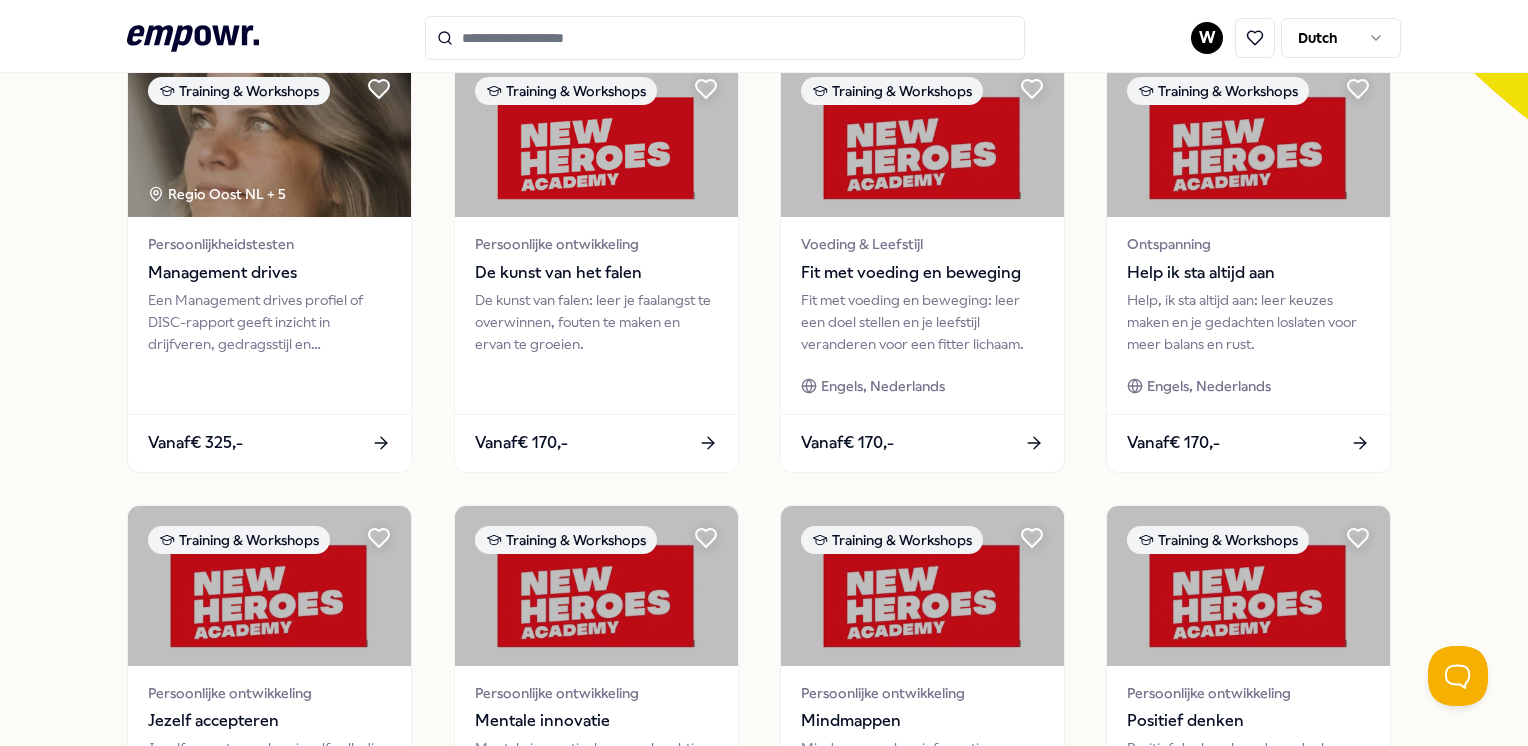 scroll, scrollTop: 1041, scrollLeft: 0, axis: vertical 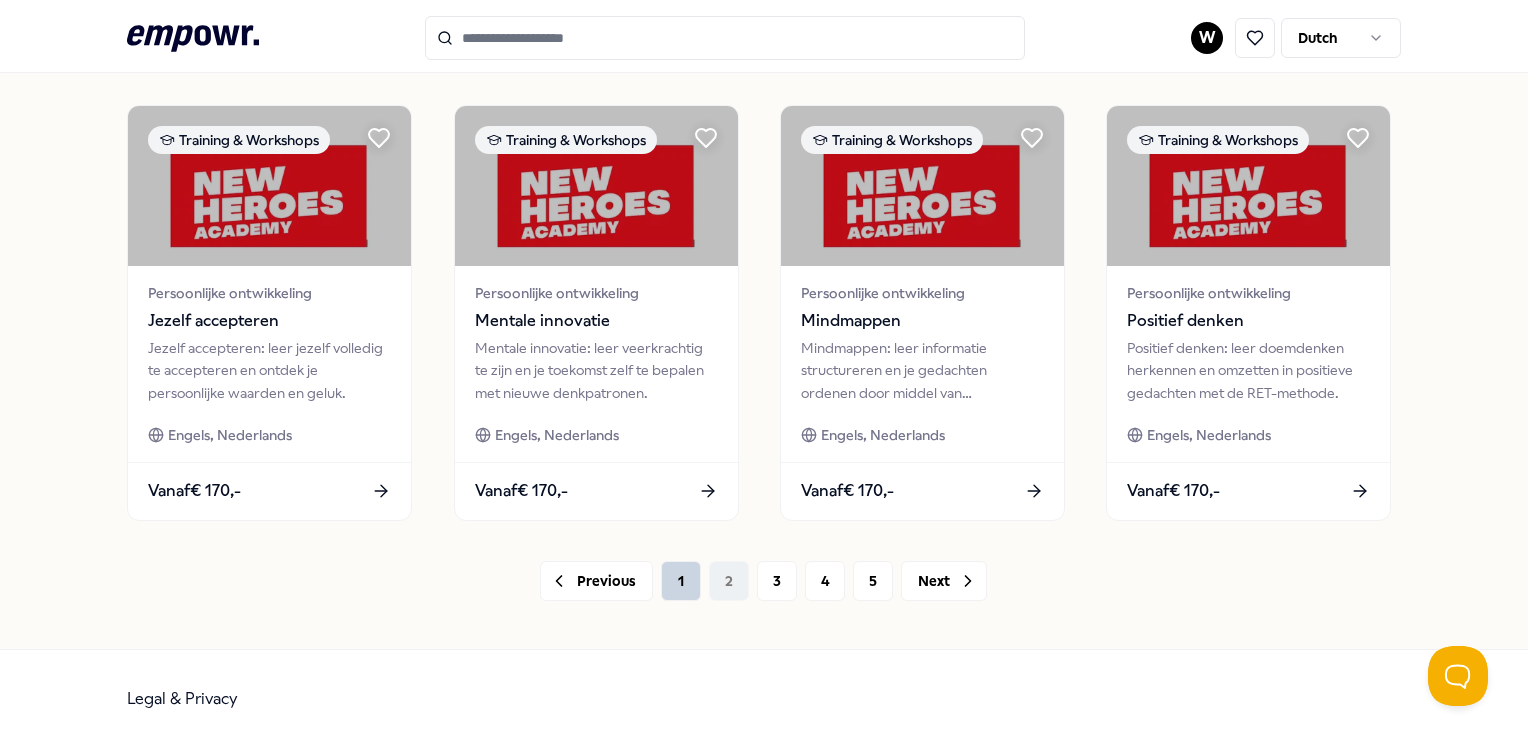 click on "1" at bounding box center [681, 581] 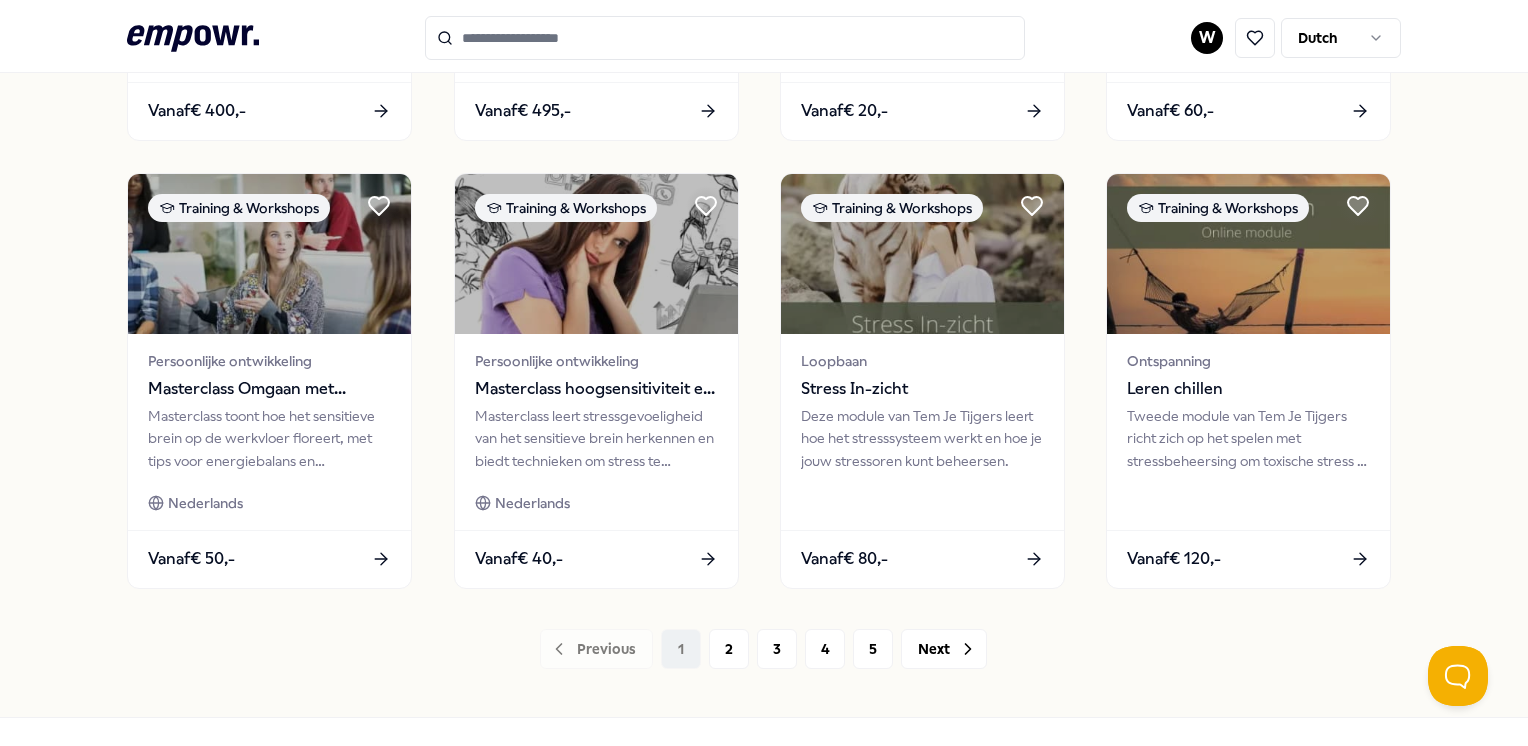 scroll, scrollTop: 941, scrollLeft: 0, axis: vertical 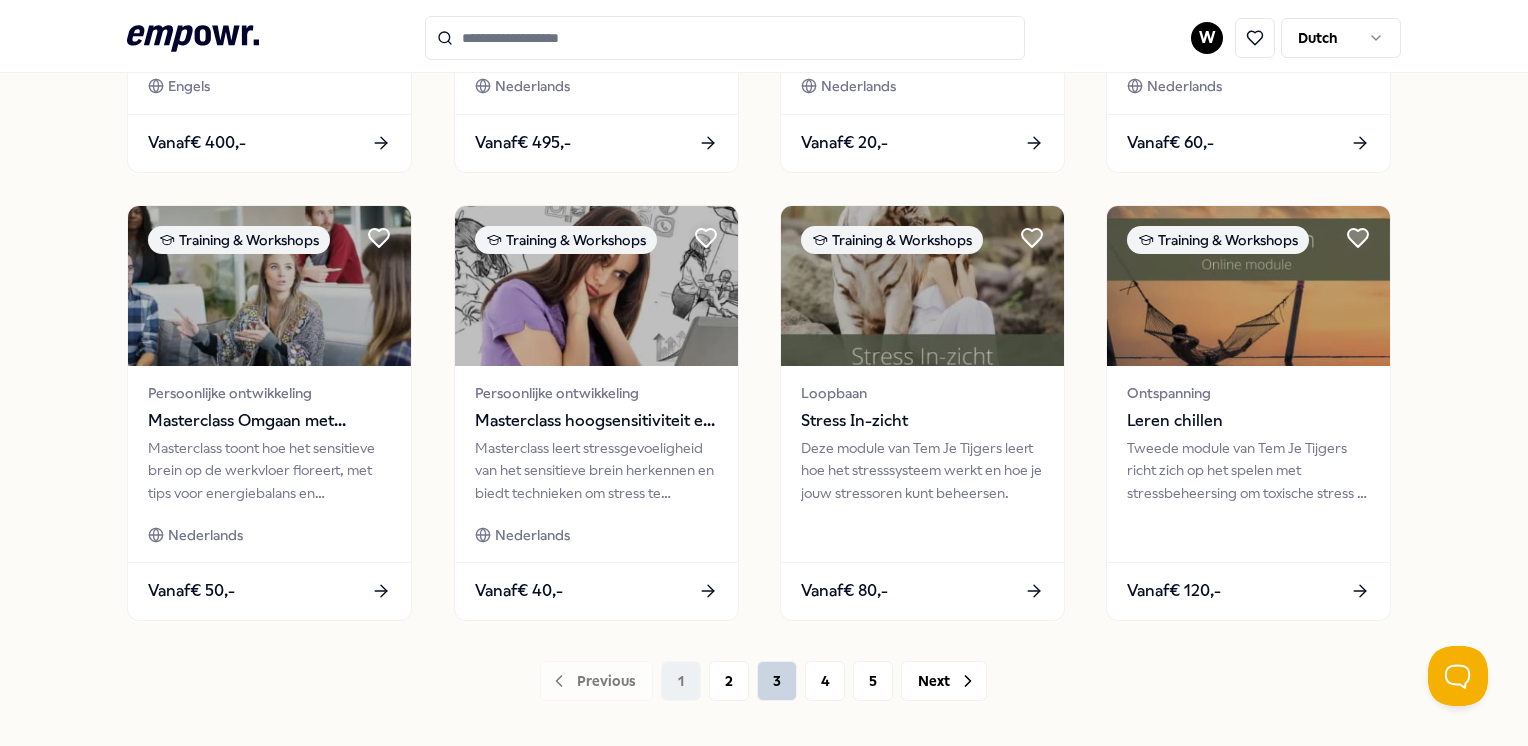 click on "3" at bounding box center [777, 681] 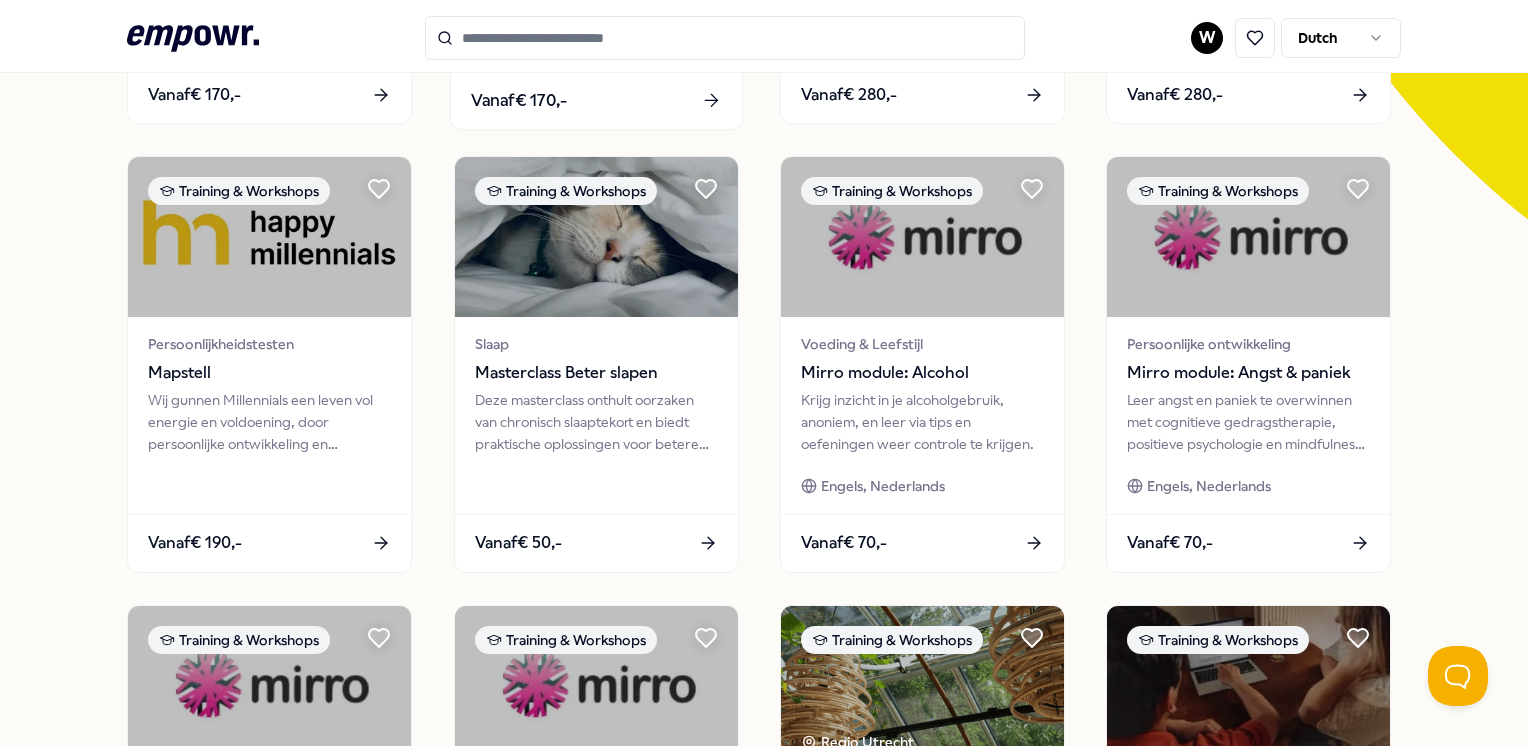scroll, scrollTop: 1041, scrollLeft: 0, axis: vertical 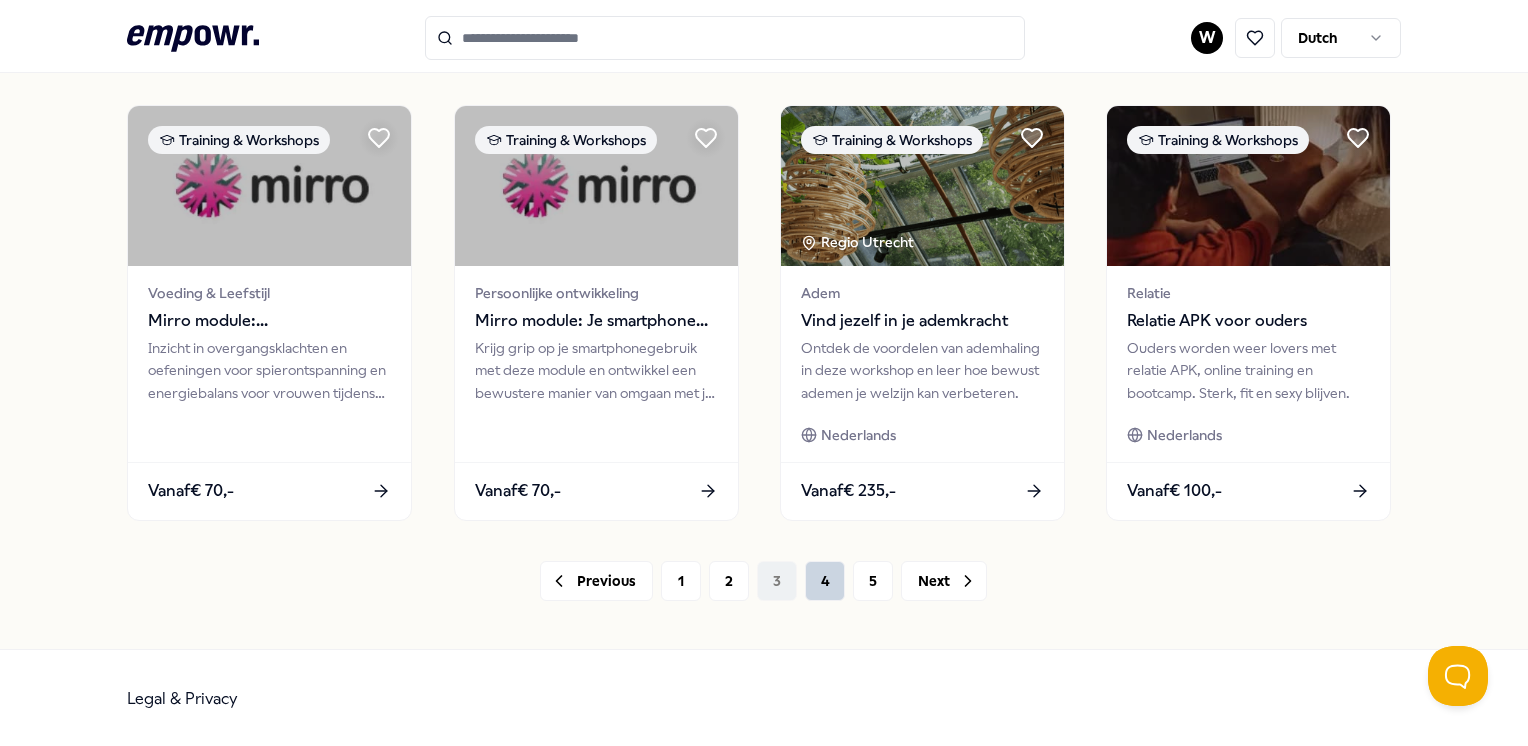 click on "4" at bounding box center (825, 581) 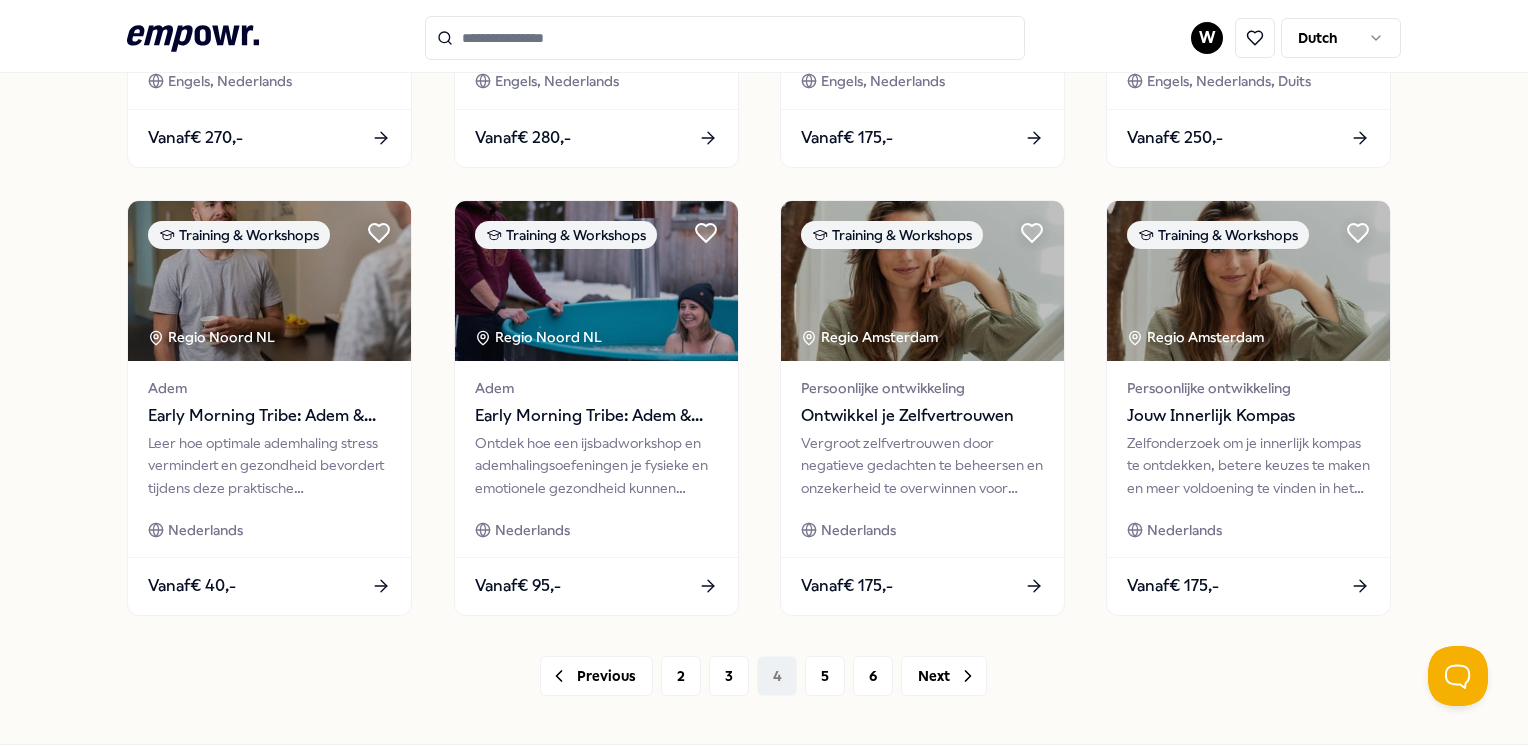 scroll, scrollTop: 1041, scrollLeft: 0, axis: vertical 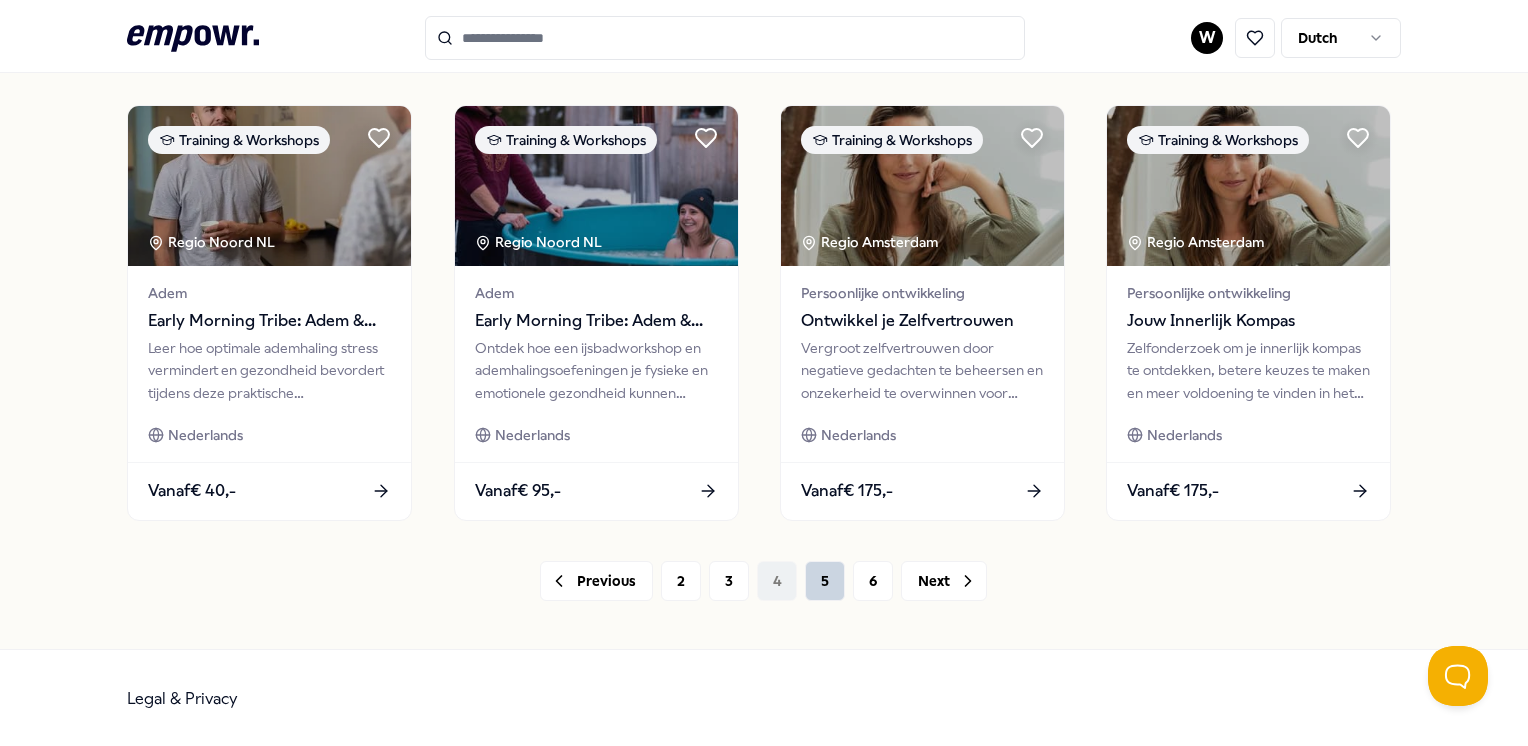 click on "5" at bounding box center (825, 581) 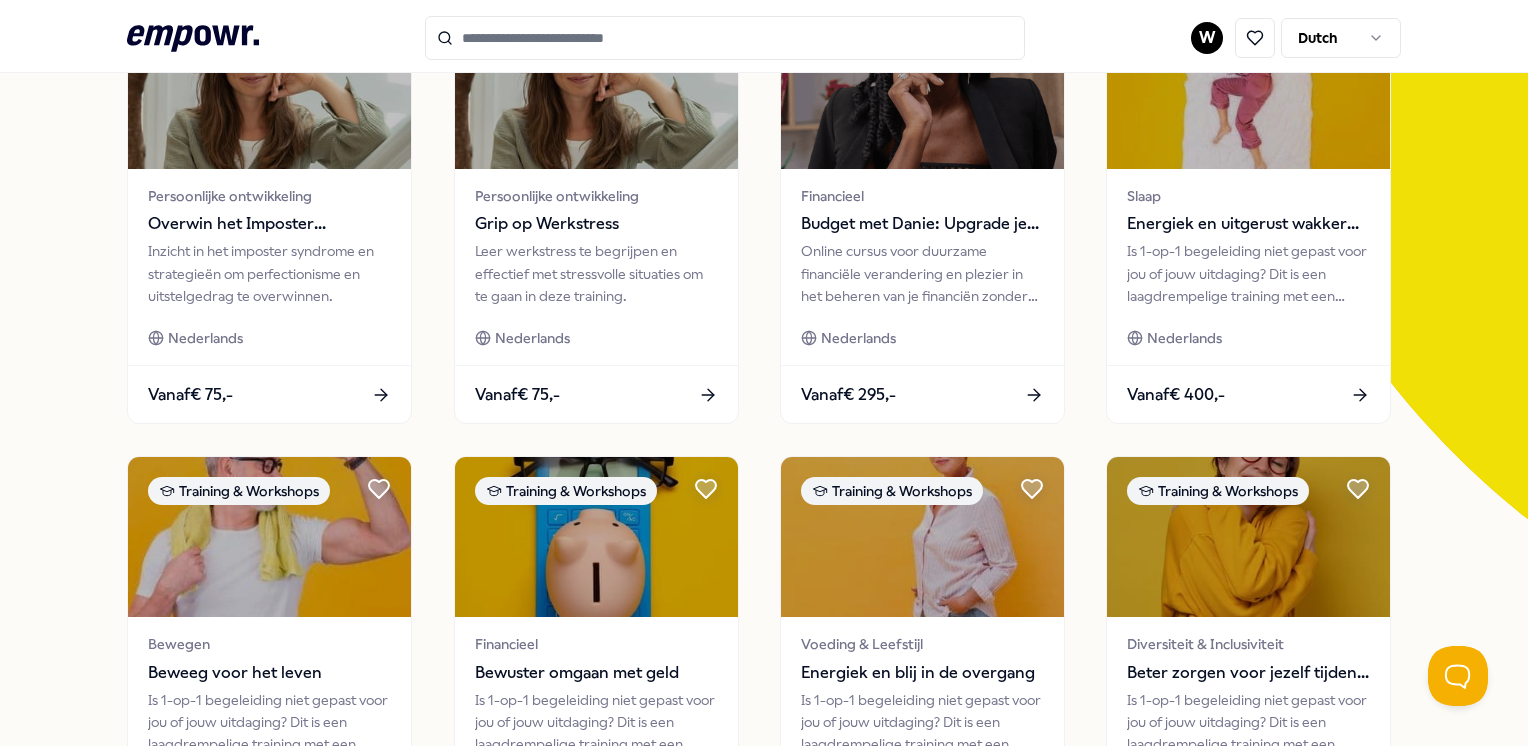 scroll, scrollTop: 0, scrollLeft: 0, axis: both 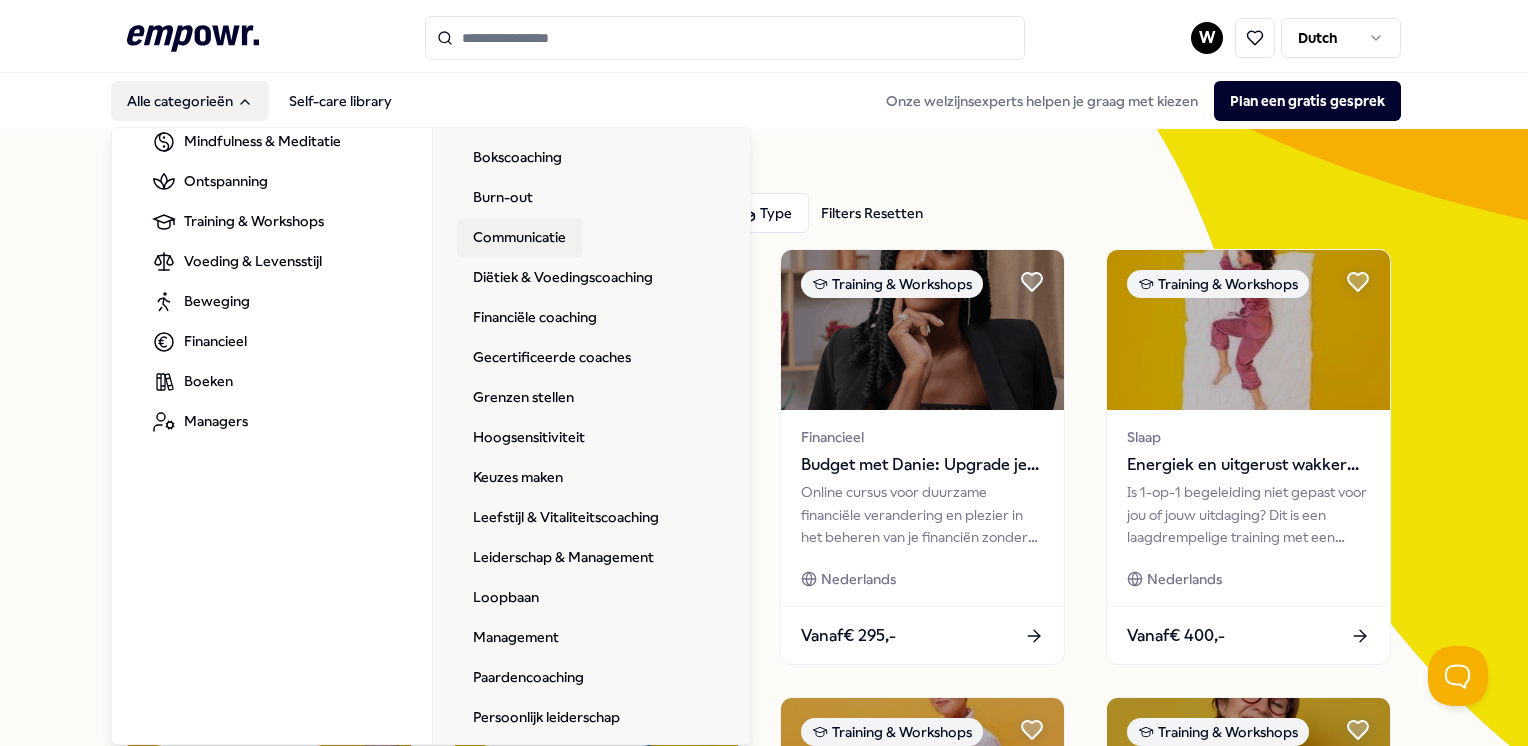 click on "Communicatie" at bounding box center [519, 238] 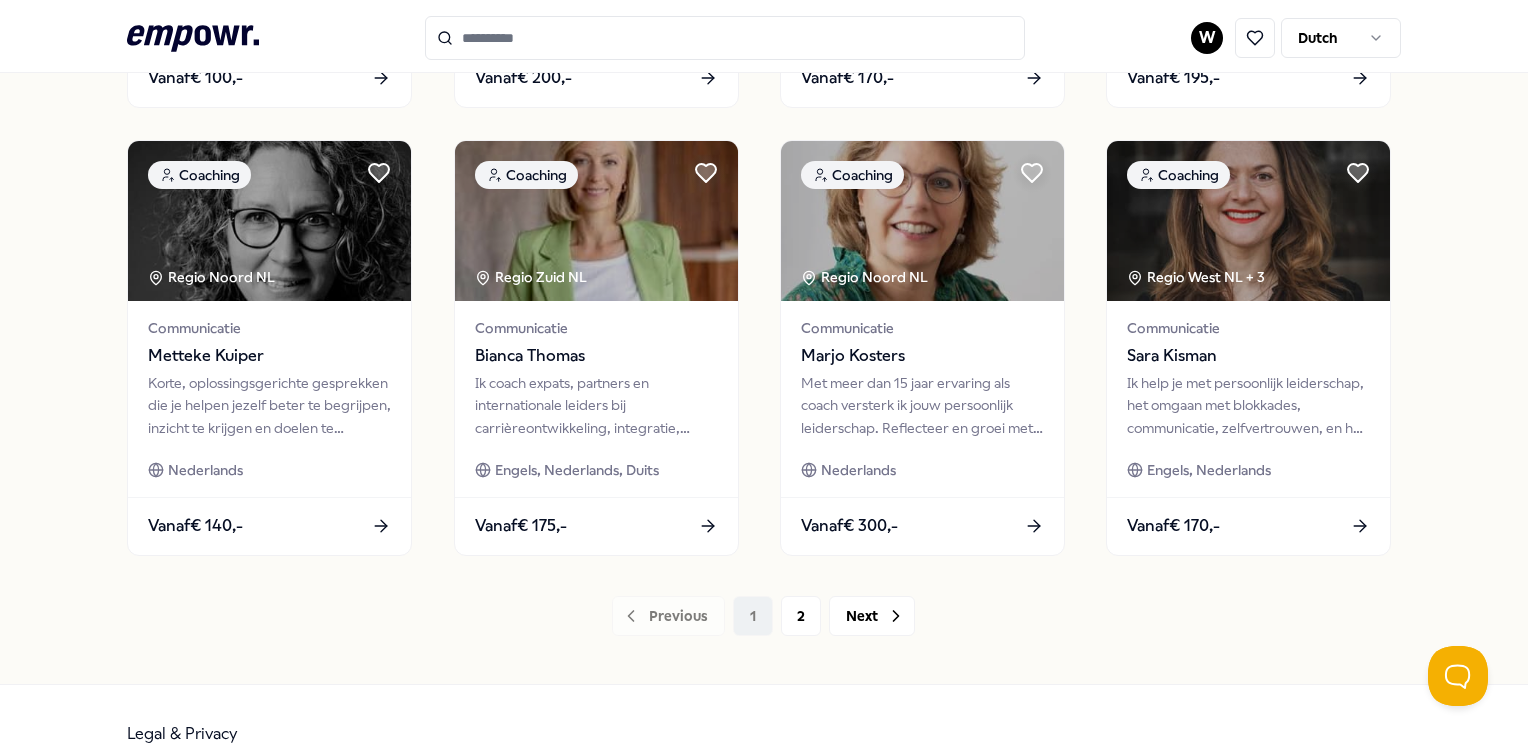 scroll, scrollTop: 1041, scrollLeft: 0, axis: vertical 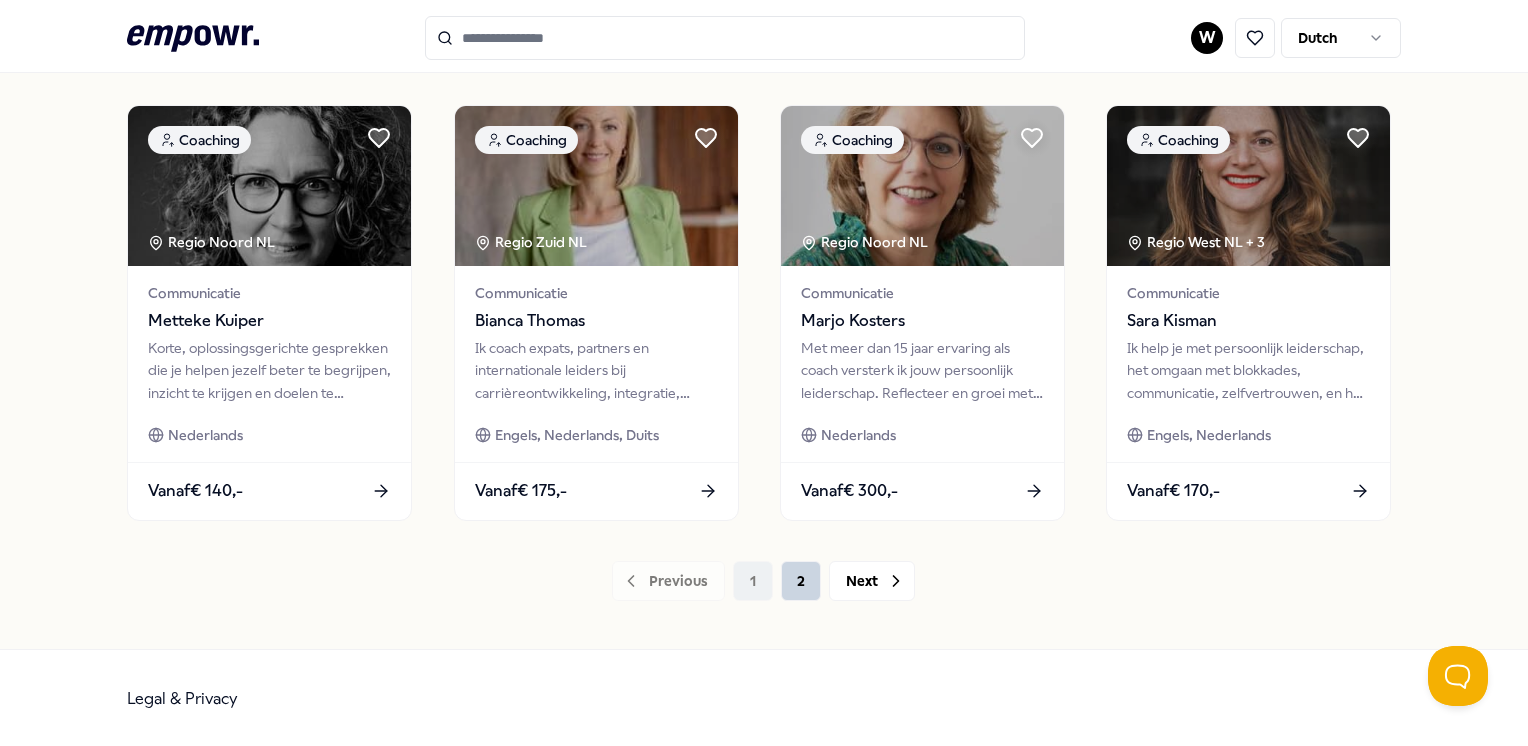 click on "2" at bounding box center (801, 581) 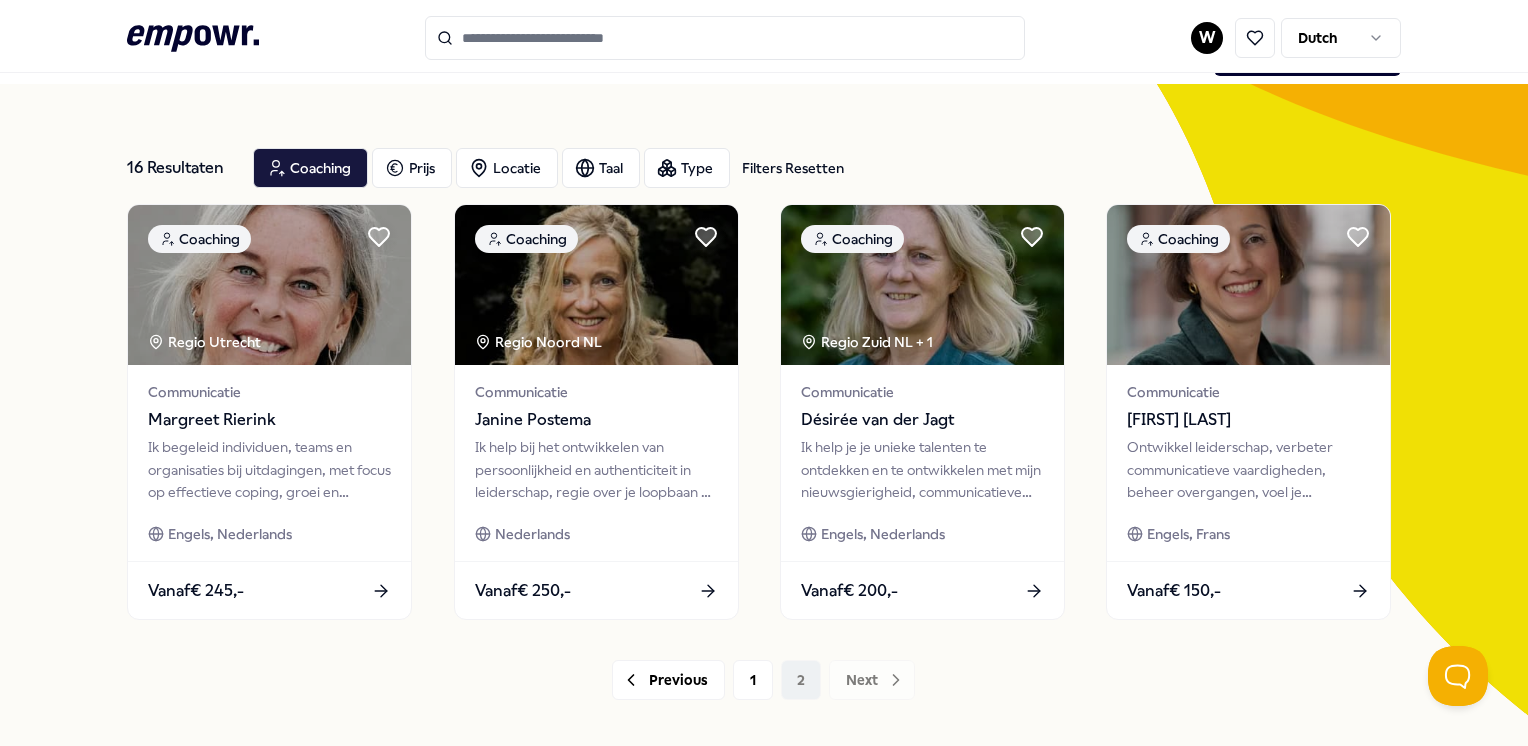 scroll, scrollTop: 0, scrollLeft: 0, axis: both 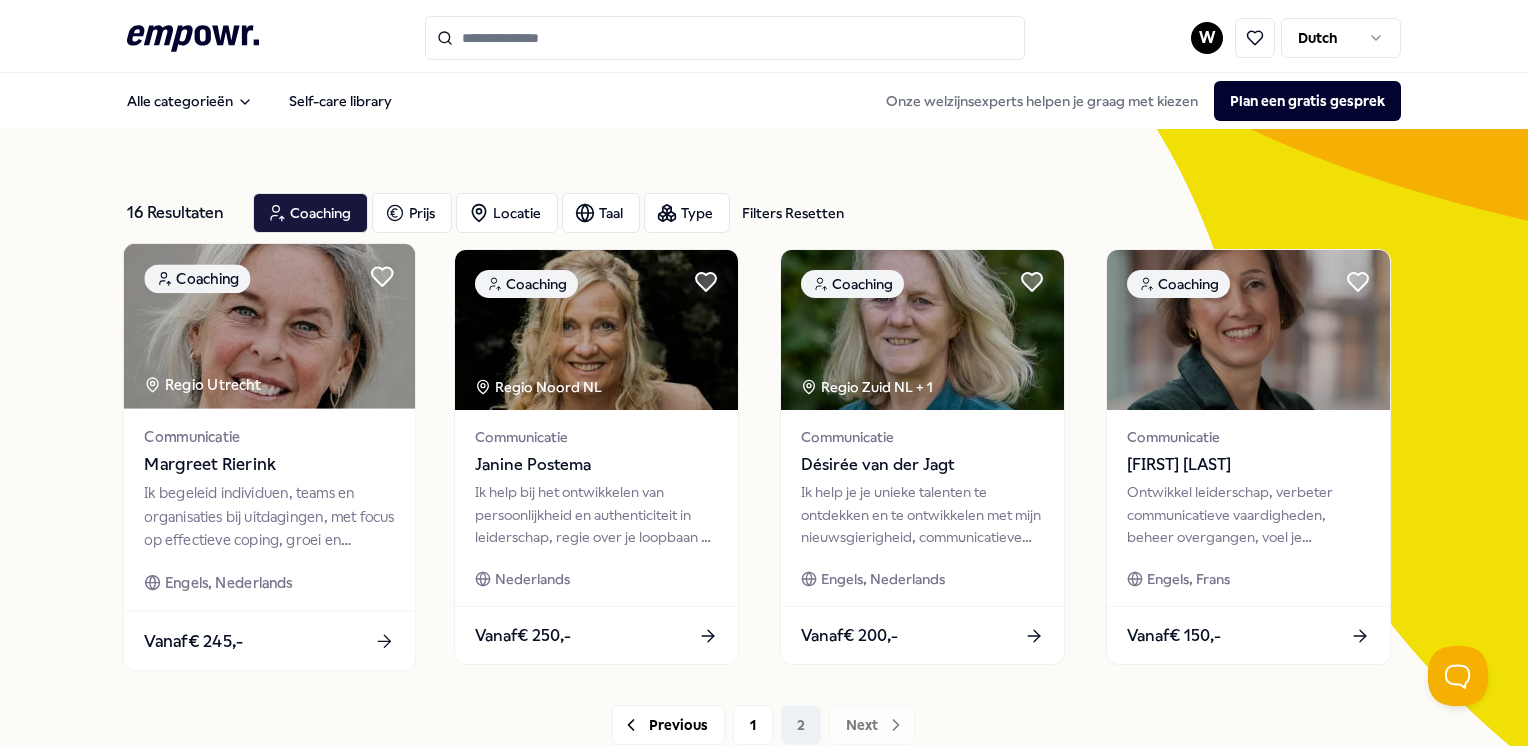 click on "Margreet Rierink" at bounding box center (270, 465) 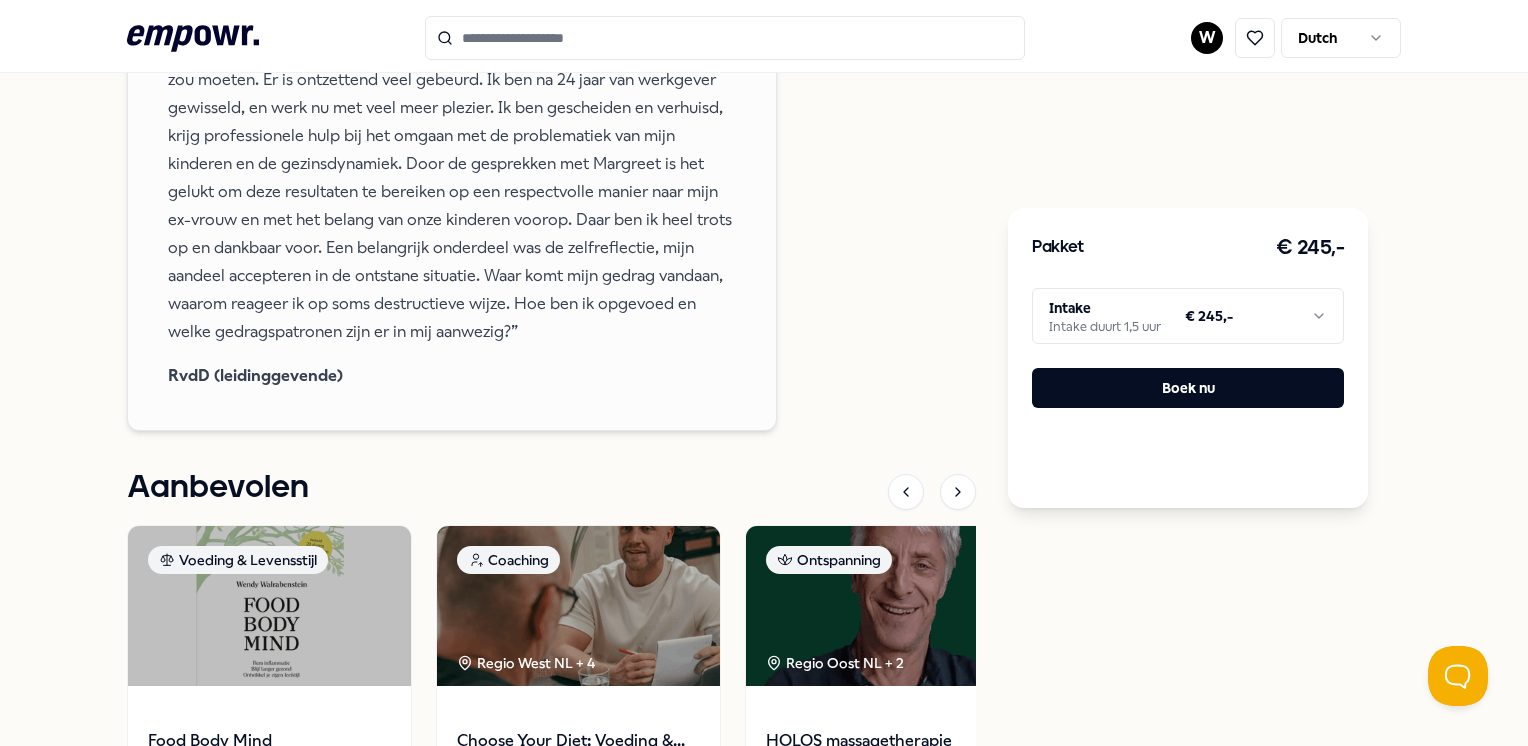 scroll, scrollTop: 1900, scrollLeft: 0, axis: vertical 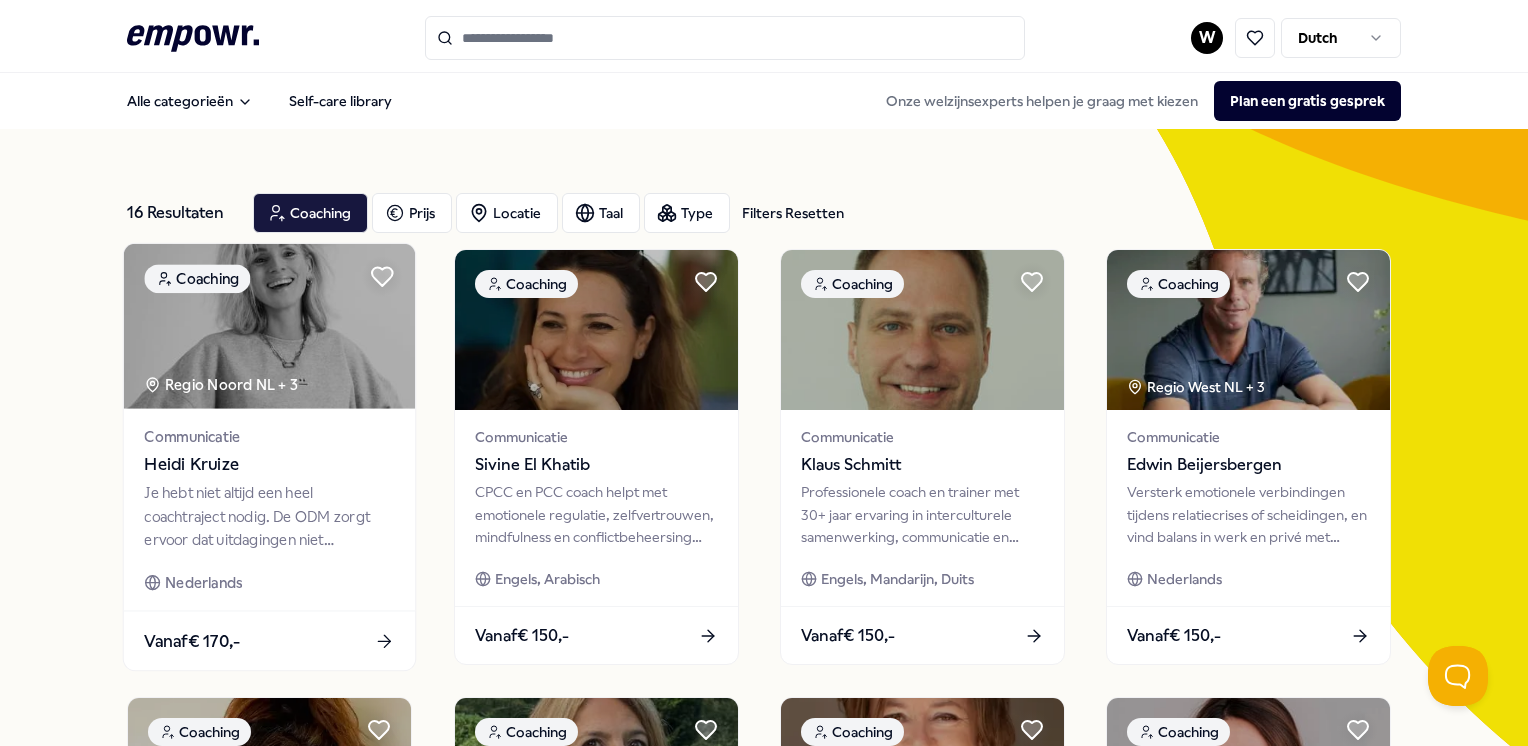click on "Heidi Kruize" at bounding box center [270, 465] 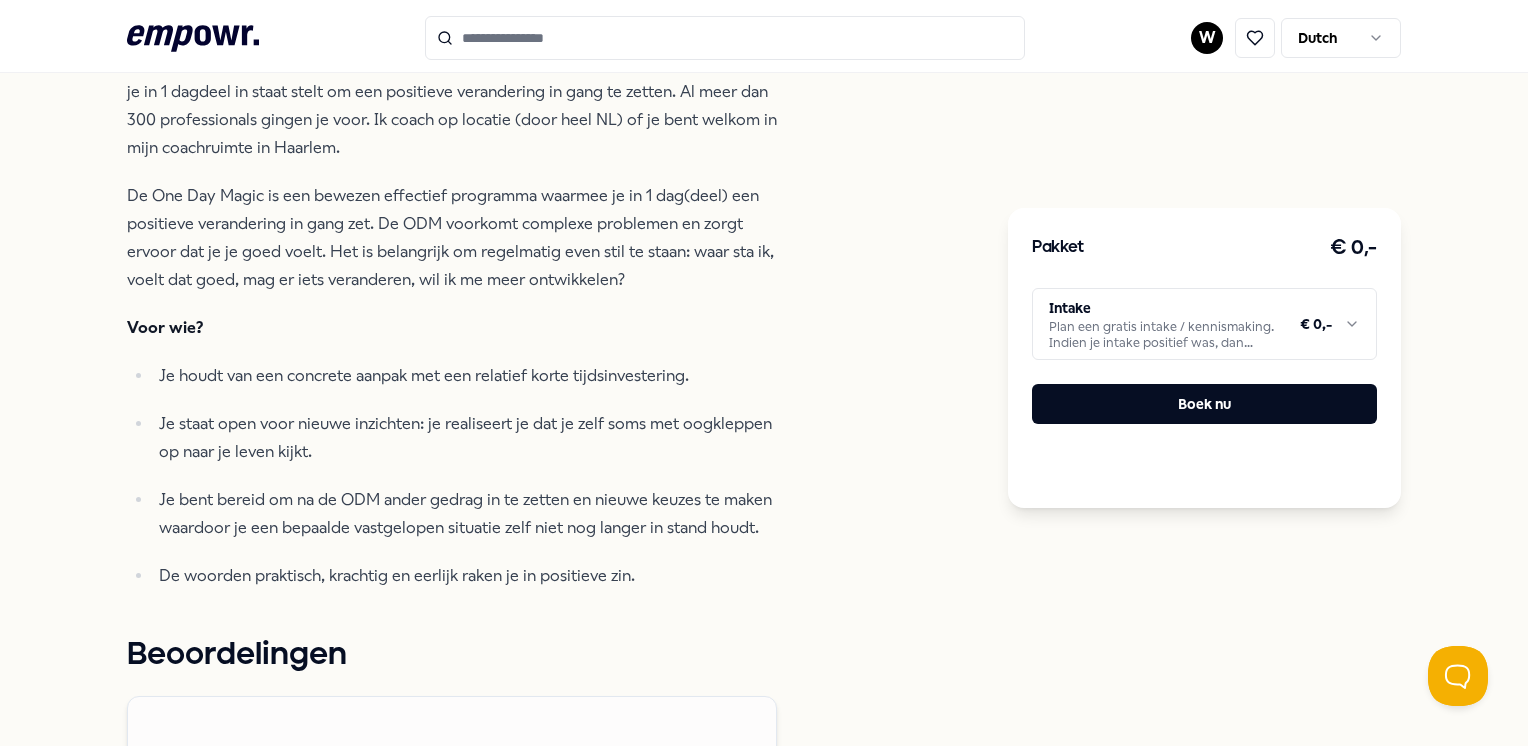 scroll, scrollTop: 700, scrollLeft: 0, axis: vertical 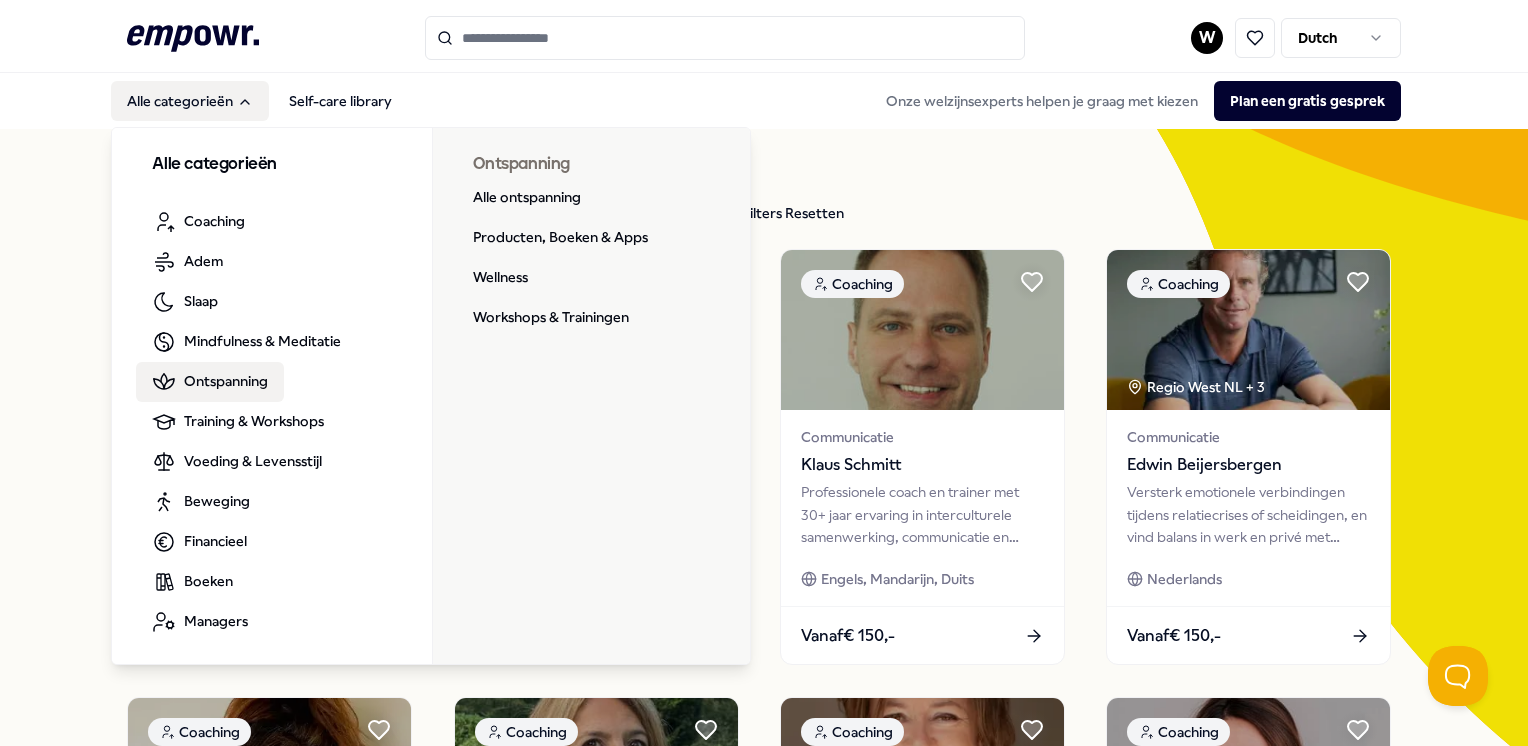 click on "Ontspanning" at bounding box center [226, 381] 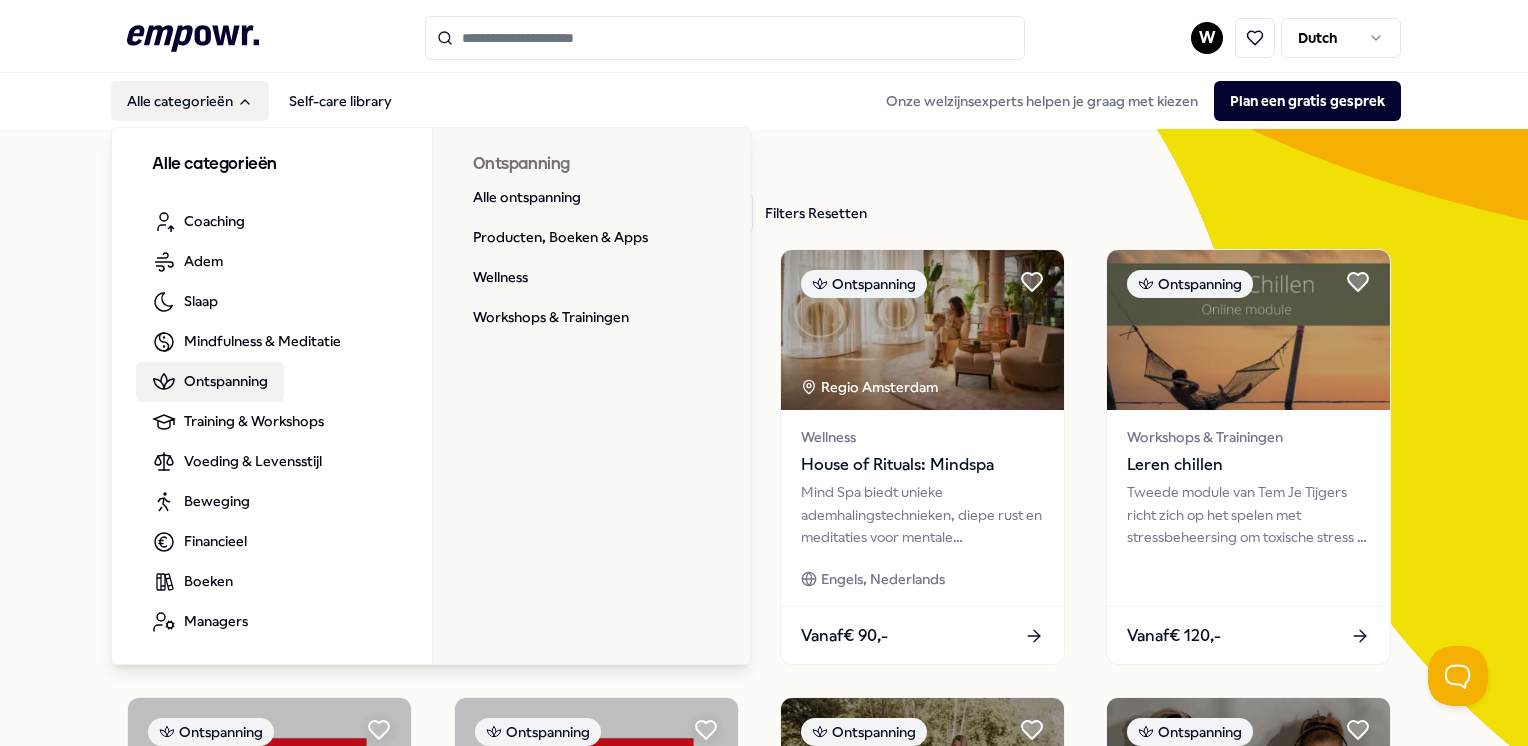 click on "Ontspanning" at bounding box center [226, 381] 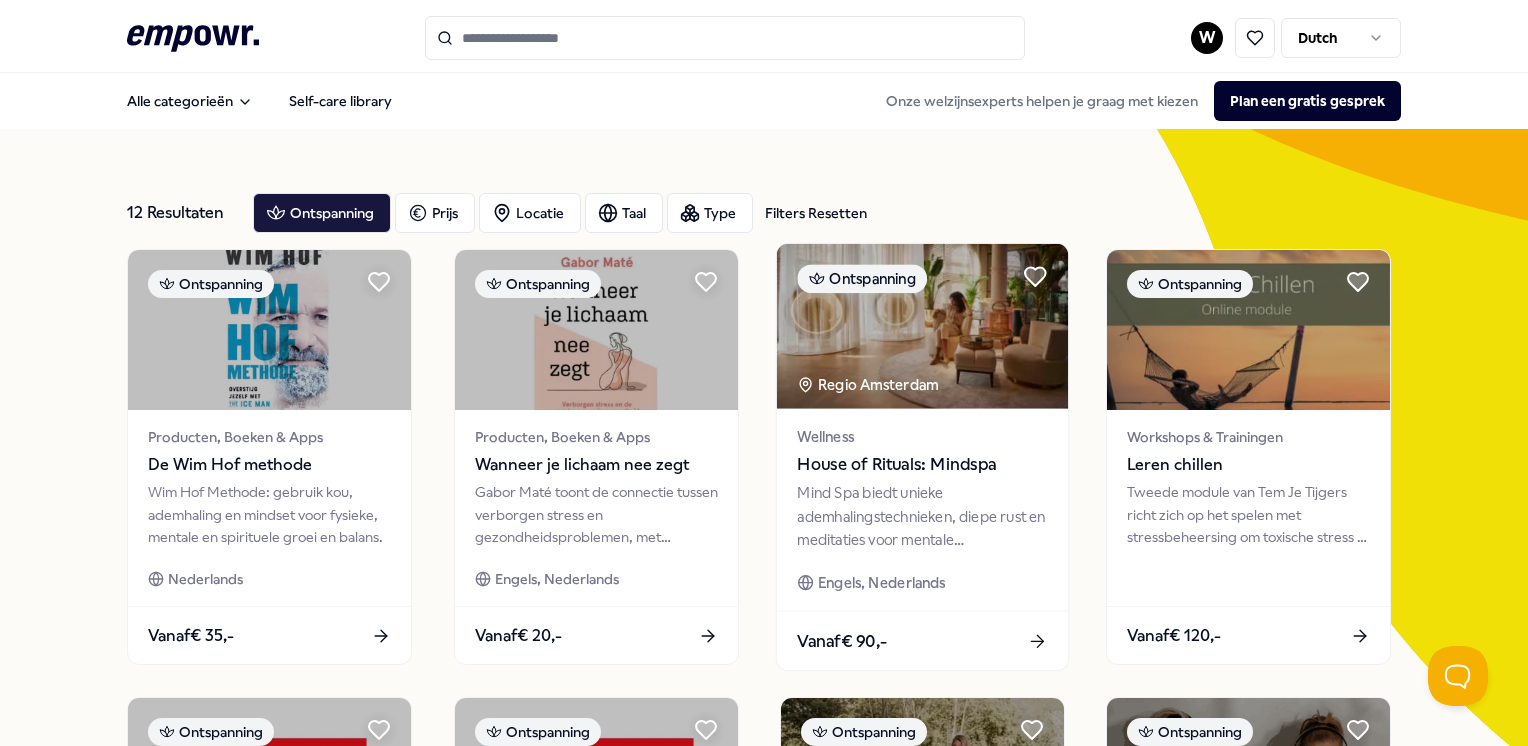 click on "House of Rituals: Mindspa" at bounding box center (922, 465) 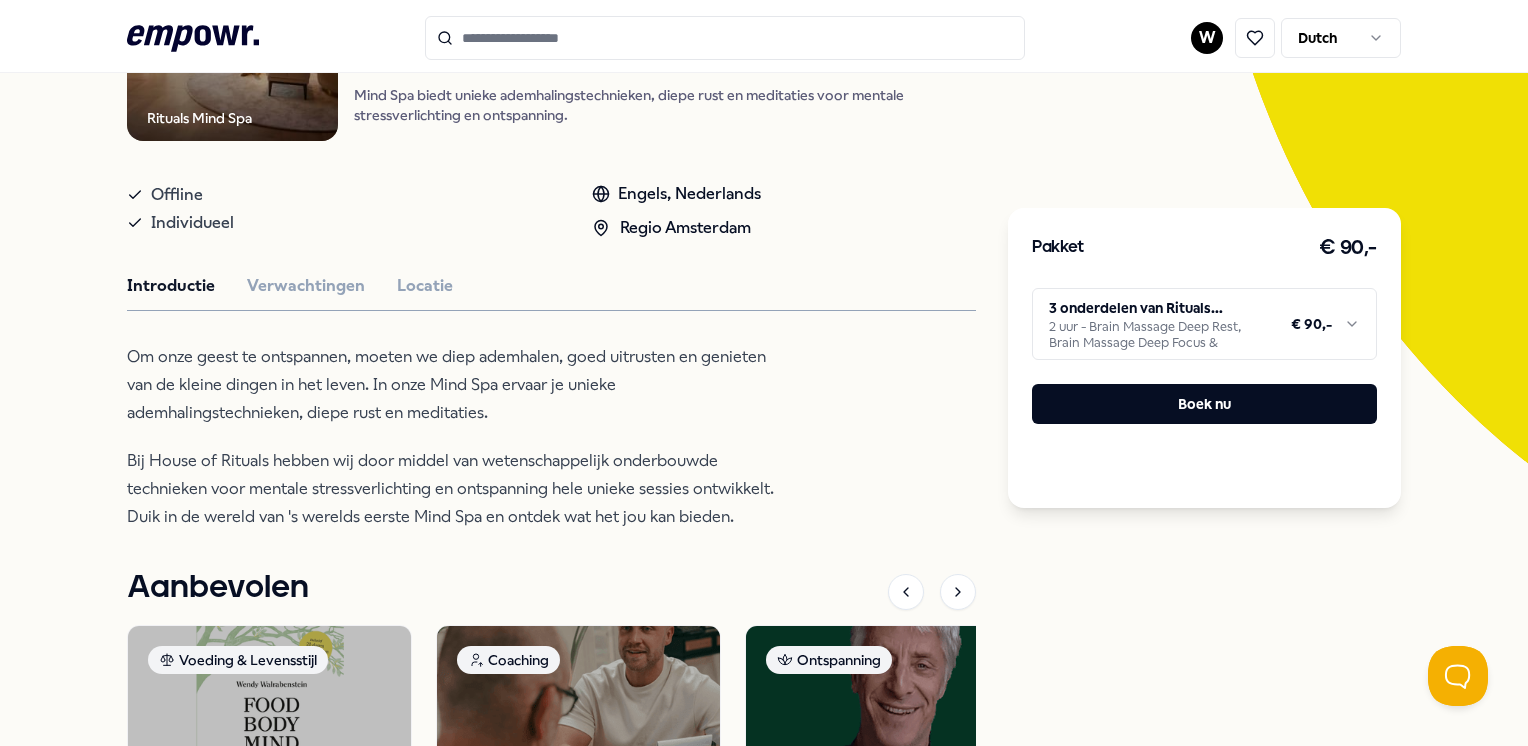 scroll, scrollTop: 300, scrollLeft: 0, axis: vertical 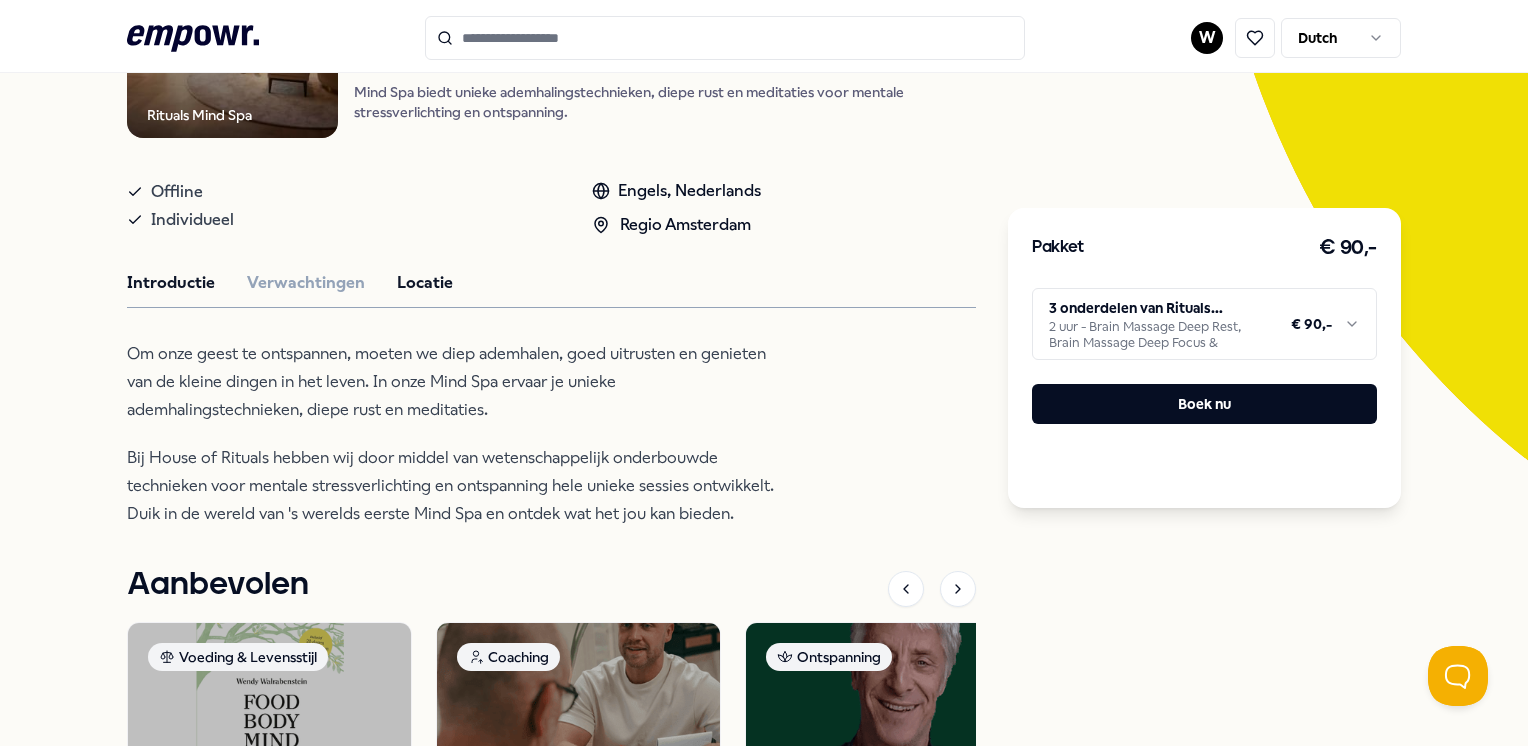 click on "Locatie" at bounding box center (425, 283) 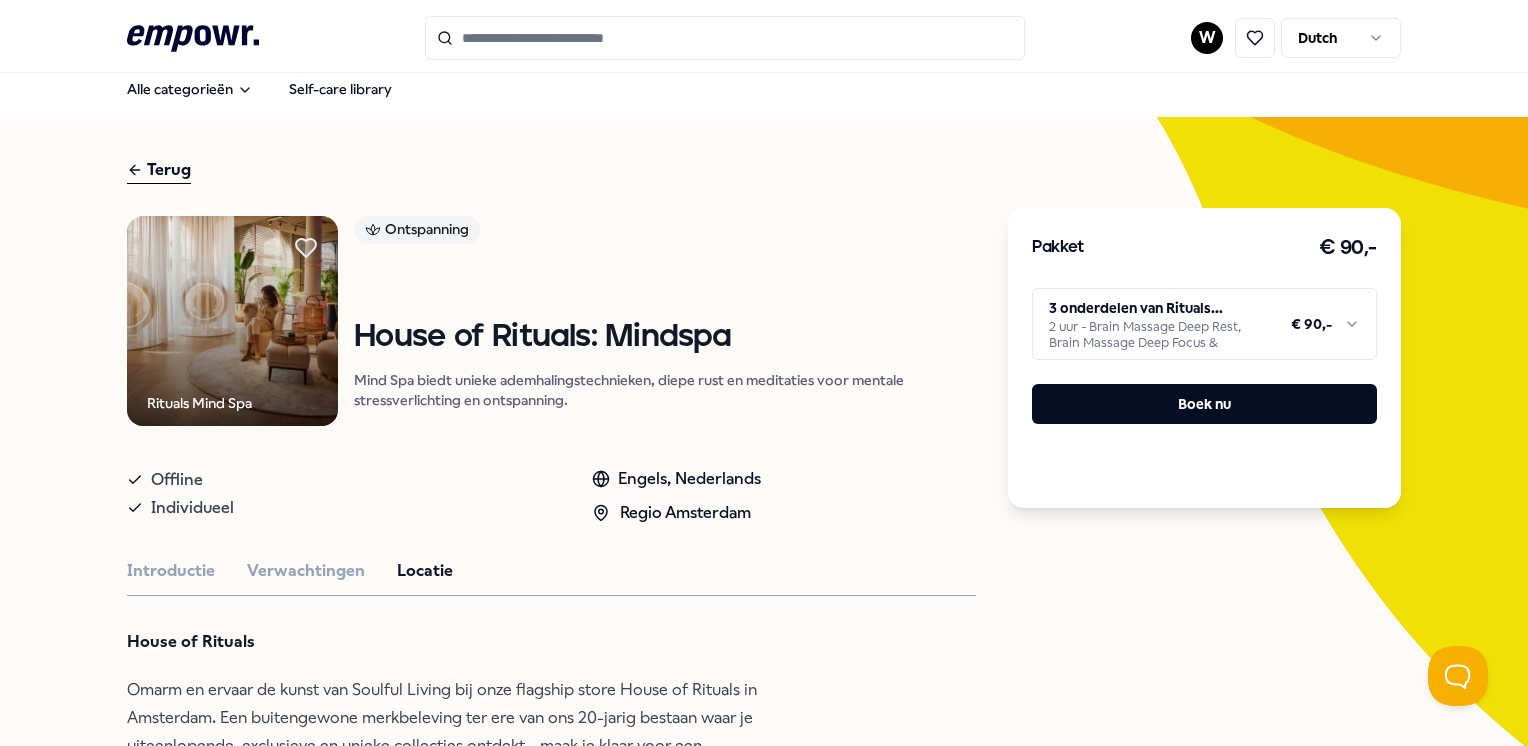 scroll, scrollTop: 0, scrollLeft: 0, axis: both 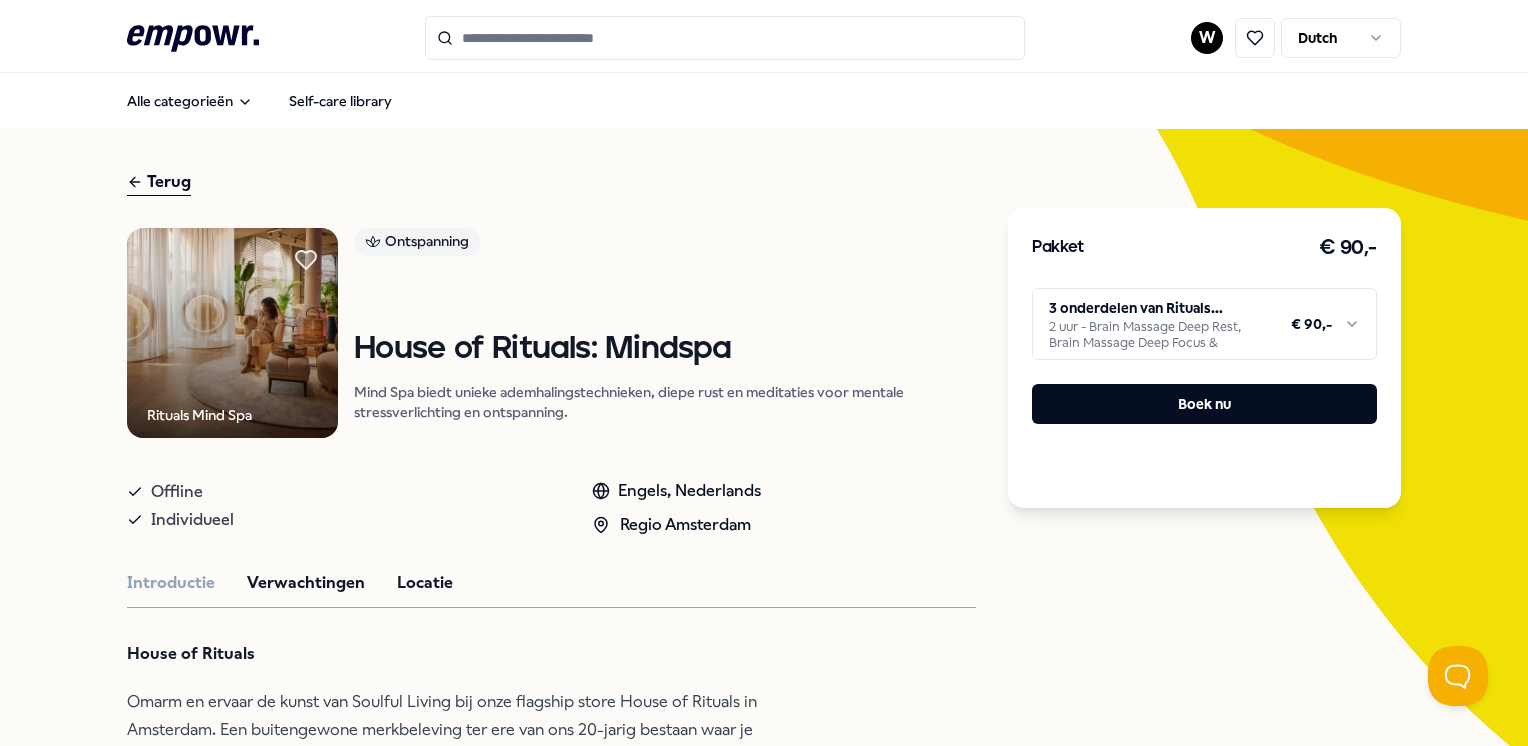 click on "Verwachtingen" at bounding box center [306, 583] 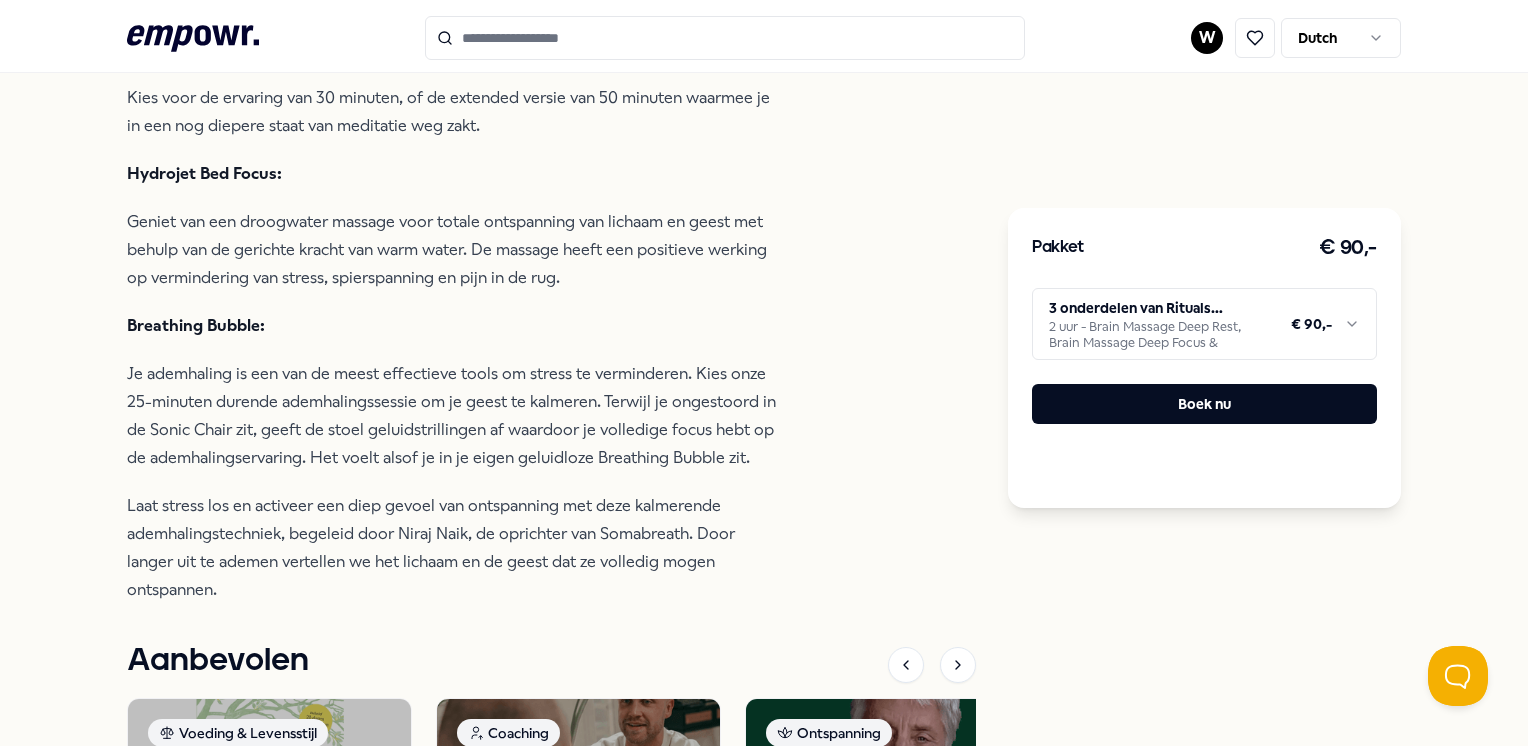 scroll, scrollTop: 1200, scrollLeft: 0, axis: vertical 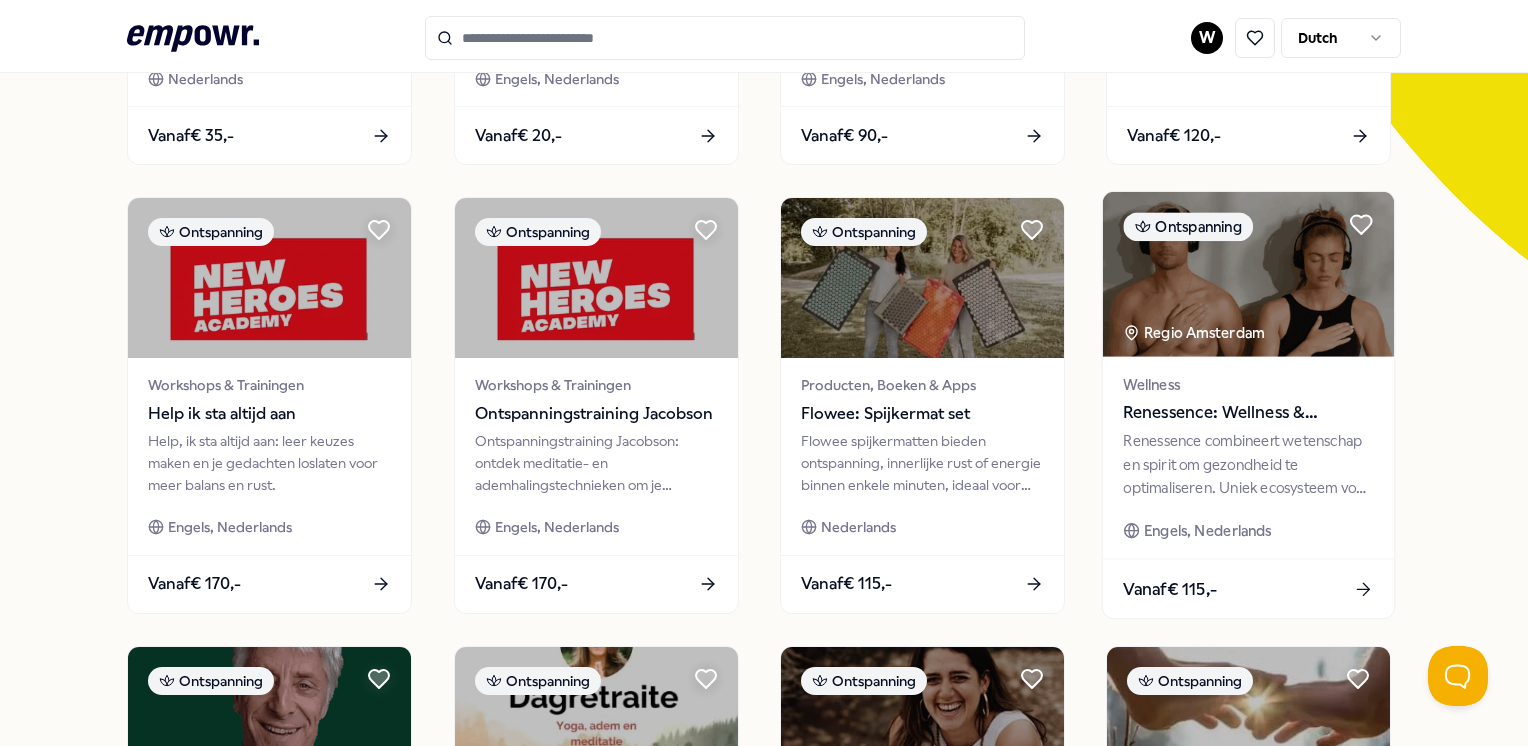 click on "Renessence: Wellness & Mindfulness" at bounding box center (1249, 413) 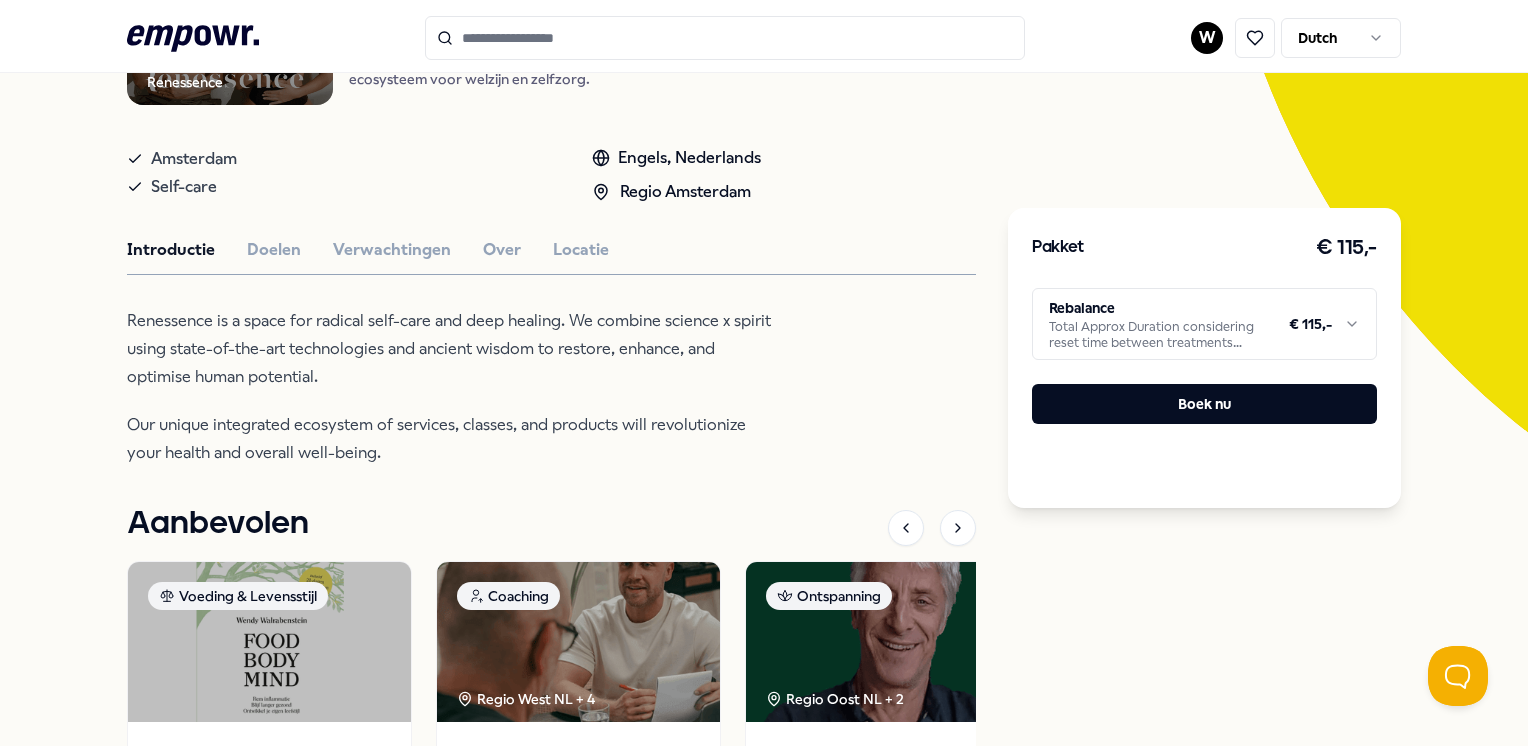scroll, scrollTop: 428, scrollLeft: 0, axis: vertical 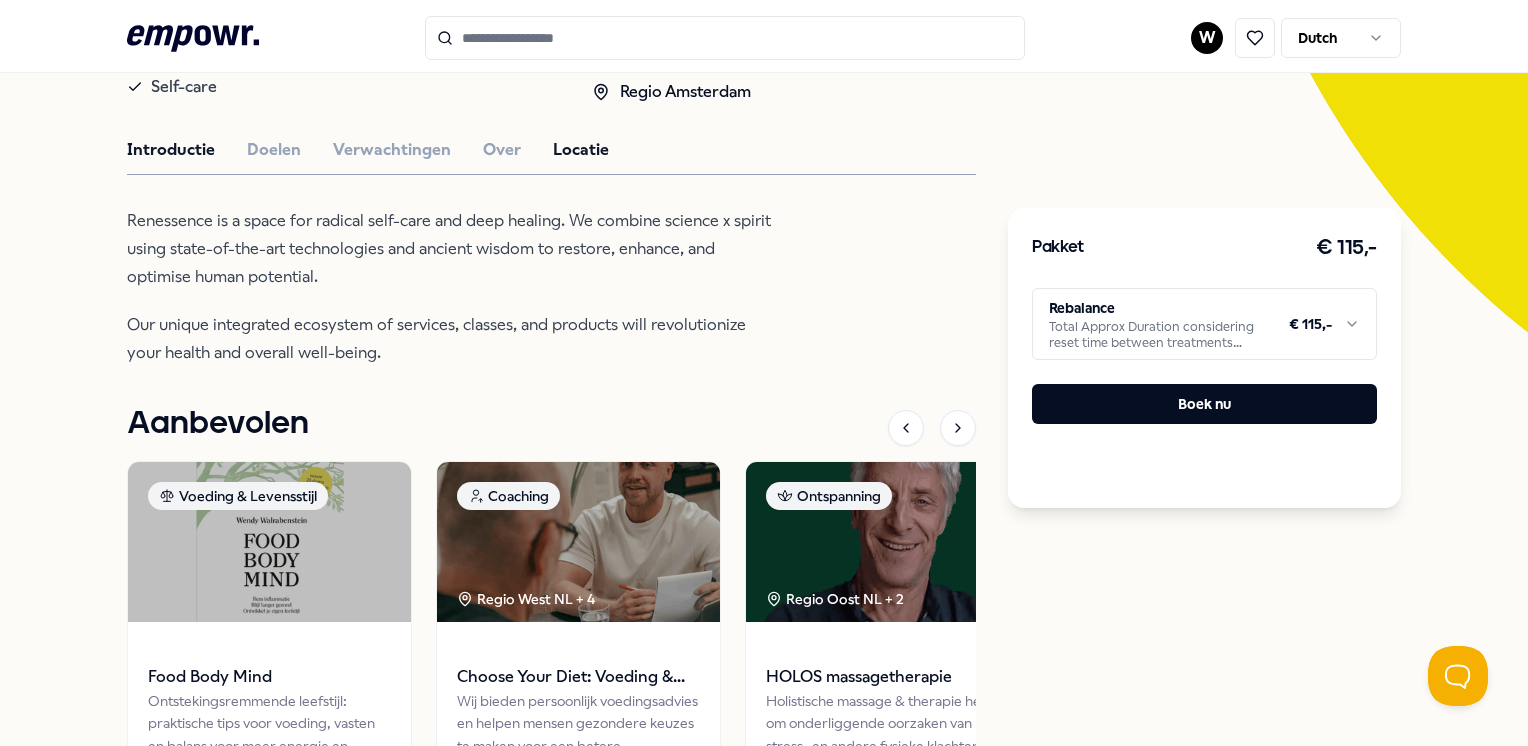 click on "Locatie" at bounding box center [581, 150] 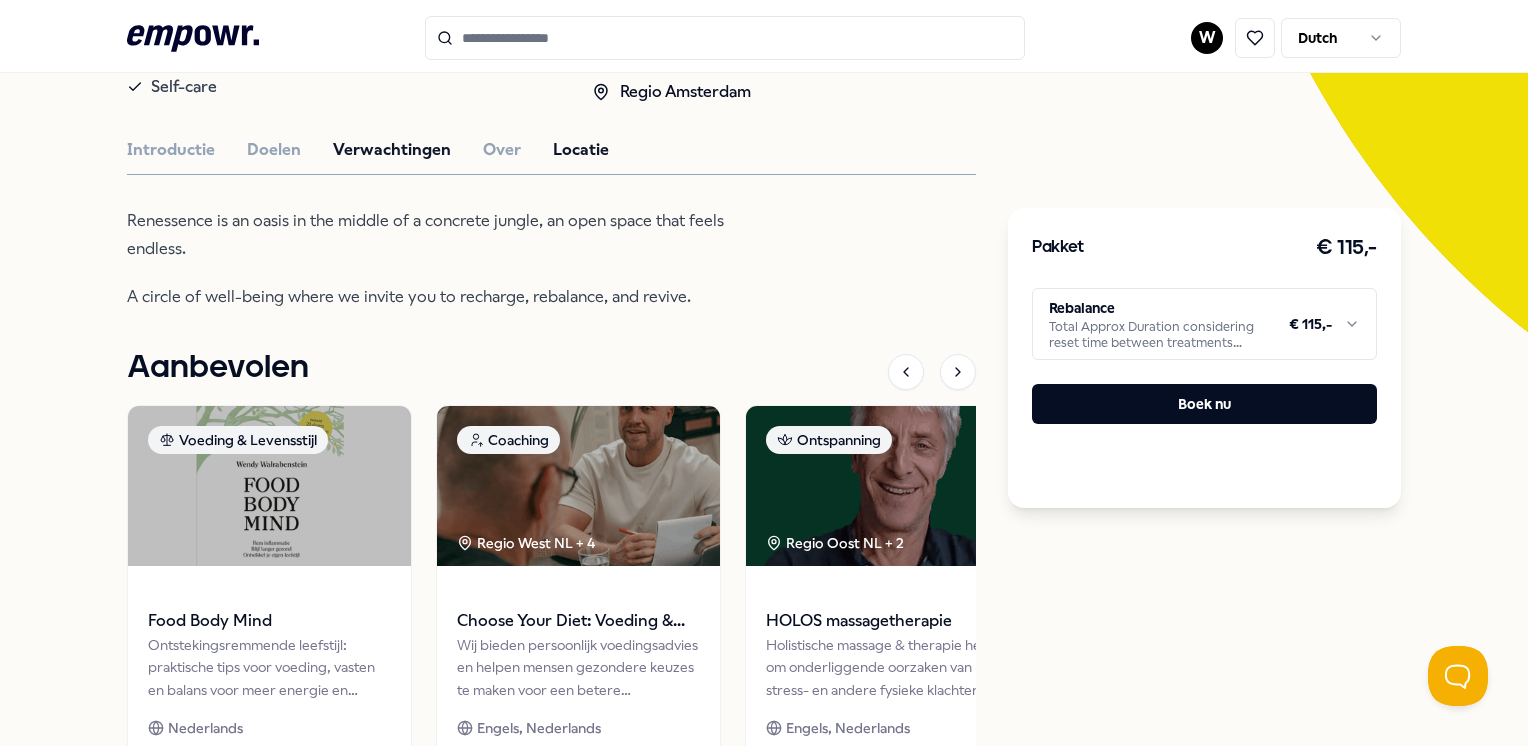 click on "Verwachtingen" at bounding box center (392, 150) 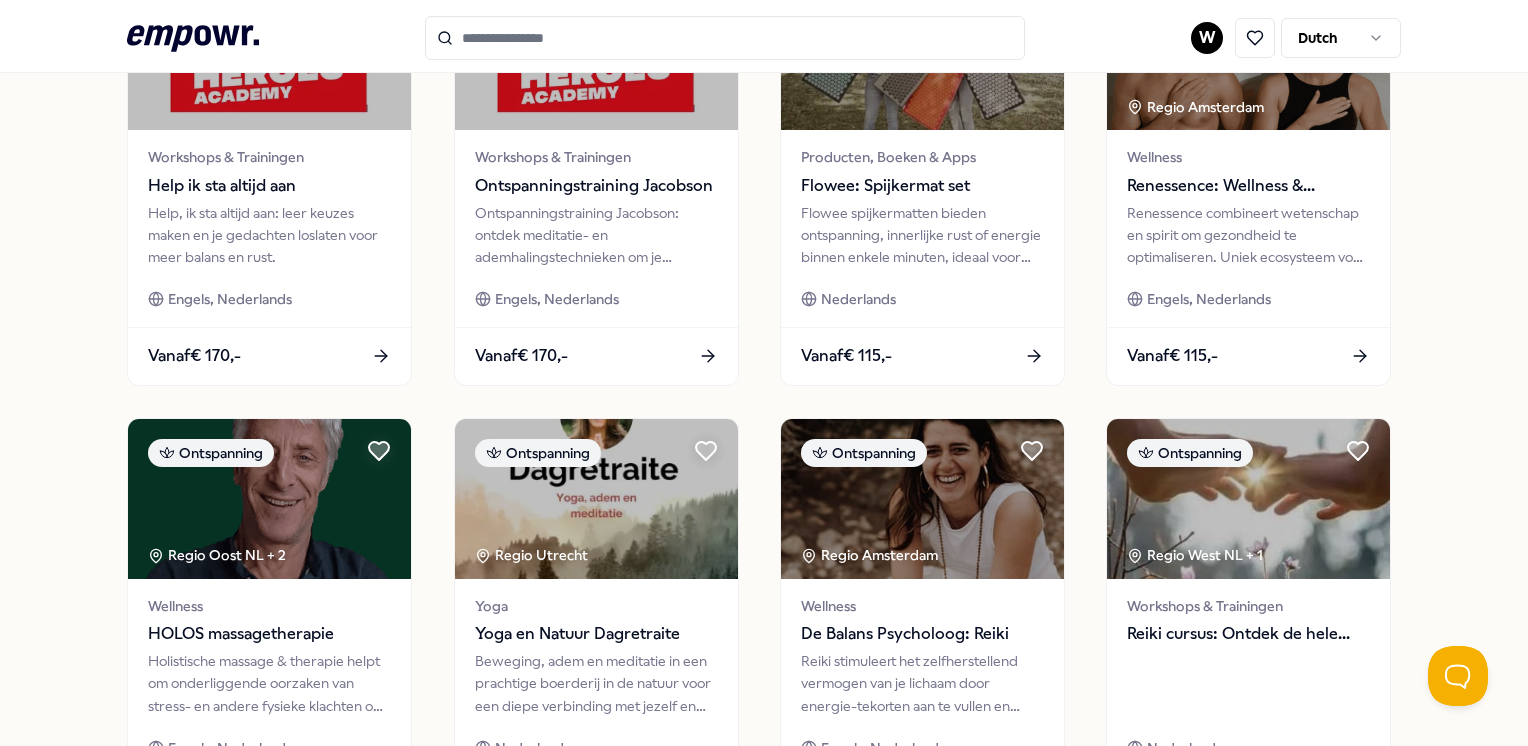 scroll, scrollTop: 828, scrollLeft: 0, axis: vertical 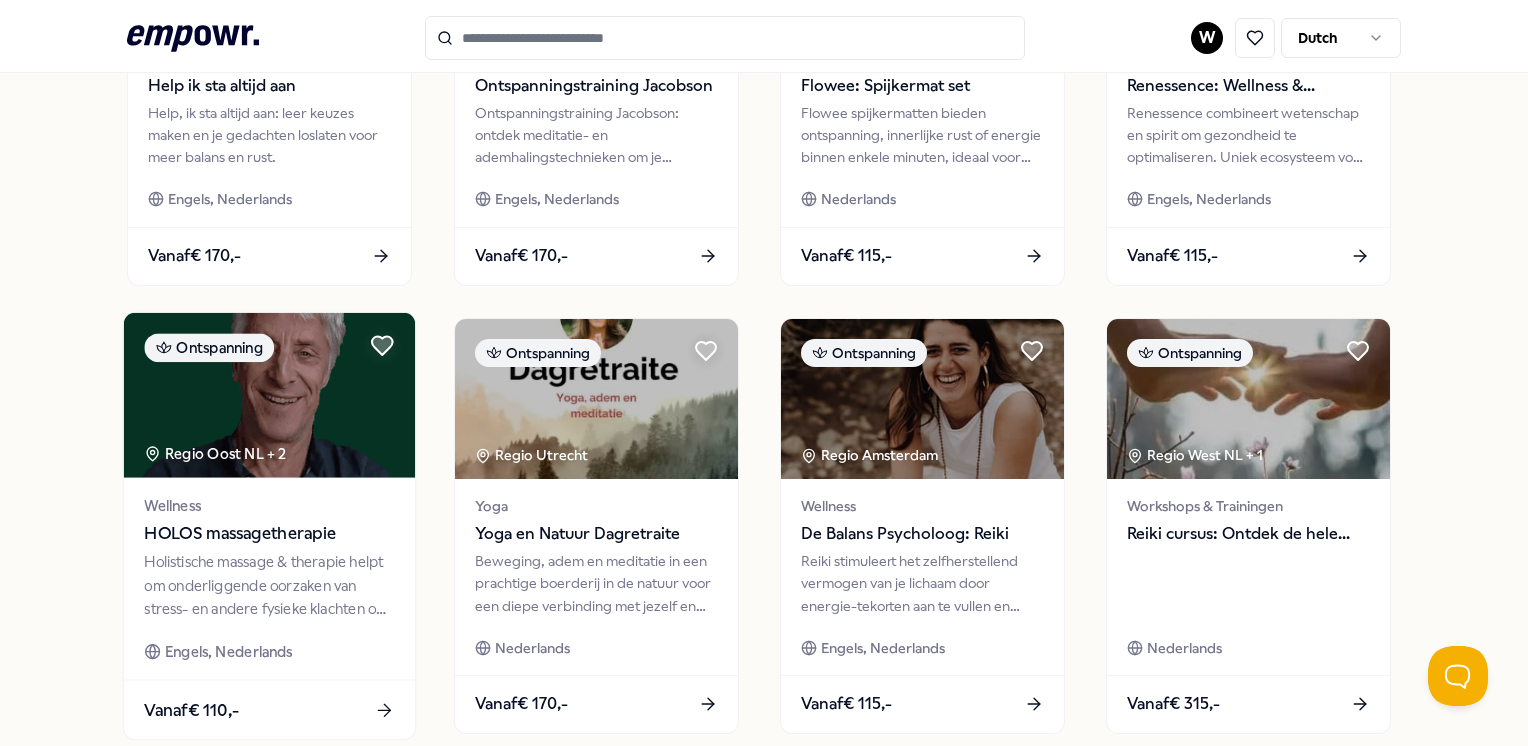 click on "HOLOS massagetherapie" at bounding box center [270, 534] 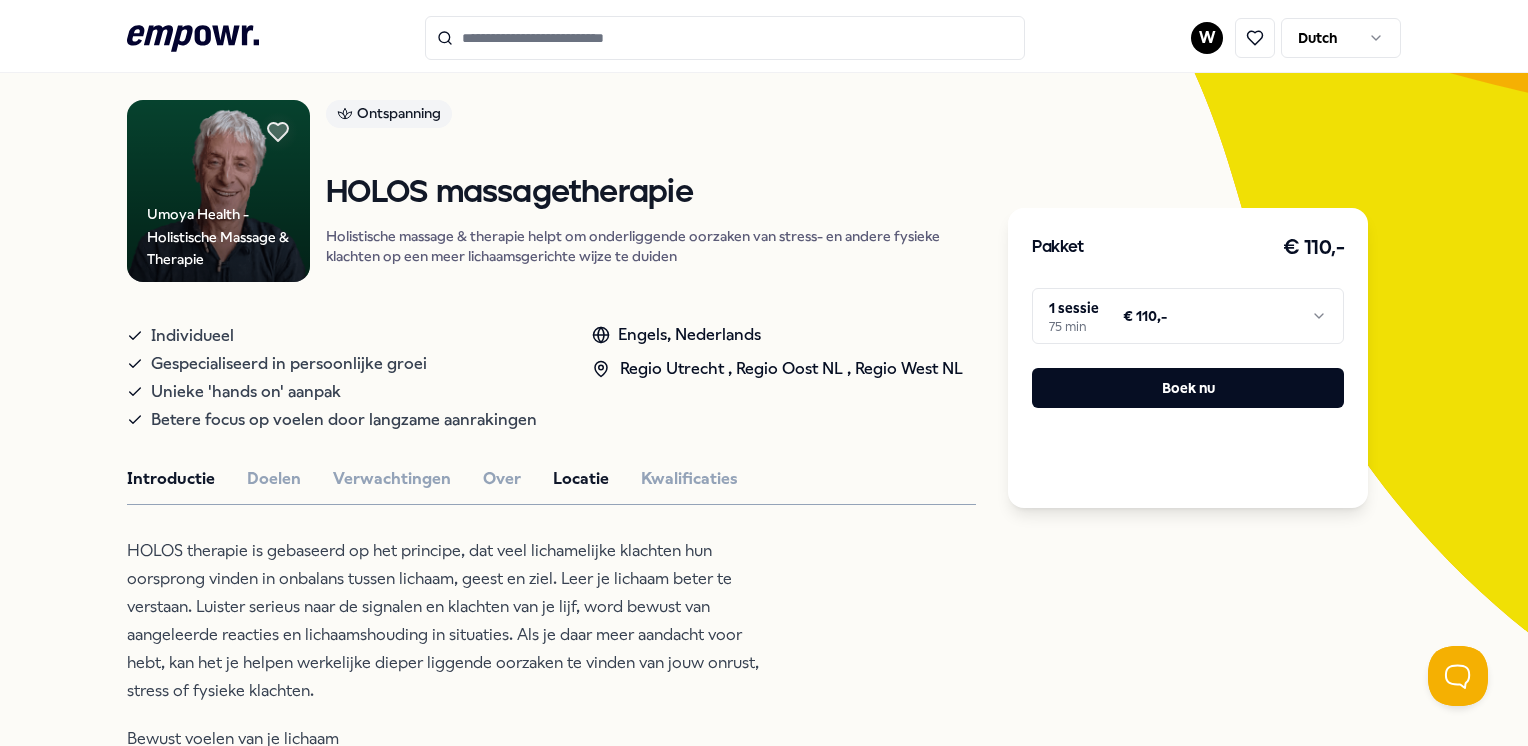 click on "Locatie" at bounding box center (581, 479) 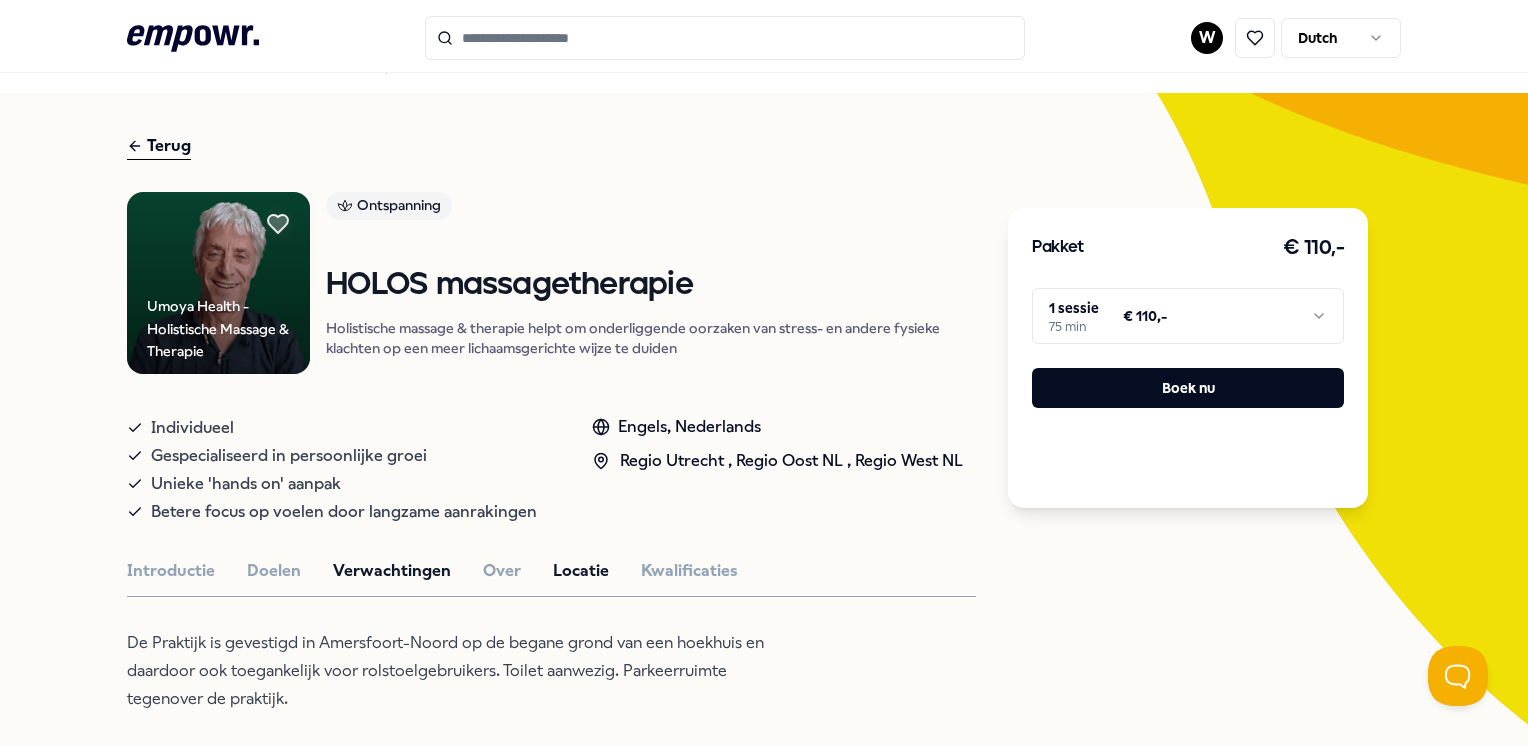 scroll, scrollTop: 28, scrollLeft: 0, axis: vertical 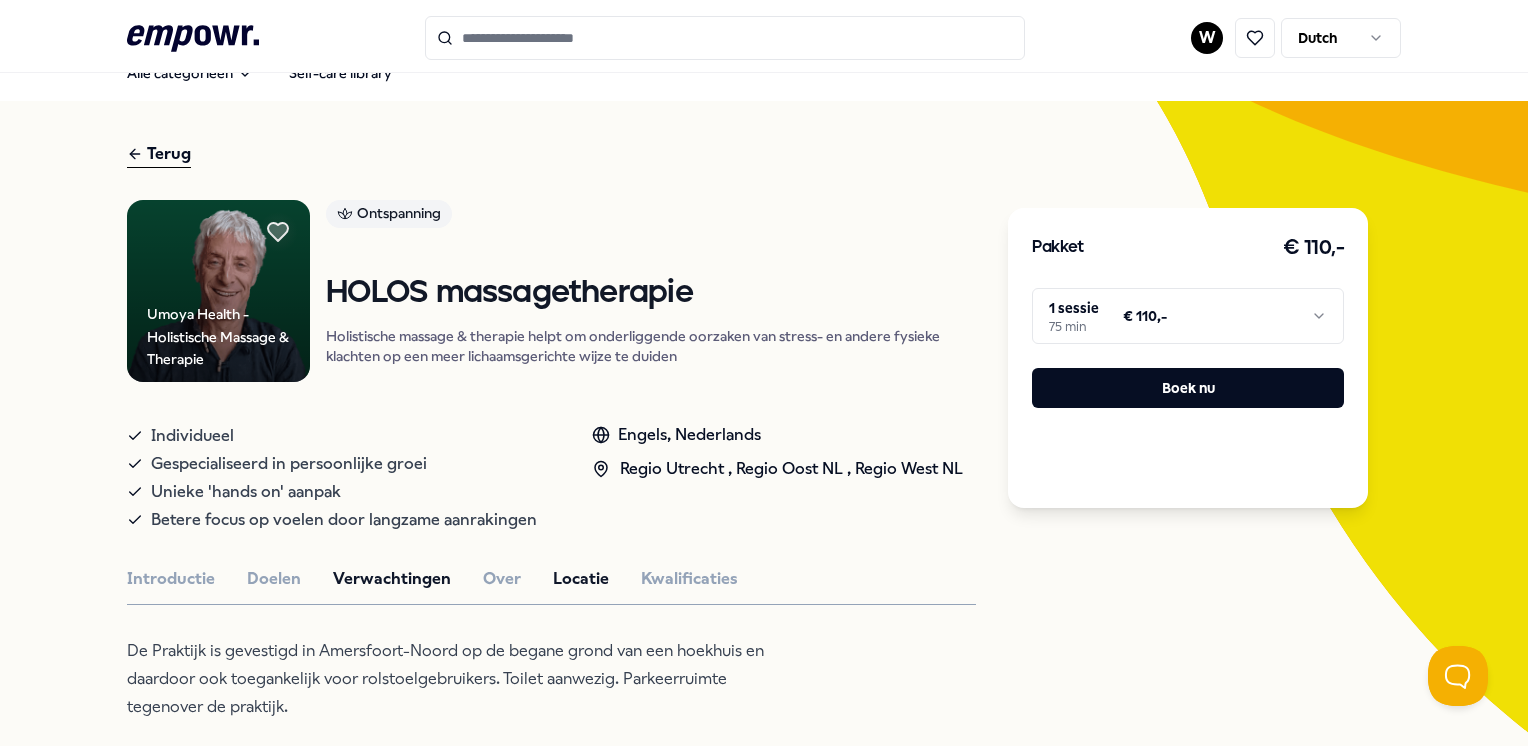 click on "Verwachtingen" at bounding box center (392, 579) 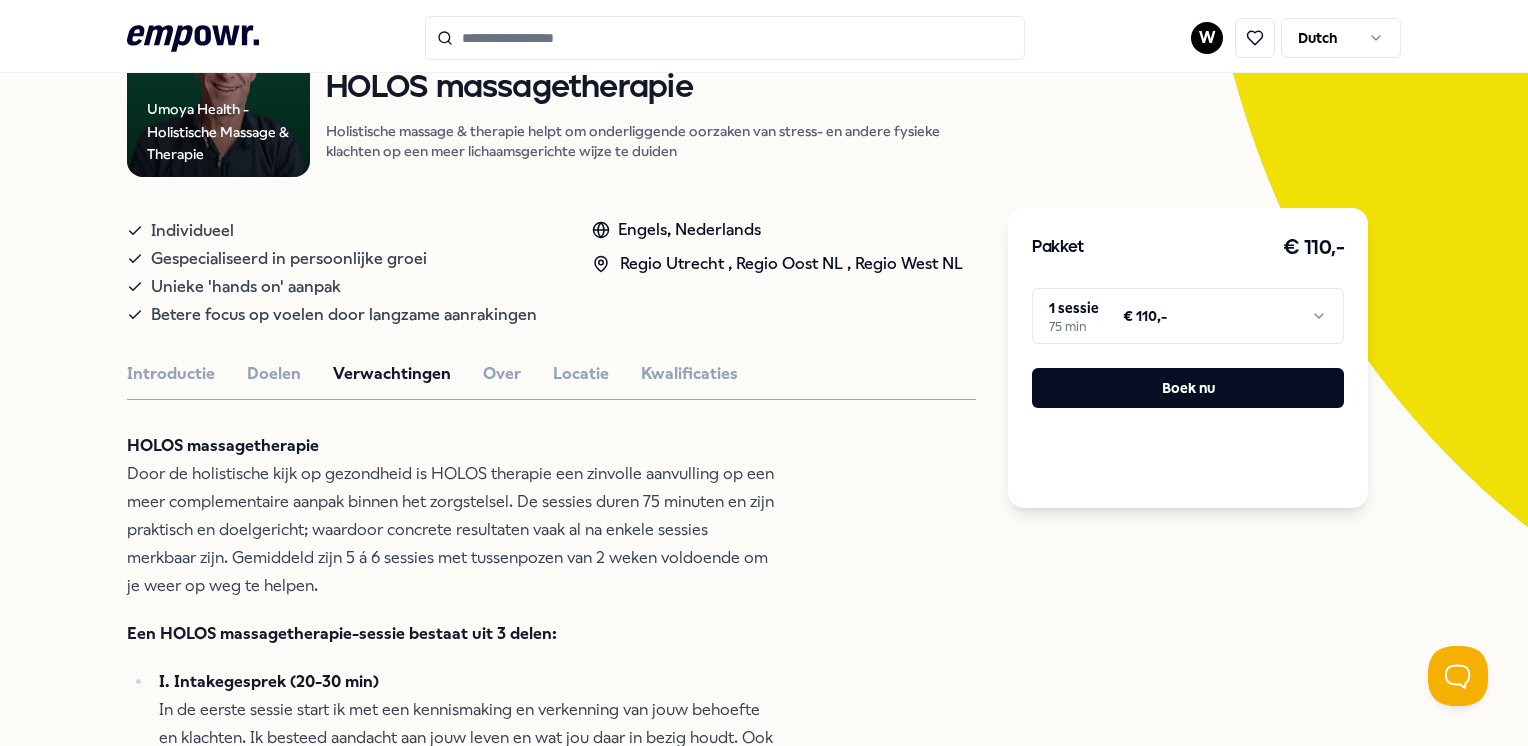scroll, scrollTop: 228, scrollLeft: 0, axis: vertical 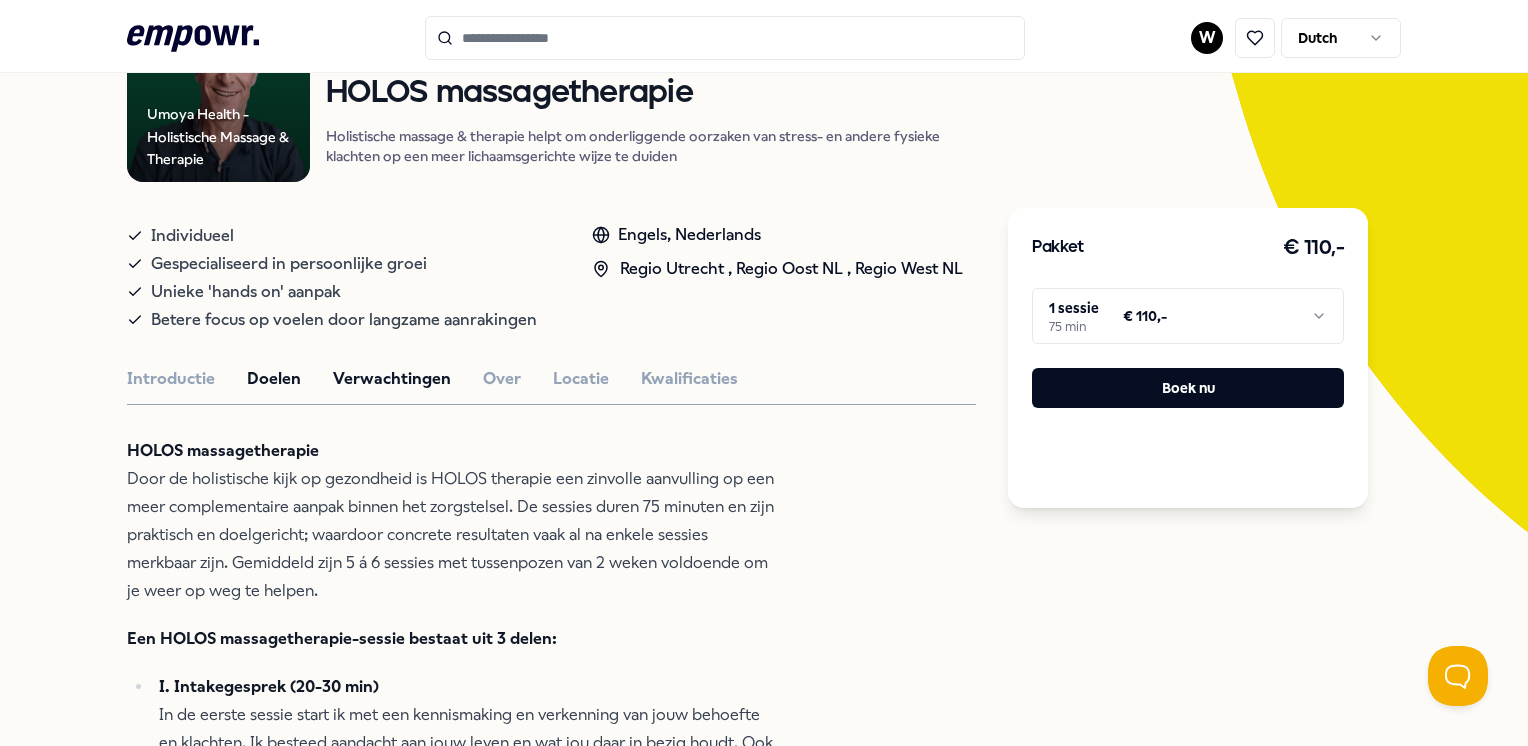 click on "Doelen" at bounding box center [274, 379] 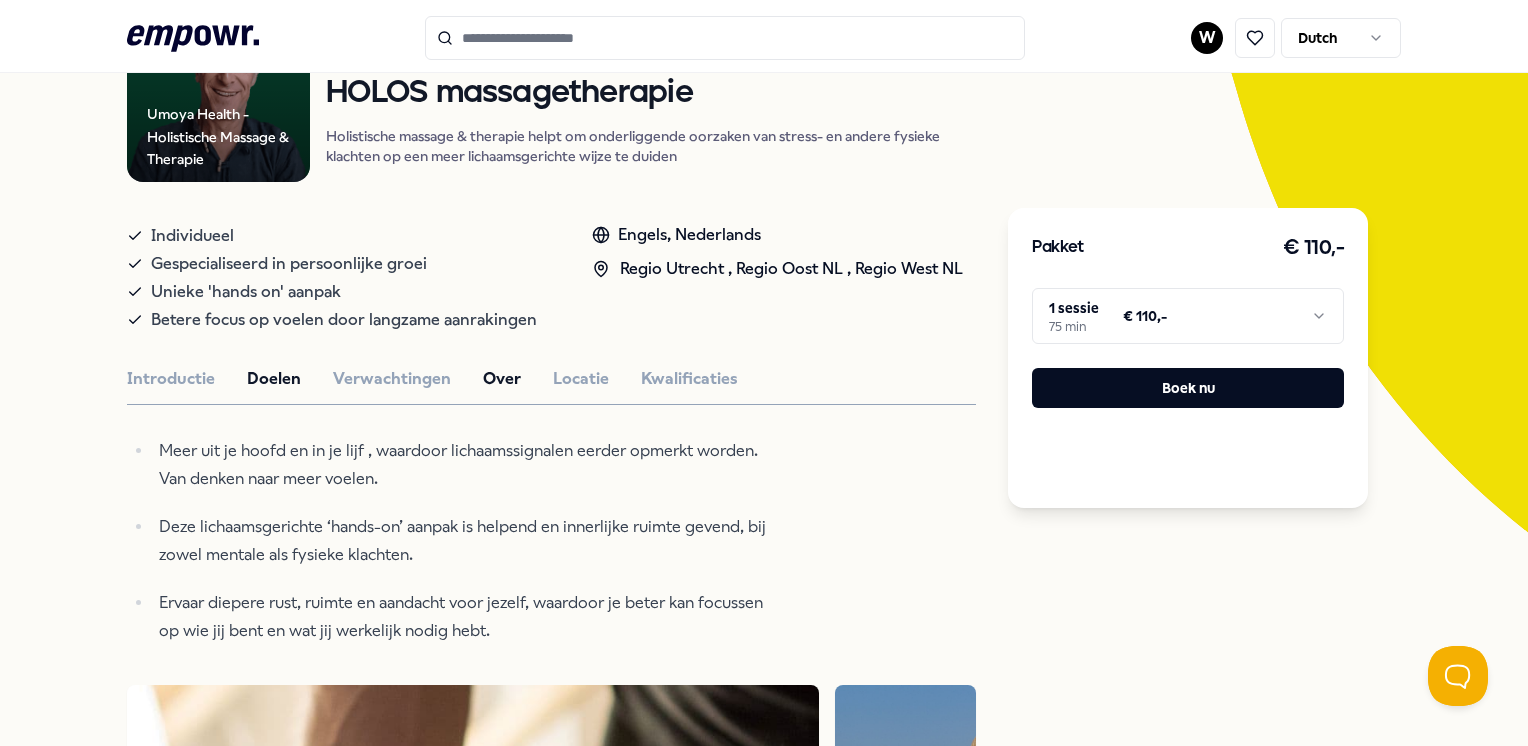 click on "Over" at bounding box center (502, 379) 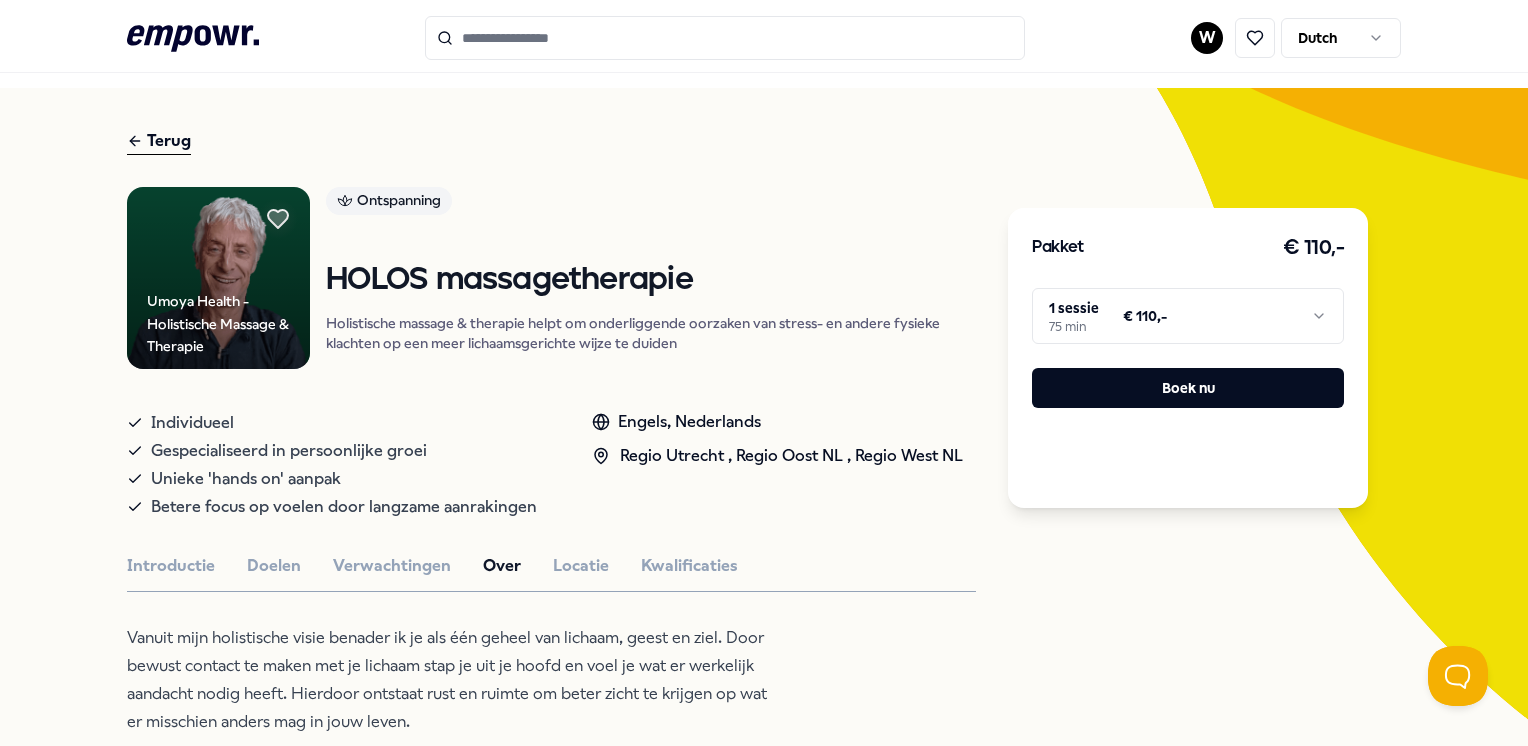 scroll, scrollTop: 28, scrollLeft: 0, axis: vertical 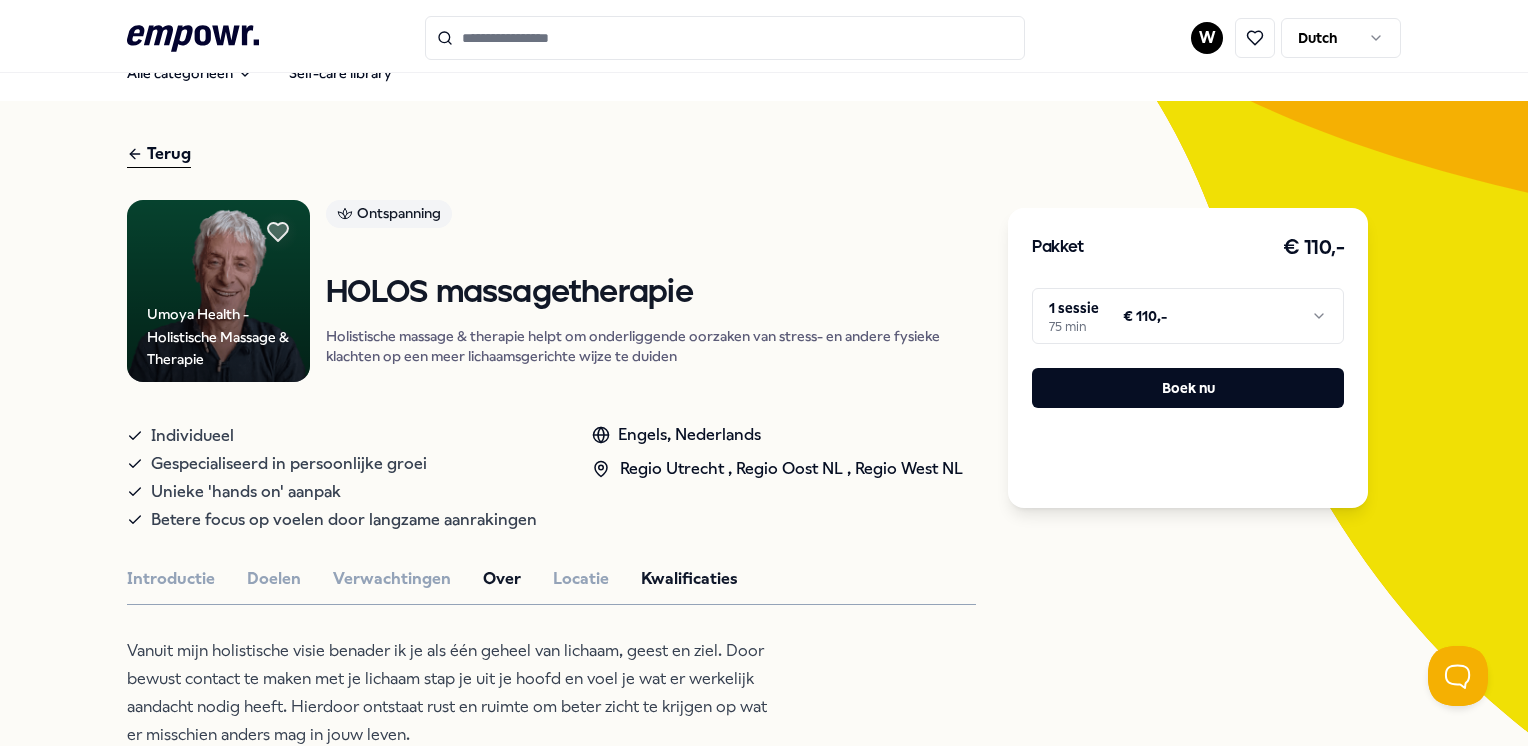 click on "Kwalificaties" at bounding box center (689, 579) 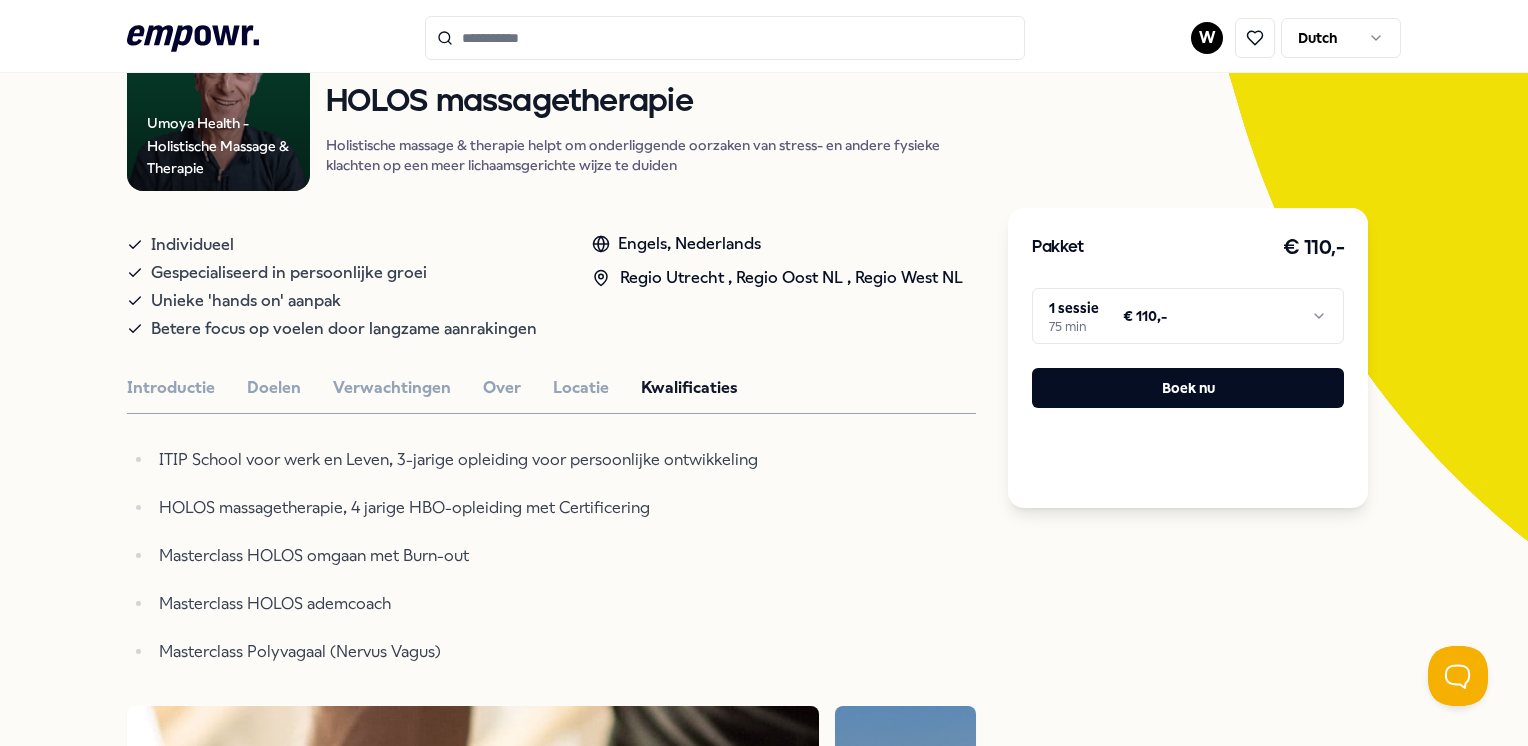 scroll, scrollTop: 228, scrollLeft: 0, axis: vertical 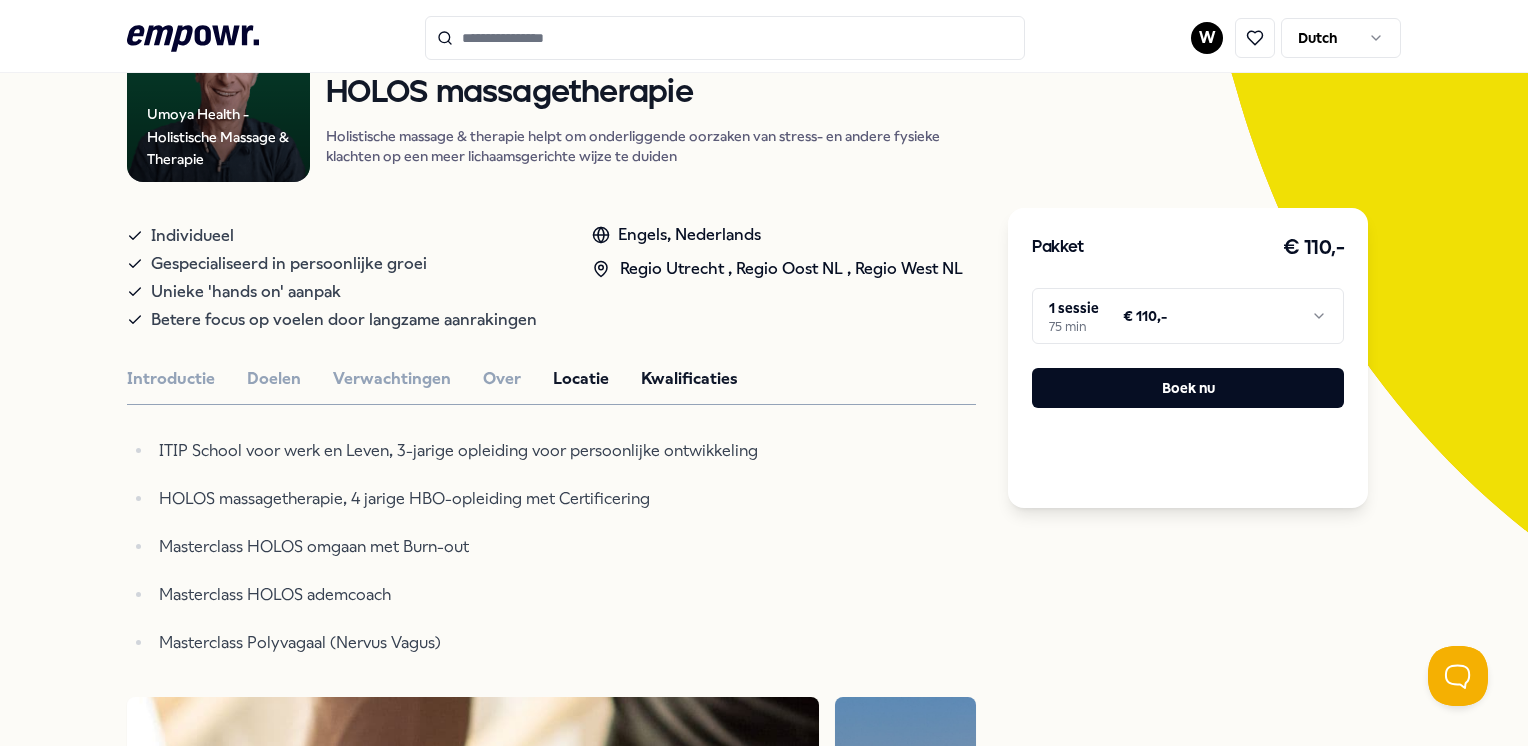 click on "Locatie" at bounding box center [581, 379] 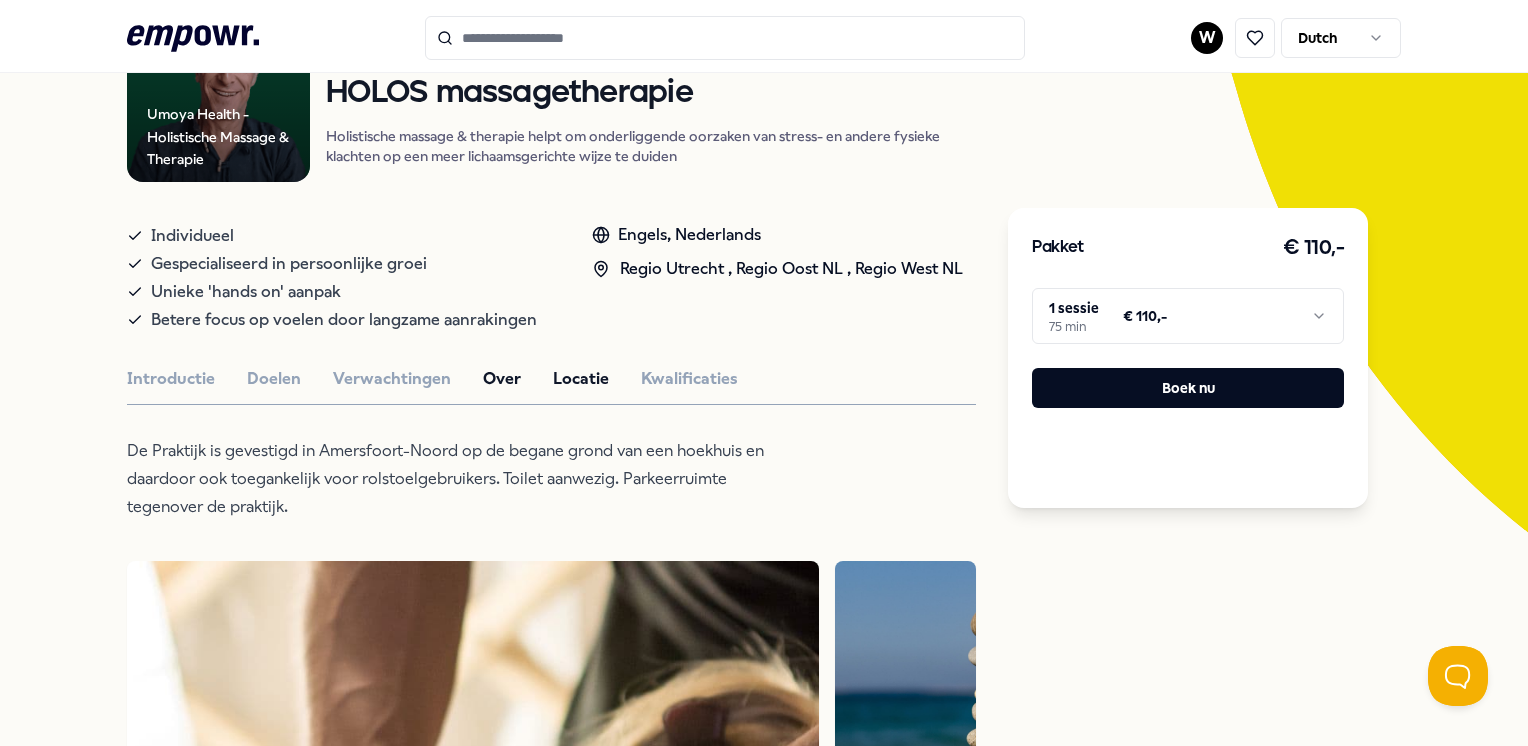 click on "Over" at bounding box center [502, 379] 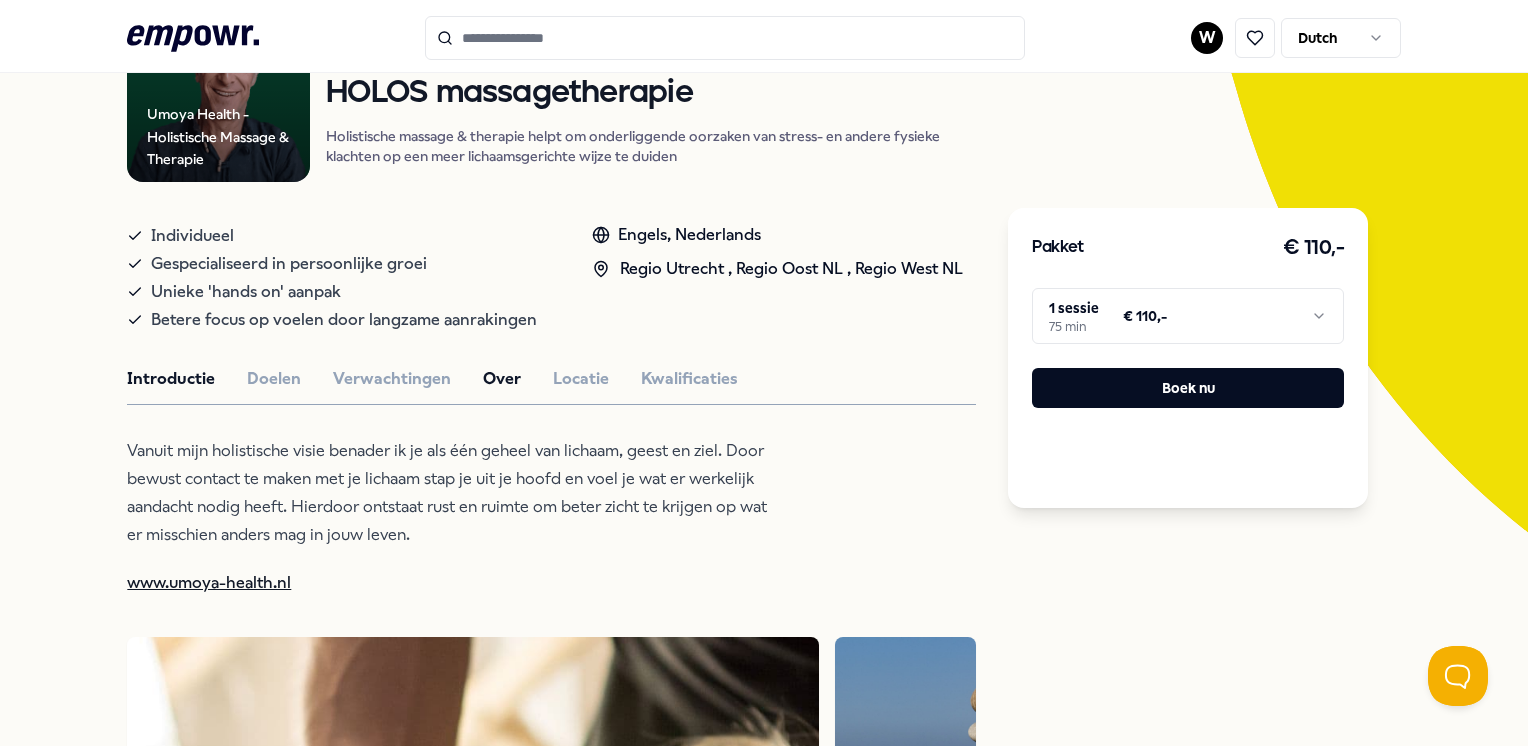 click on "Introductie" at bounding box center [171, 379] 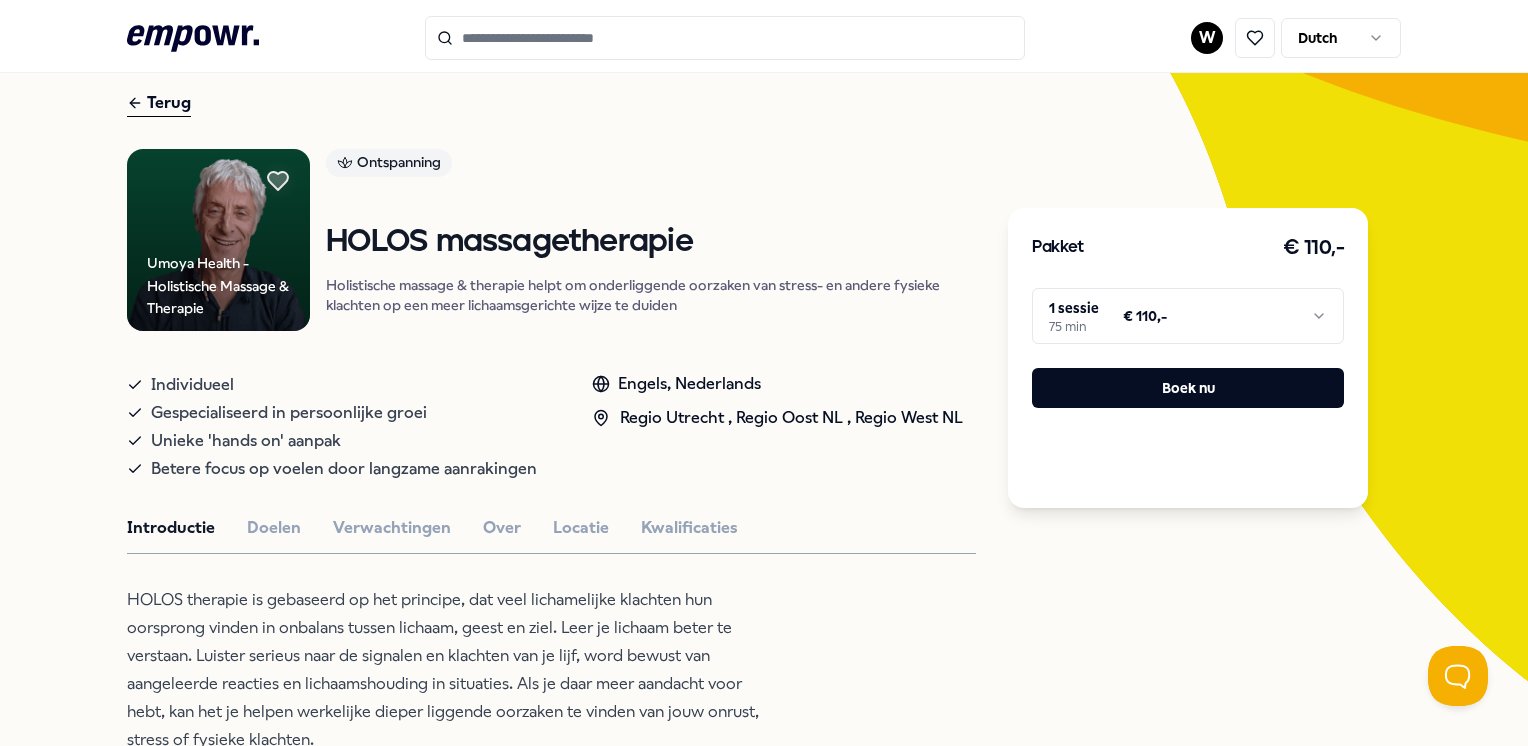 scroll, scrollTop: 28, scrollLeft: 0, axis: vertical 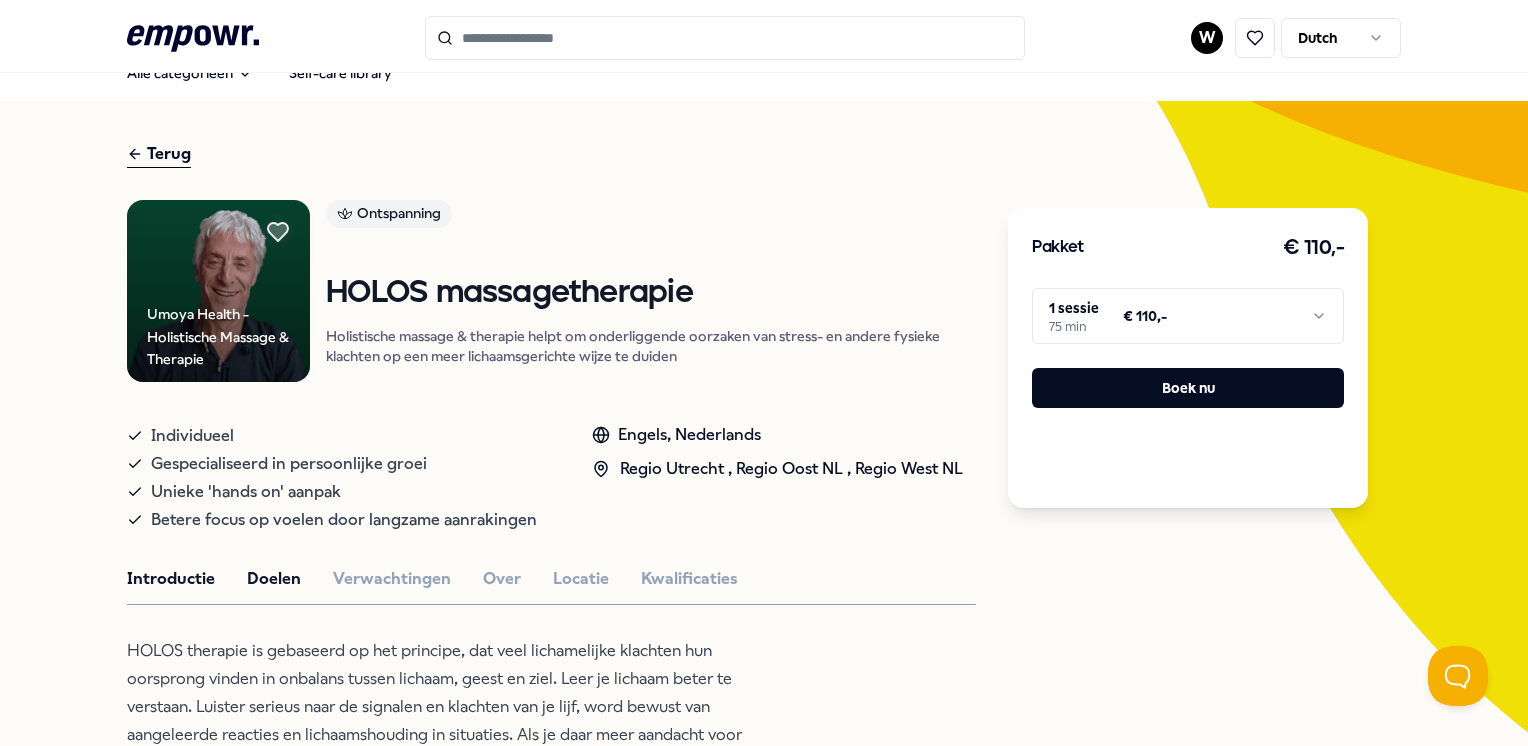 click on "Doelen" at bounding box center (274, 579) 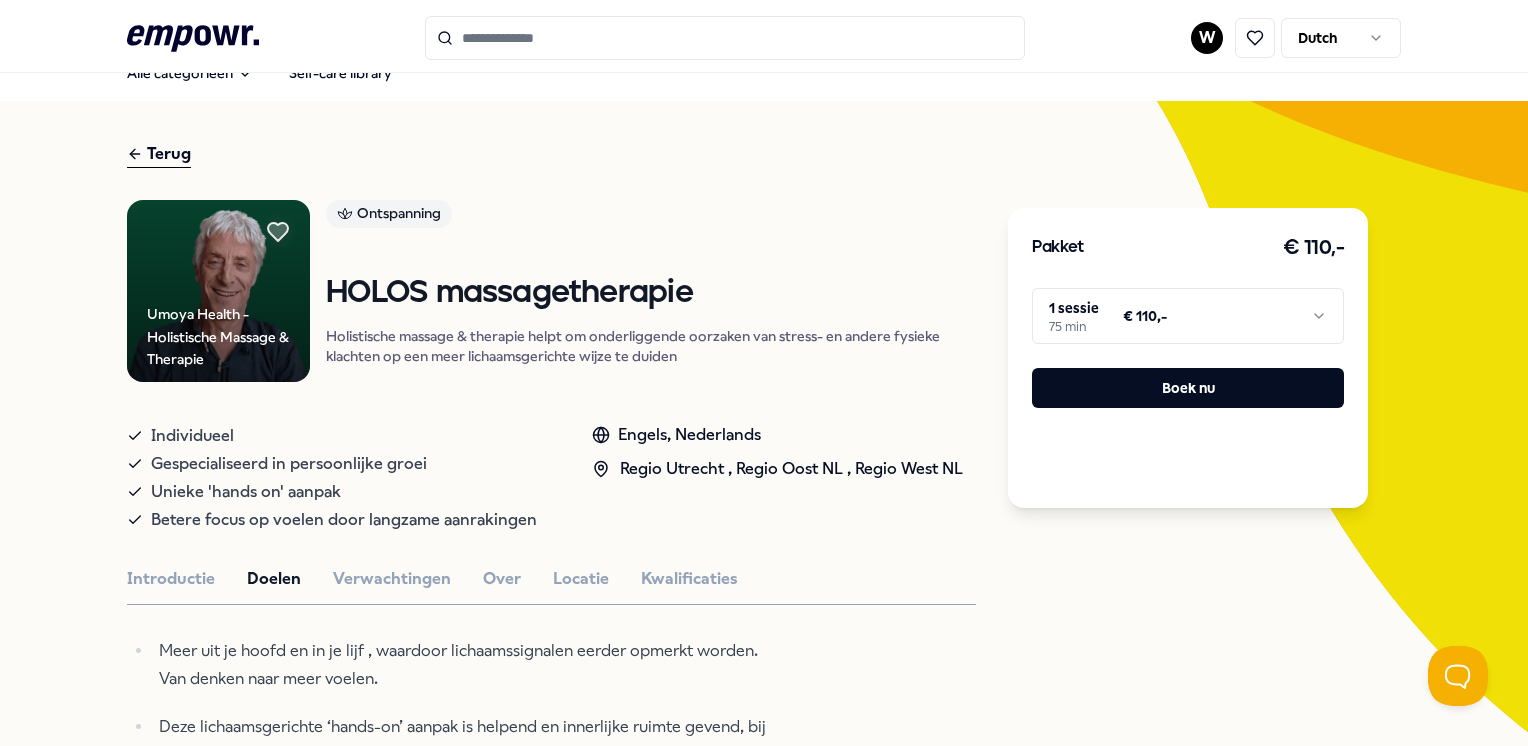 scroll, scrollTop: 0, scrollLeft: 0, axis: both 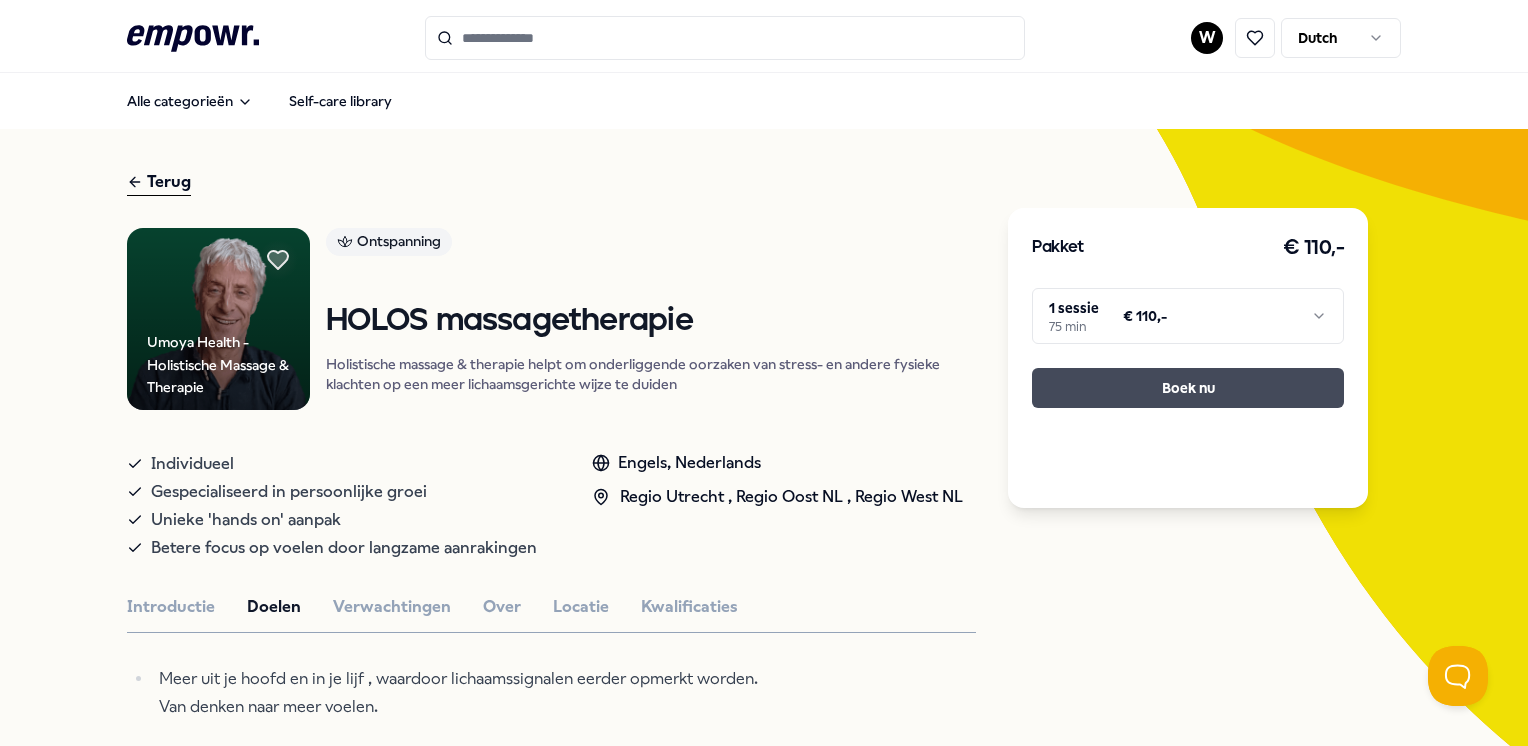 click on "Boek nu" at bounding box center [1188, 388] 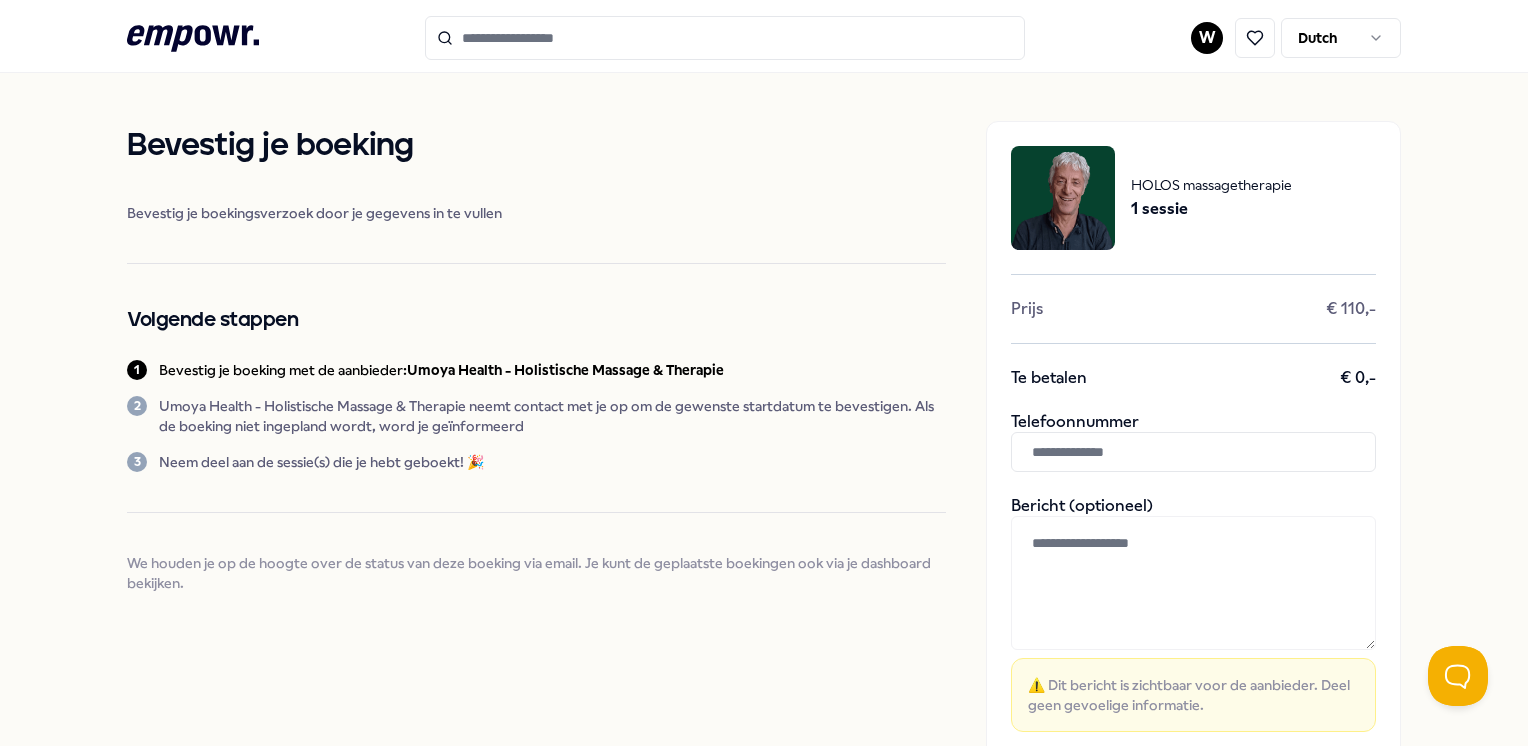 click at bounding box center (1193, 452) 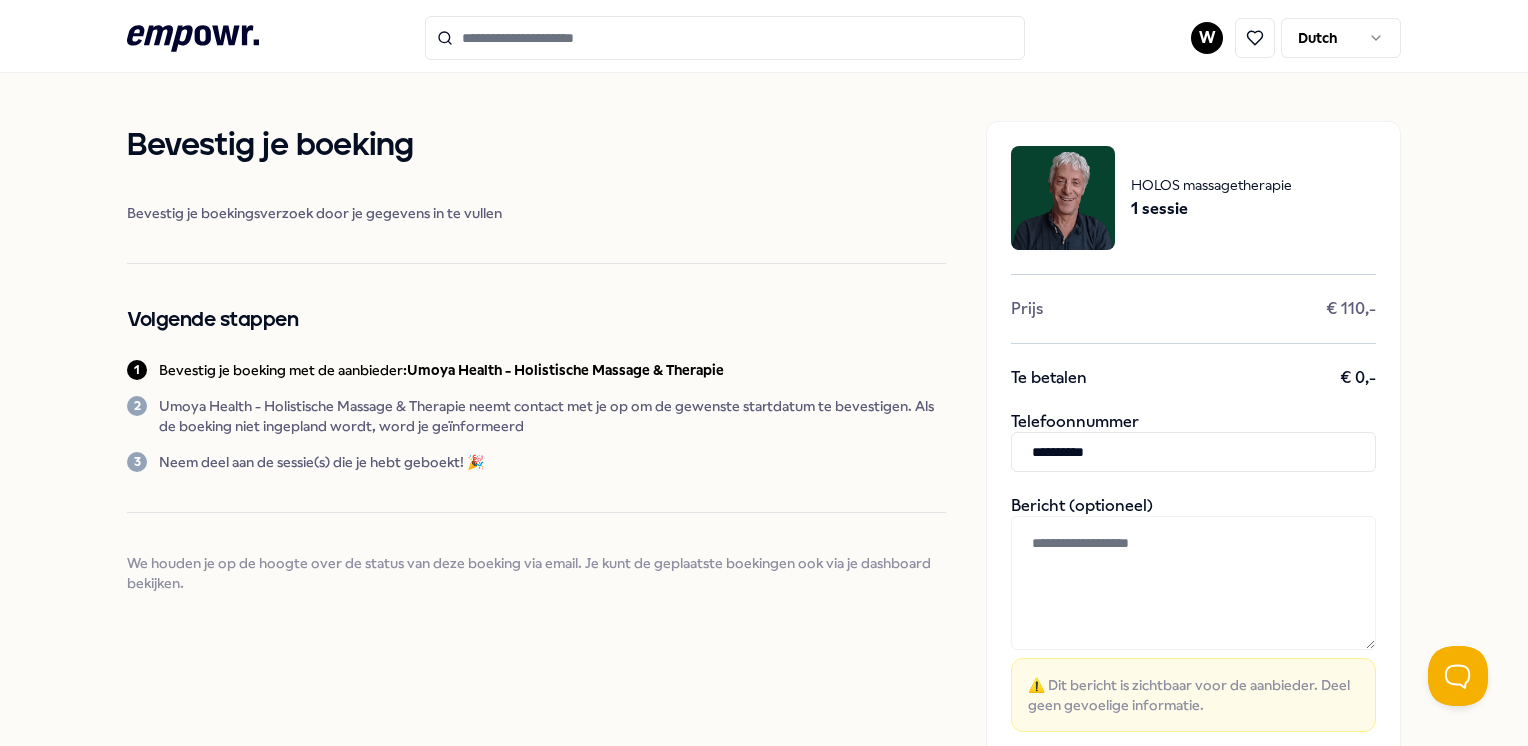 type on "**********" 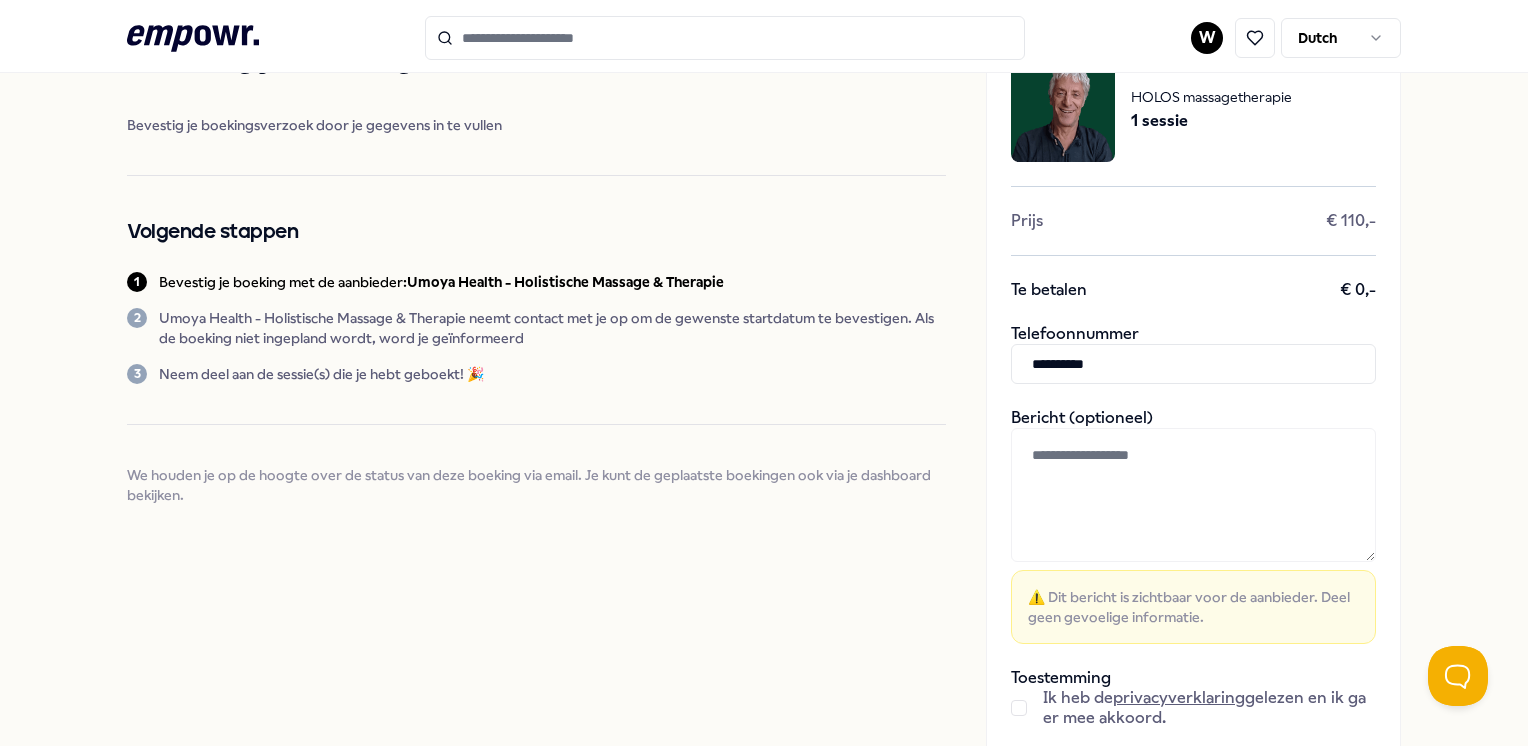 scroll, scrollTop: 200, scrollLeft: 0, axis: vertical 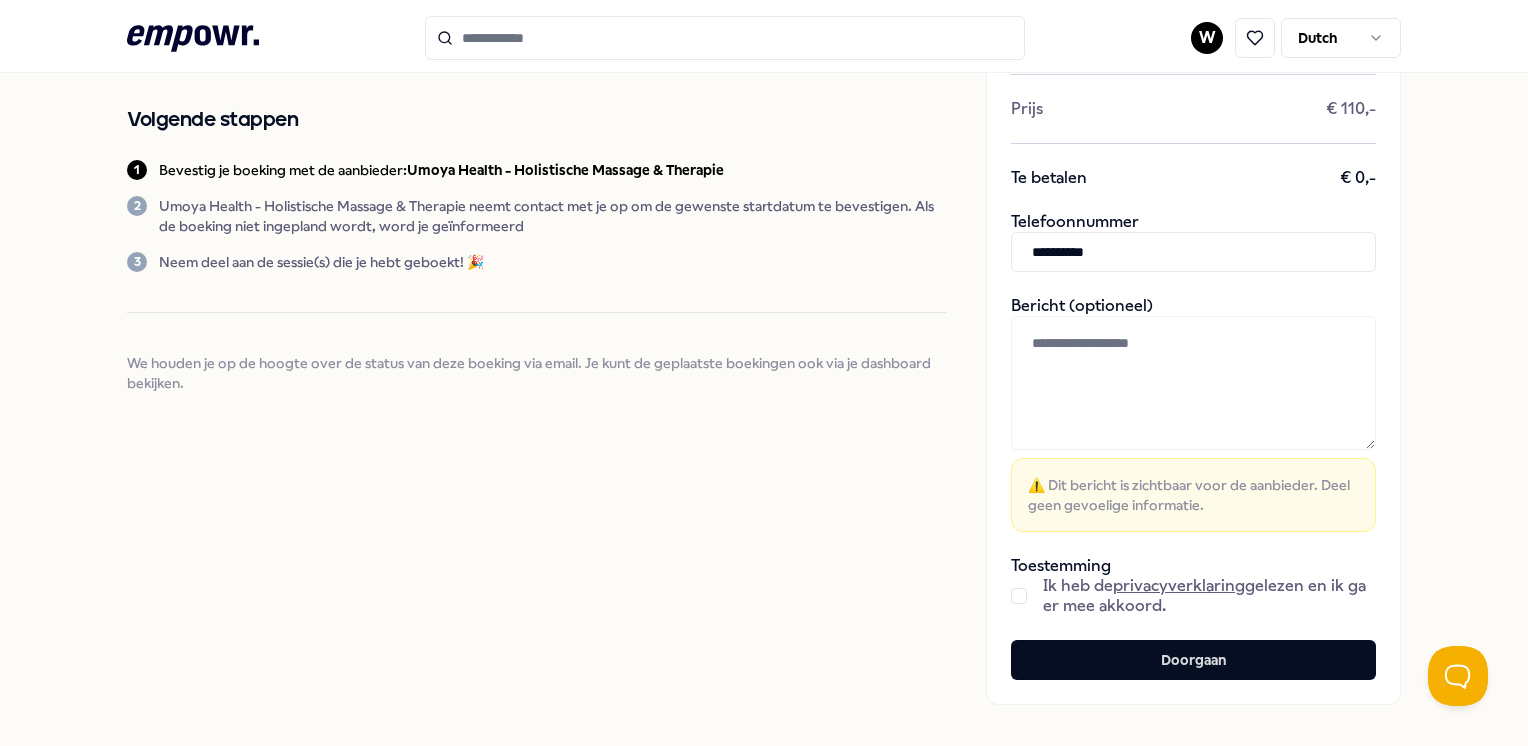 click at bounding box center [1019, 596] 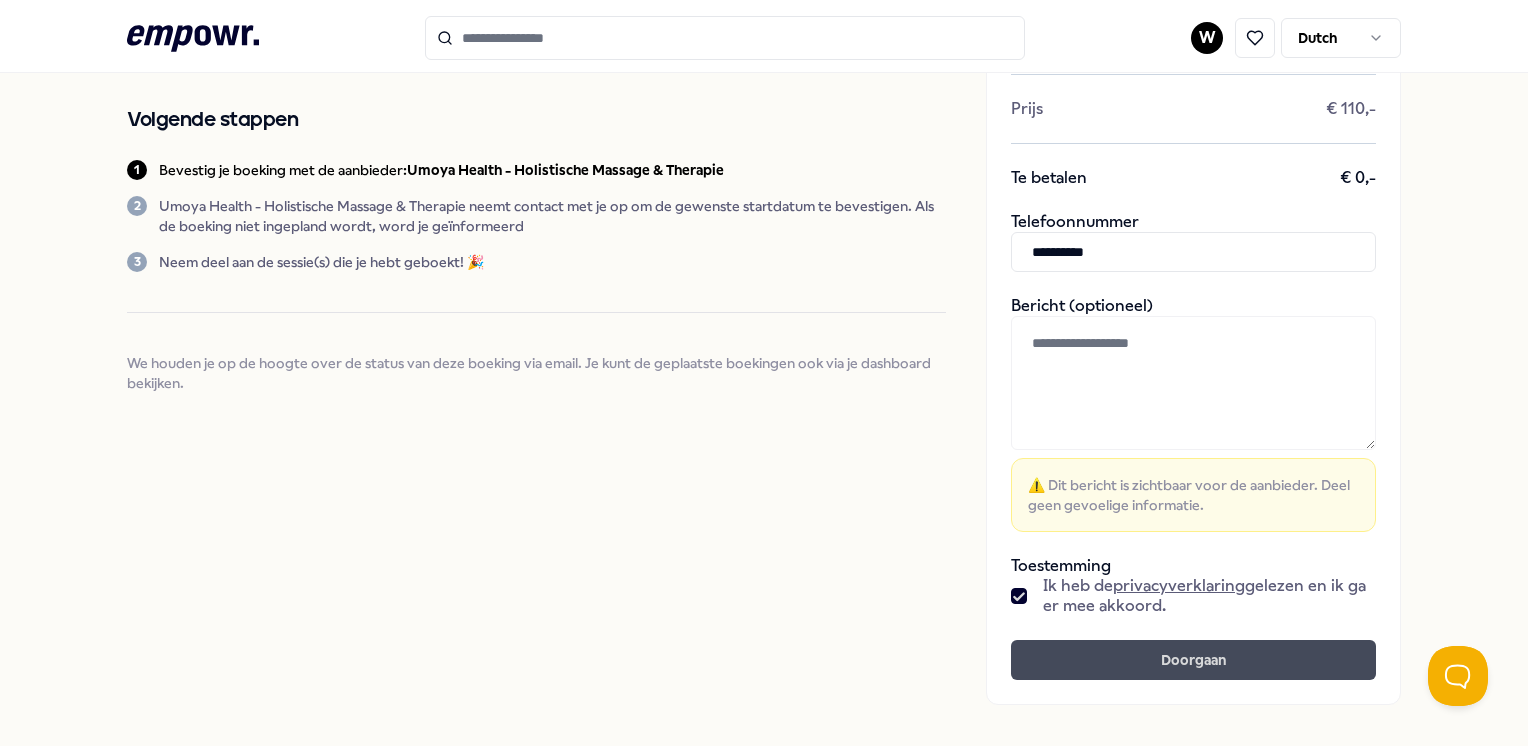 click on "Doorgaan" at bounding box center (1193, 660) 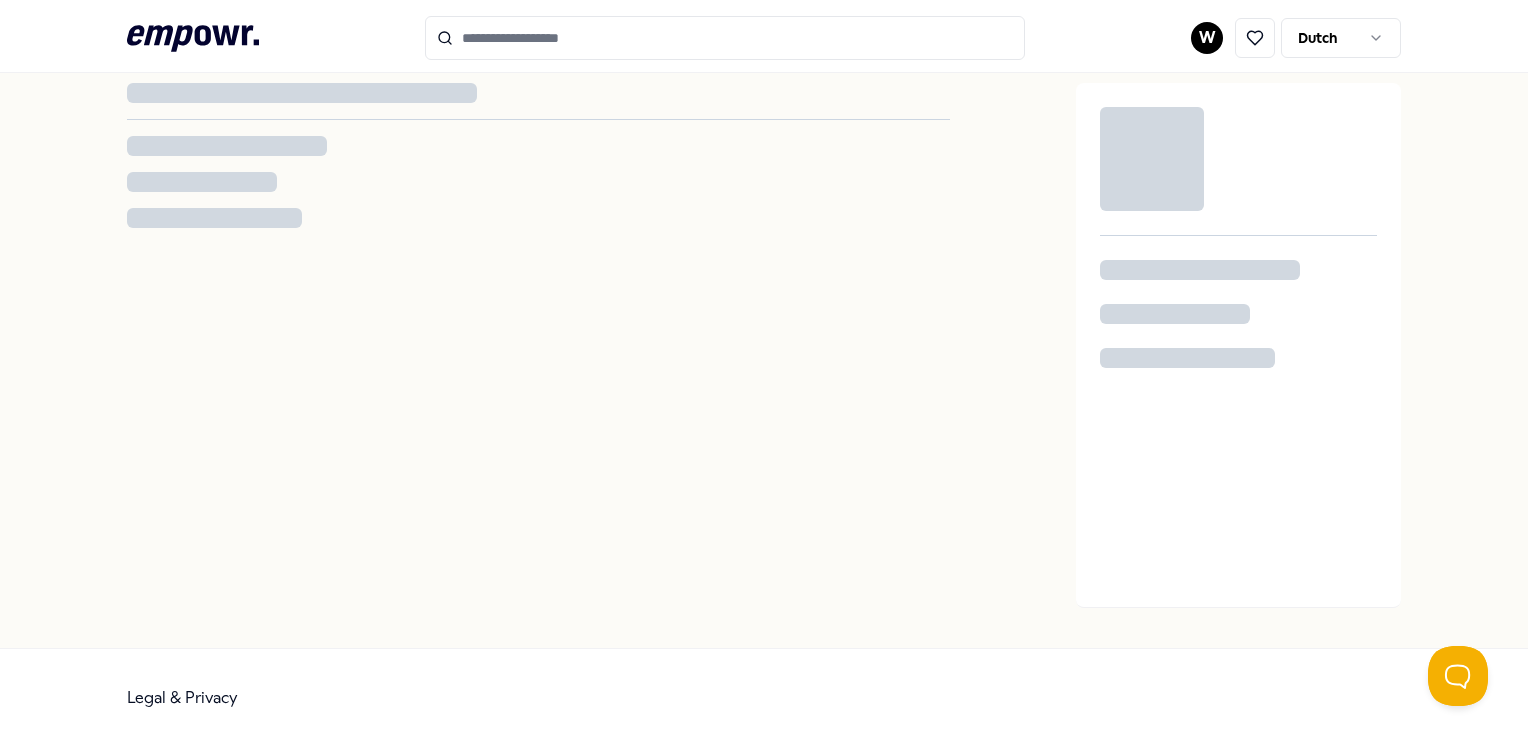 scroll, scrollTop: 0, scrollLeft: 0, axis: both 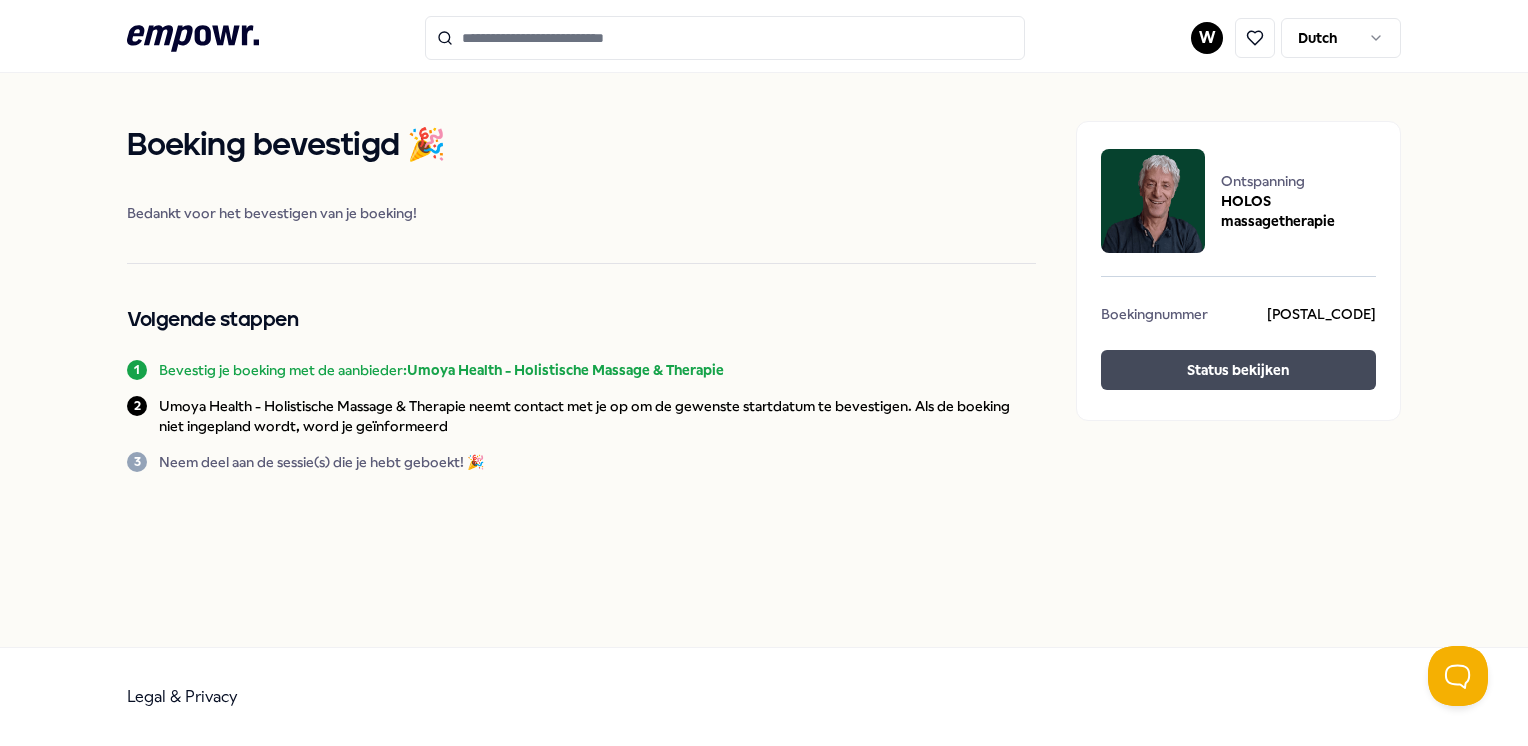 click on "Status bekijken" at bounding box center (1238, 370) 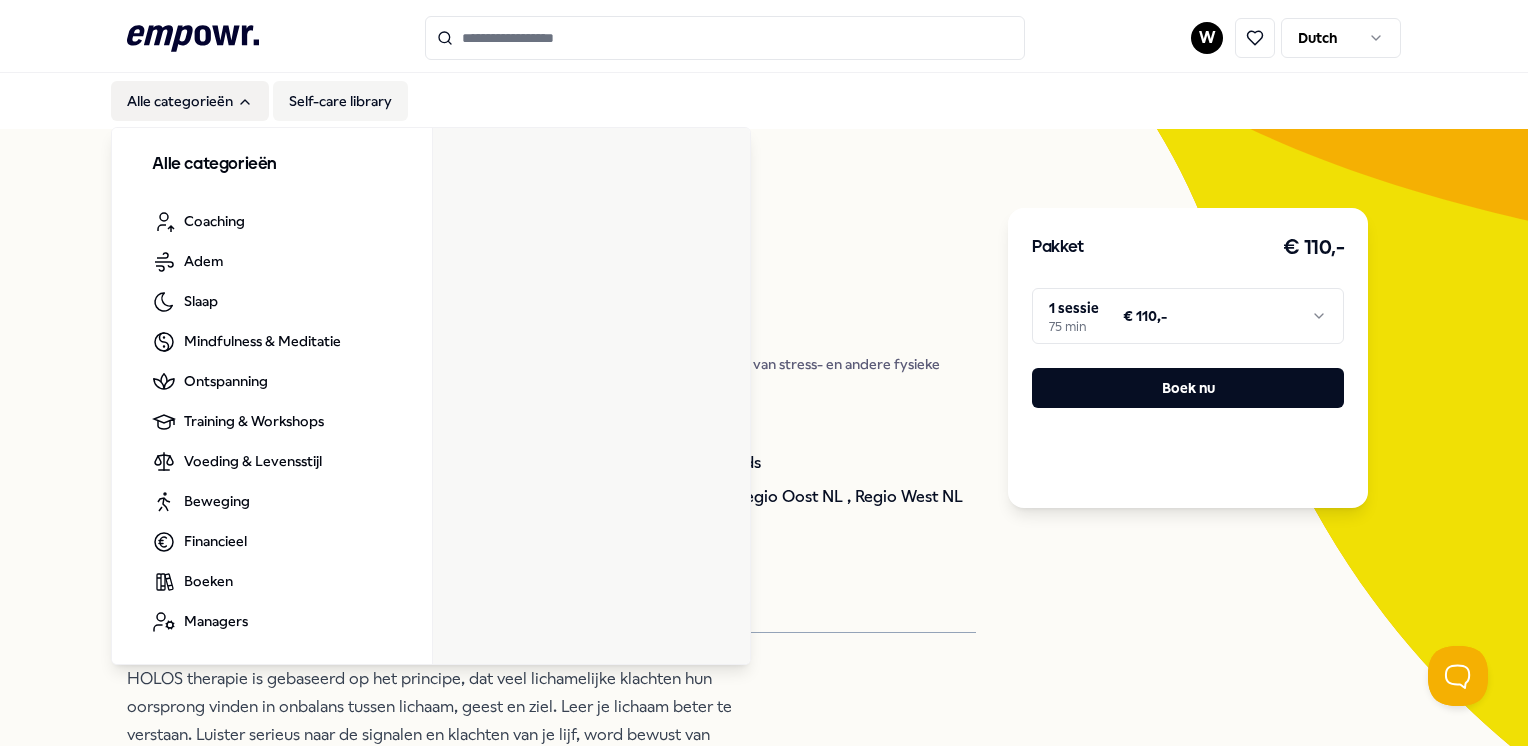 click on "Self-care library" at bounding box center [340, 101] 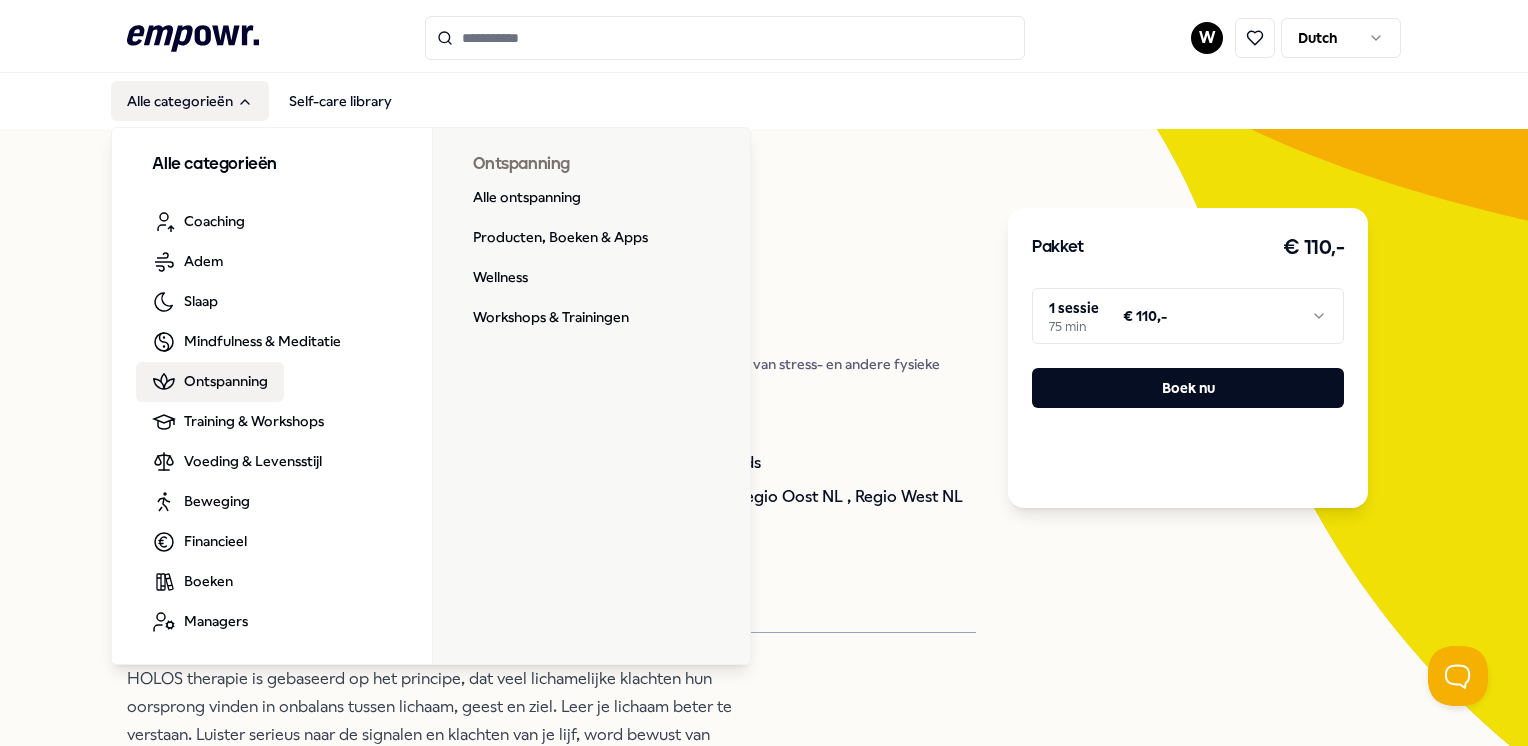 click on "Ontspanning" at bounding box center (226, 381) 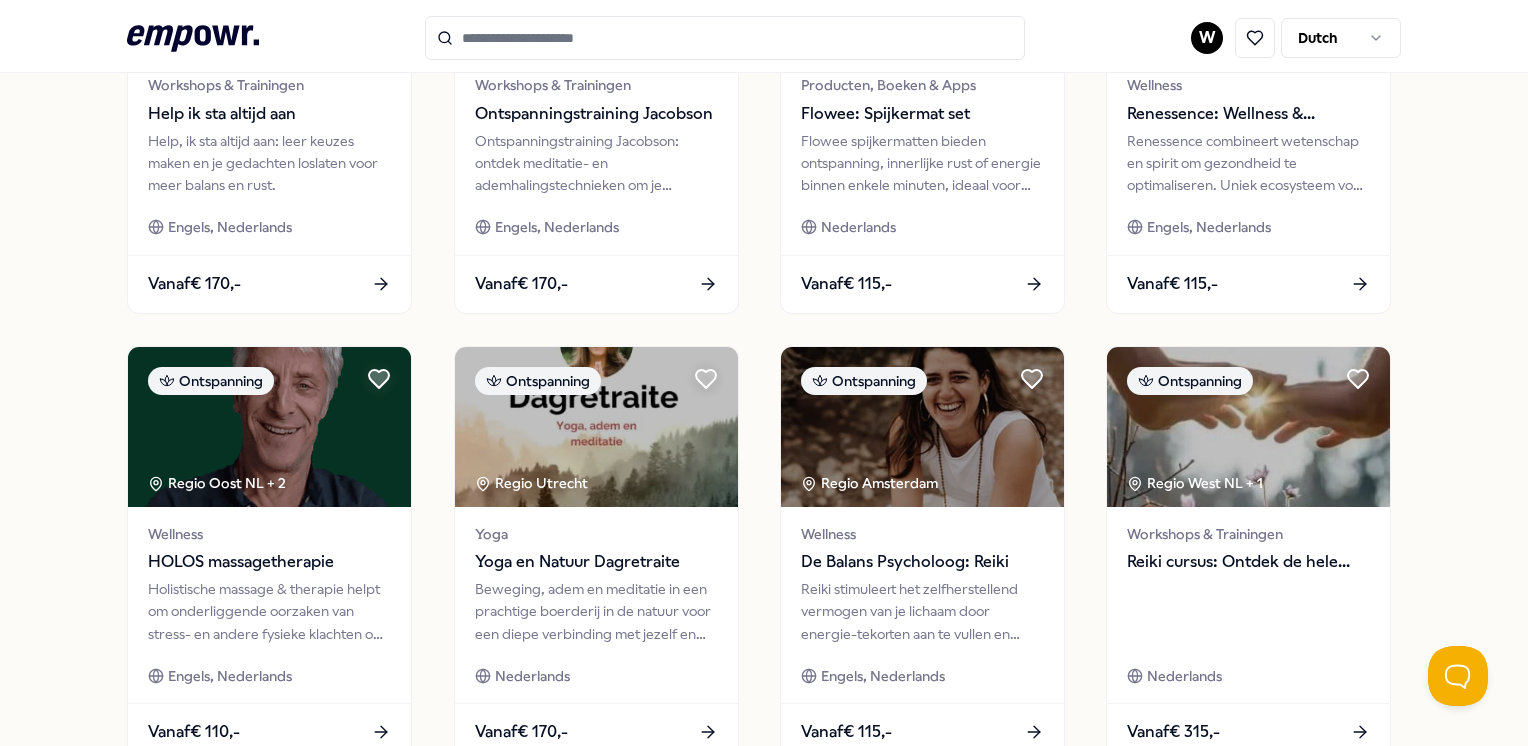 scroll, scrollTop: 1000, scrollLeft: 0, axis: vertical 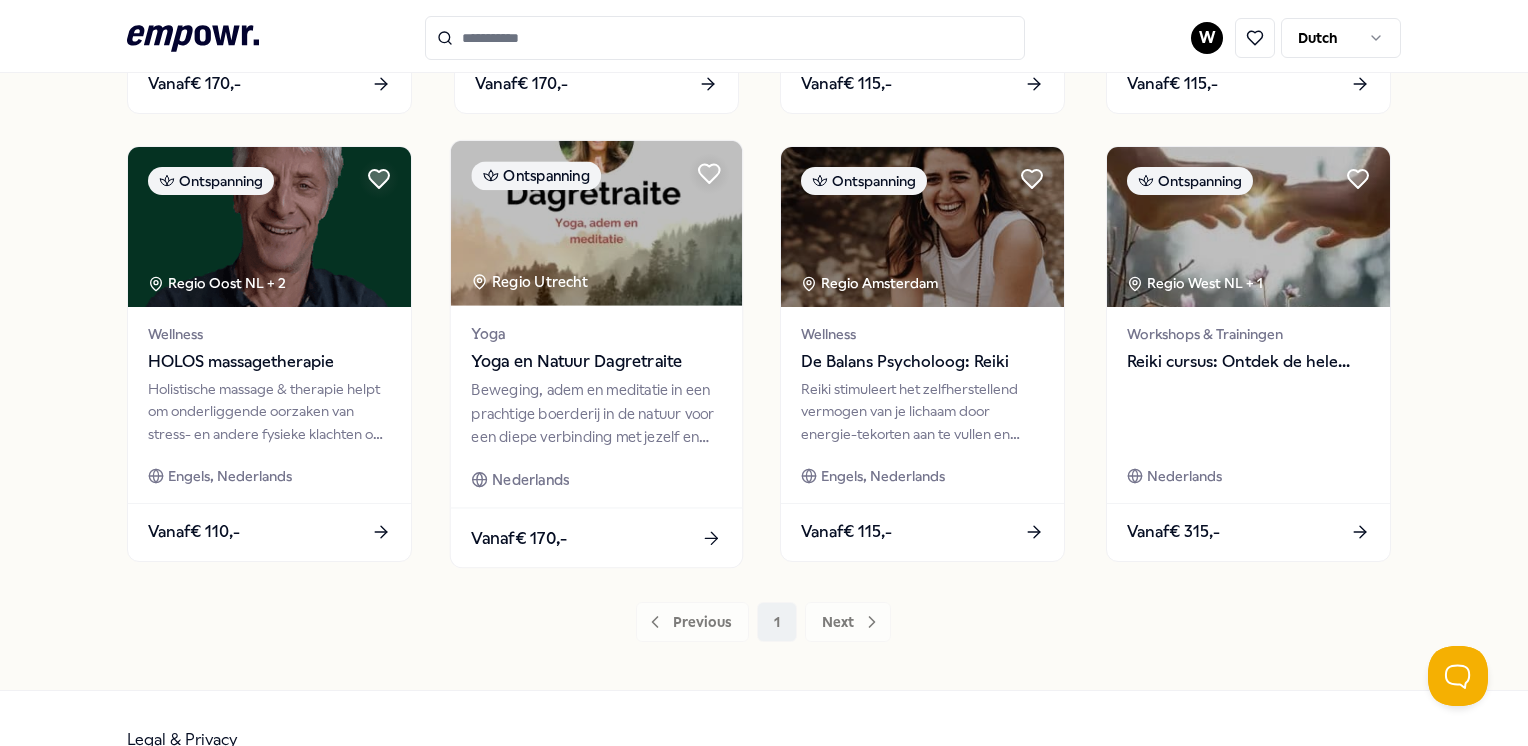 click on "Yoga en Natuur Dagretraite" at bounding box center [596, 362] 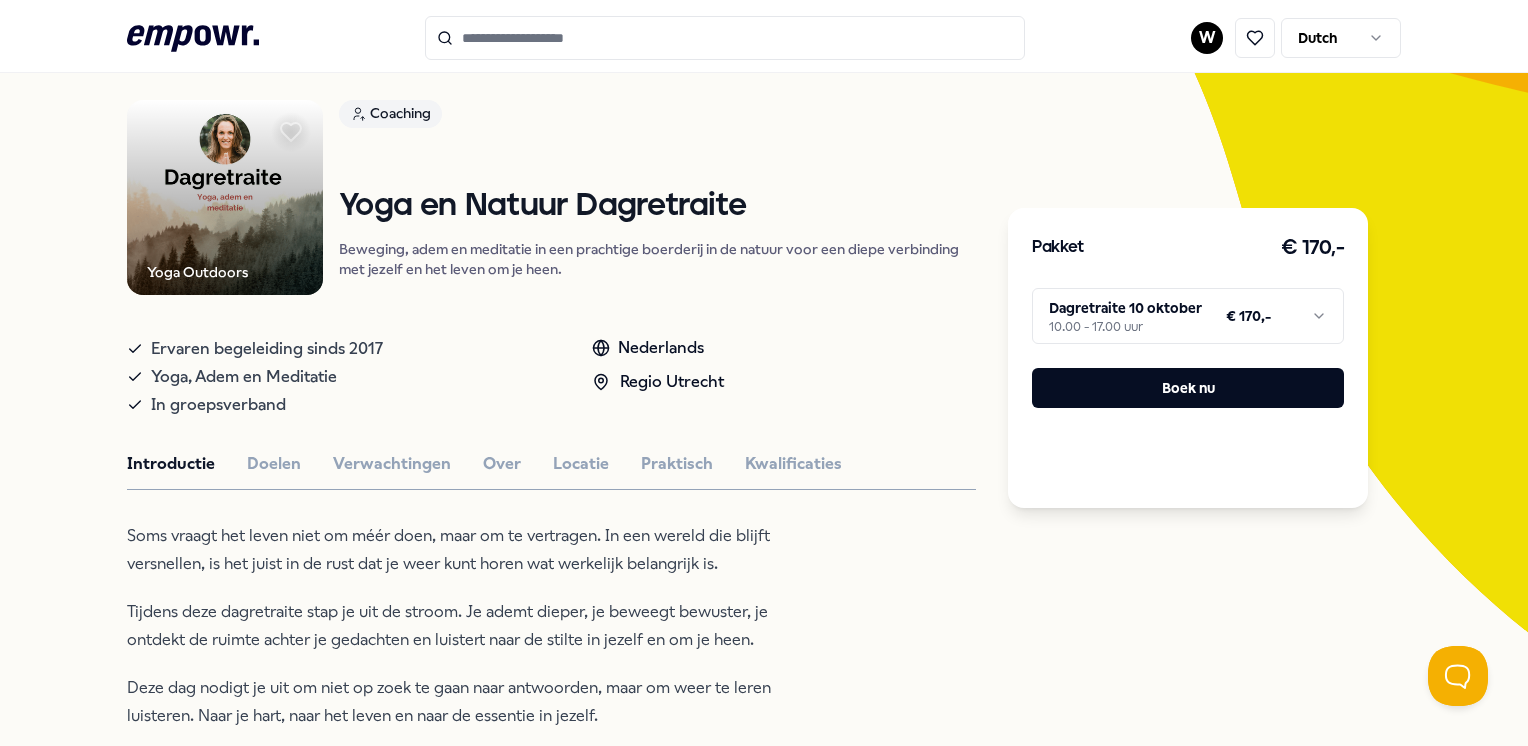 click on "Yoga Outdoors Coaching Yoga en Natuur Dagretraite Beweging, adem en meditatie in een prachtige boerderij in de natuur voor een diepe verbinding met jezelf en het leven om je heen. Ervaren begeleiding sinds 2017 Yoga, Adem en Meditatie In groepsverband Nederlands Regio Utrecht  Introductie Doelen Verwachtingen Over Locatie Praktisch Kwalificaties Soms vraagt het leven niet om méér doen, maar om te vertragen. In een wereld die blijft versnellen, is het juist in de rust dat je weer kunt horen wat werkelijk belangrijk is.  Tijdens deze dagretraite stap je uit de stroom. Je ademt dieper, je beweegt bewuster, je ontdekt de ruimte achter je gedachten en luistert naar de stilte in jezelf en om je heen. Deze dag nodigt je uit om niet op zoek te gaan naar antwoorden, maar om weer te leren luisteren. Naar je hart, naar het leven en naar de essentie in jezelf. Beoordelingen Edgar Leonie van Beek De meditatie daarna was een mooie en liefdevolle ervaring ❤️ Ellen Wolf Connie de Roos Evi Remmerswaal Aanbevolen" at bounding box center (551, 1923) 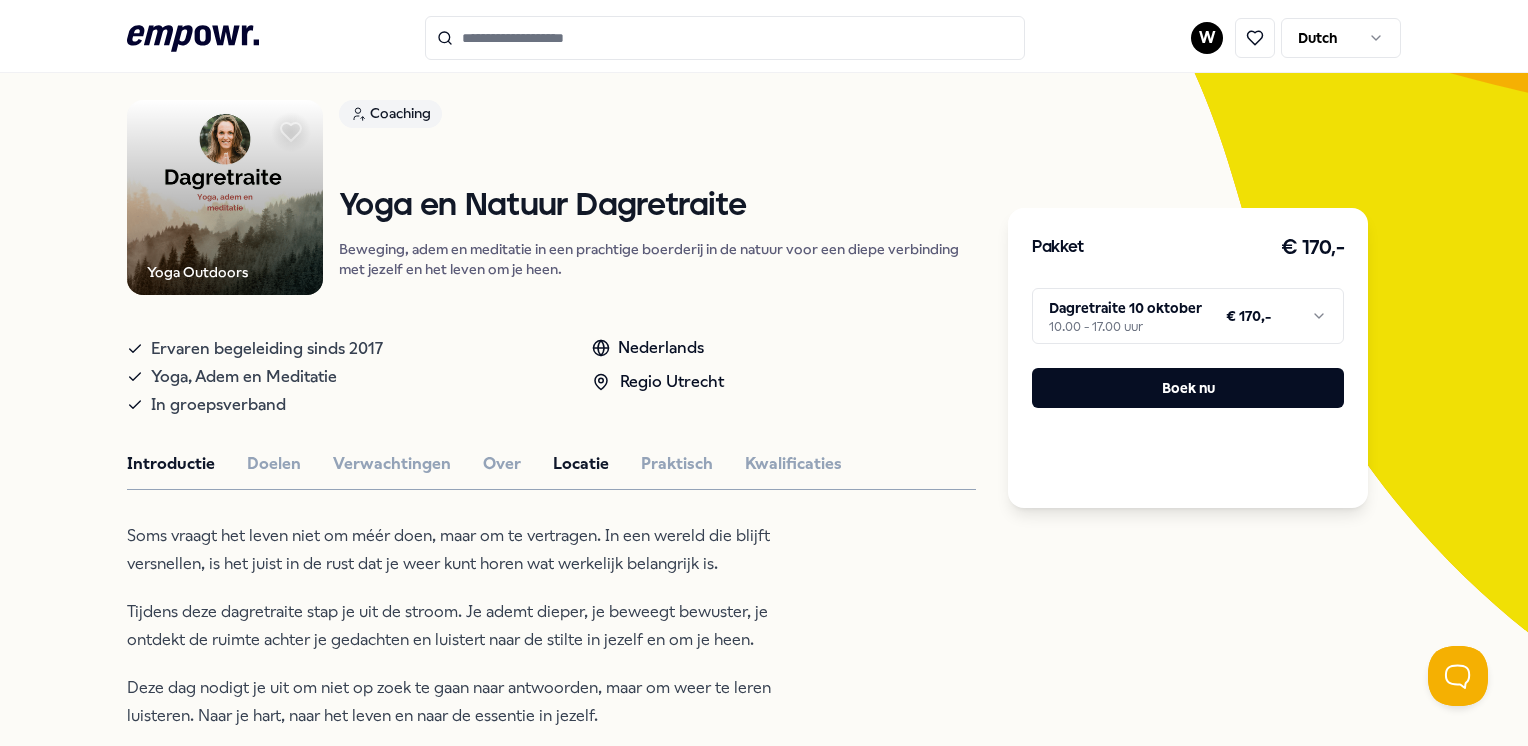 click on "Locatie" at bounding box center [581, 464] 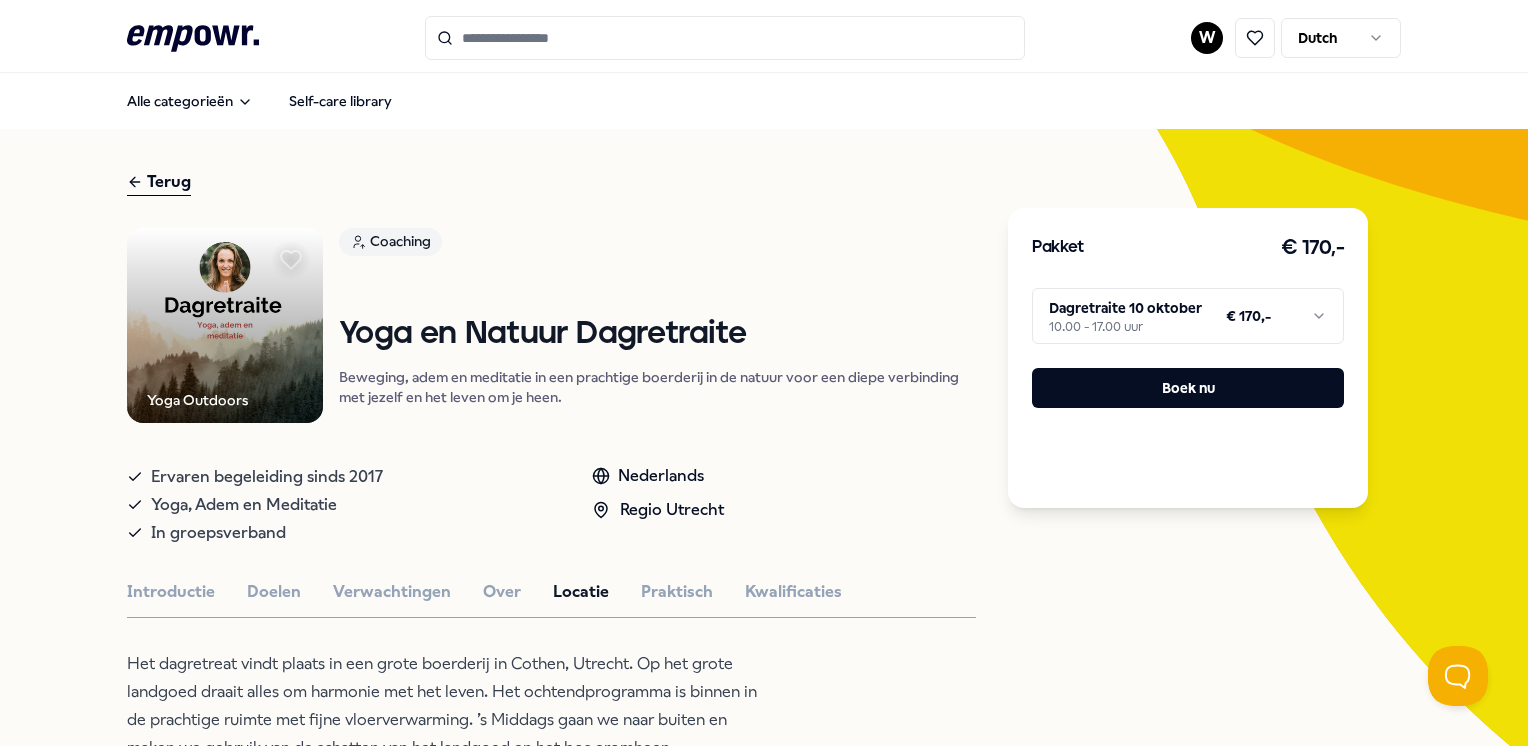 scroll, scrollTop: 300, scrollLeft: 0, axis: vertical 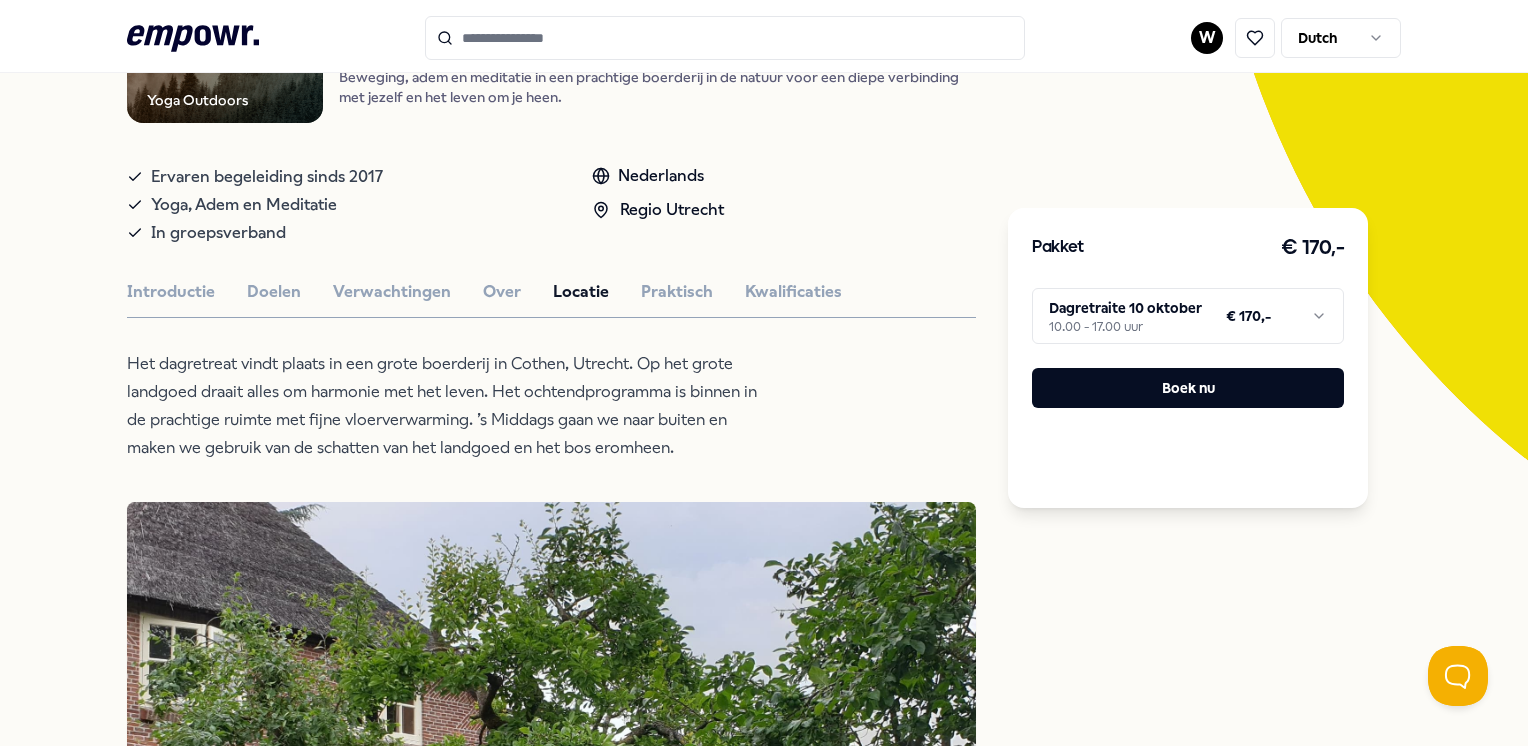 click on ".empowr-logo_svg__cls-1{fill:#03032f} W Dutch Alle categorieën   Self-care library Terug Yoga Outdoors Coaching Yoga en Natuur Dagretraite Beweging, adem en meditatie in een prachtige boerderij in de natuur voor een diepe verbinding met jezelf en het leven om je heen. Ervaren begeleiding sinds 2017 Yoga, Adem en Meditatie In groepsverband Nederlands Regio Utrecht  Introductie Doelen Verwachtingen Over Locatie Praktisch Kwalificaties Het dagretreat vindt plaats in een grote boerderij in Cothen, Utrecht. Op het grote landgoed draait alles om harmonie met het leven. Het ochtendprogramma is binnen in de prachtige ruimte met fijne vloerverwarming. ’s Middags gaan we naar buiten en maken we gebruik van de schatten van het landgoed en het bos eromheen. Beoordelingen Edgar Een dag die nauwelijks in woorden is te vangen. Een heel ontspannen programma, waarbij tijd geen rol speelt. Op een passende plek die veel rust en verademing geeft. Leonie van Beek Ellen Wolf Connie de Roos Evi Remmerswaal Aanbevolen" at bounding box center (764, 373) 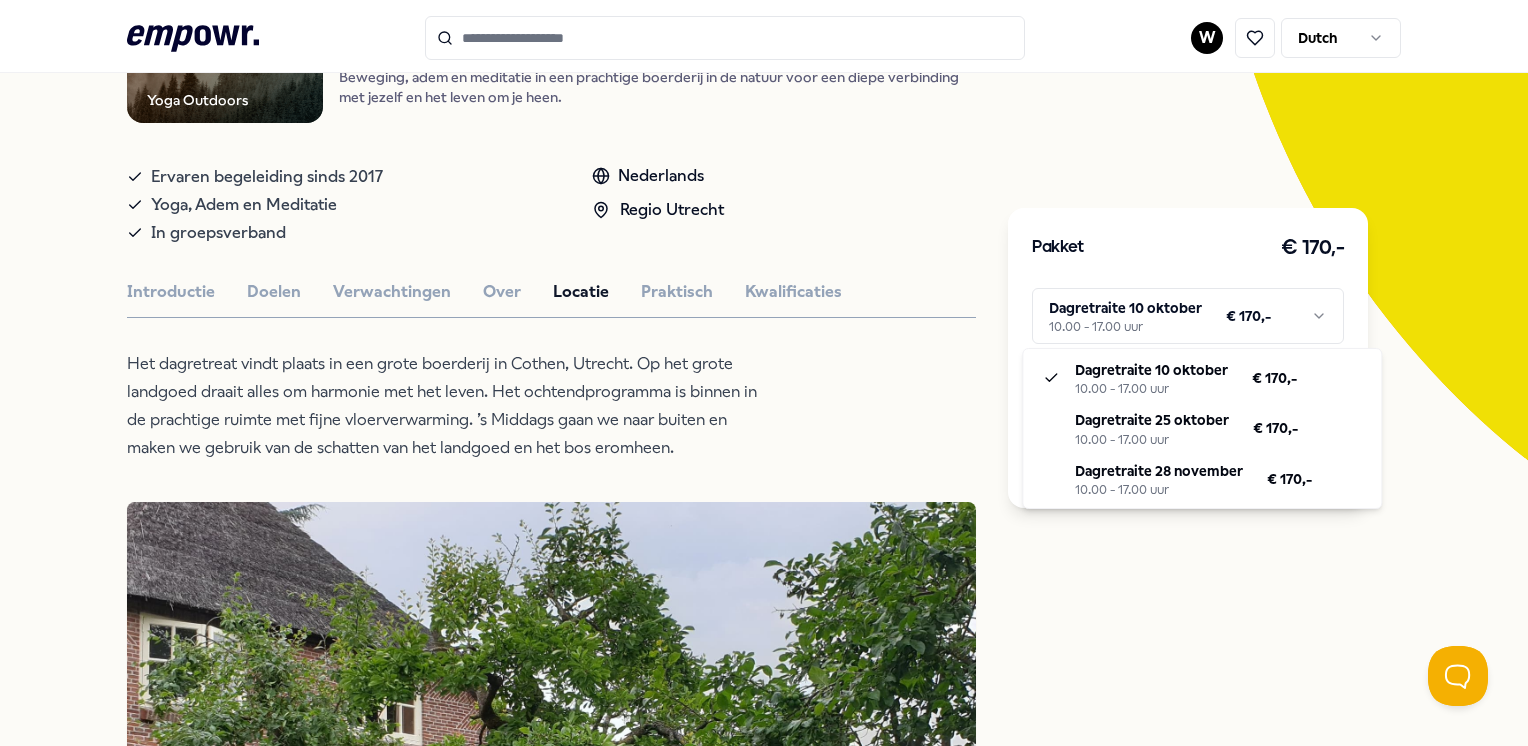 click on ".empowr-logo_svg__cls-1{fill:#03032f} W Dutch Alle categorieën   Self-care library Terug Yoga Outdoors Coaching Yoga en Natuur Dagretraite Beweging, adem en meditatie in een prachtige boerderij in de natuur voor een diepe verbinding met jezelf en het leven om je heen. Ervaren begeleiding sinds 2017 Yoga, Adem en Meditatie In groepsverband Nederlands Regio Utrecht  Introductie Doelen Verwachtingen Over Locatie Praktisch Kwalificaties Het dagretreat vindt plaats in een grote boerderij in Cothen, Utrecht. Op het grote landgoed draait alles om harmonie met het leven. Het ochtendprogramma is binnen in de prachtige ruimte met fijne vloerverwarming. ’s Middags gaan we naar buiten en maken we gebruik van de schatten van het landgoed en het bos eromheen. Beoordelingen Edgar Een dag die nauwelijks in woorden is te vangen. Een heel ontspannen programma, waarbij tijd geen rol speelt. Op een passende plek die veel rust en verademing geeft. Leonie van Beek Ellen Wolf Connie de Roos Evi Remmerswaal Aanbevolen" at bounding box center [764, 373] 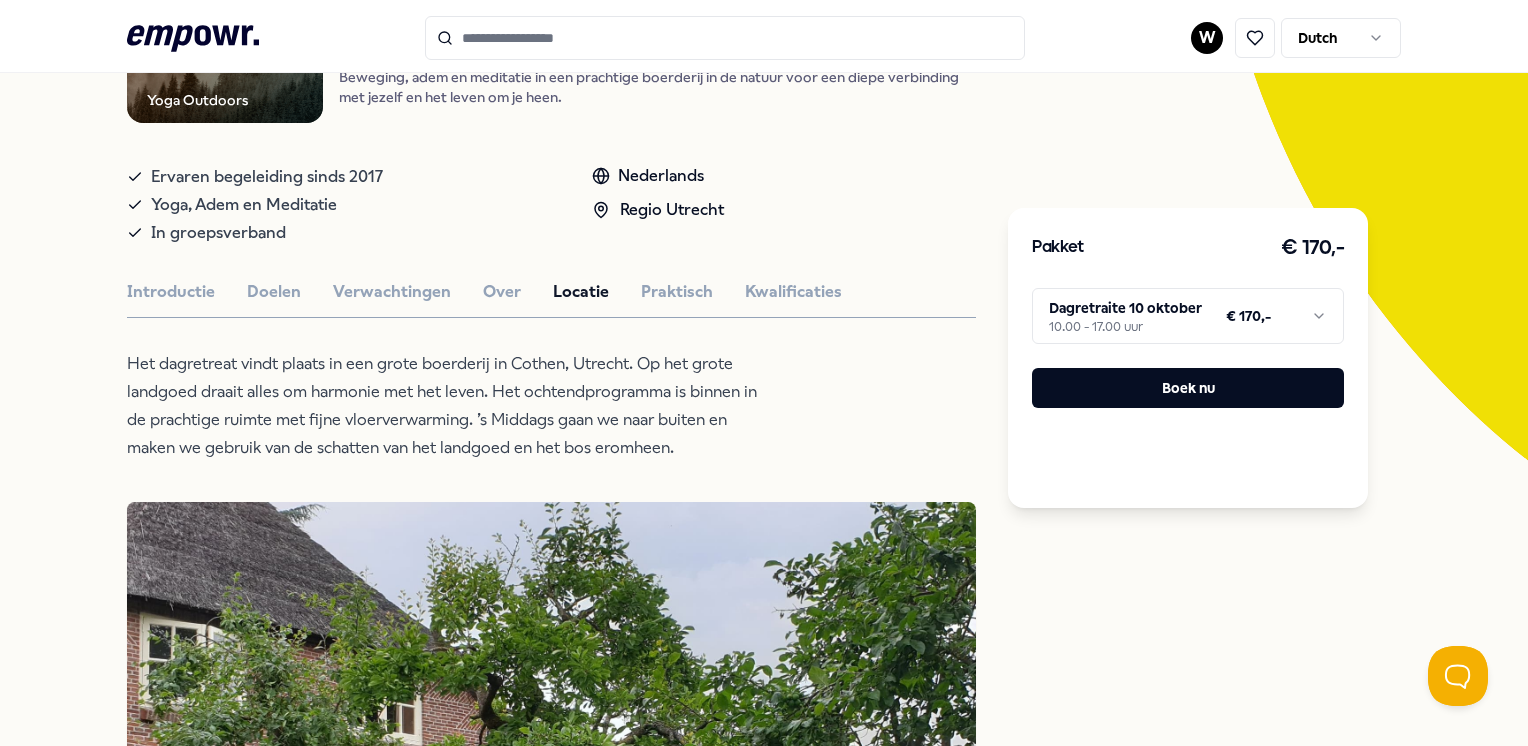 click on ".empowr-logo_svg__cls-1{fill:#03032f} W Dutch Alle categorieën   Self-care library Terug Yoga Outdoors Coaching Yoga en Natuur Dagretraite Beweging, adem en meditatie in een prachtige boerderij in de natuur voor een diepe verbinding met jezelf en het leven om je heen. Ervaren begeleiding sinds 2017 Yoga, Adem en Meditatie In groepsverband Nederlands Regio Utrecht  Introductie Doelen Verwachtingen Over Locatie Praktisch Kwalificaties Het dagretreat vindt plaats in een grote boerderij in Cothen, Utrecht. Op het grote landgoed draait alles om harmonie met het leven. Het ochtendprogramma is binnen in de prachtige ruimte met fijne vloerverwarming. ’s Middags gaan we naar buiten en maken we gebruik van de schatten van het landgoed en het bos eromheen. Beoordelingen Edgar Een dag die nauwelijks in woorden is te vangen. Een heel ontspannen programma, waarbij tijd geen rol speelt. Op een passende plek die veel rust en verademing geeft. Leonie van Beek Ellen Wolf Connie de Roos Evi Remmerswaal Aanbevolen" at bounding box center (764, 373) 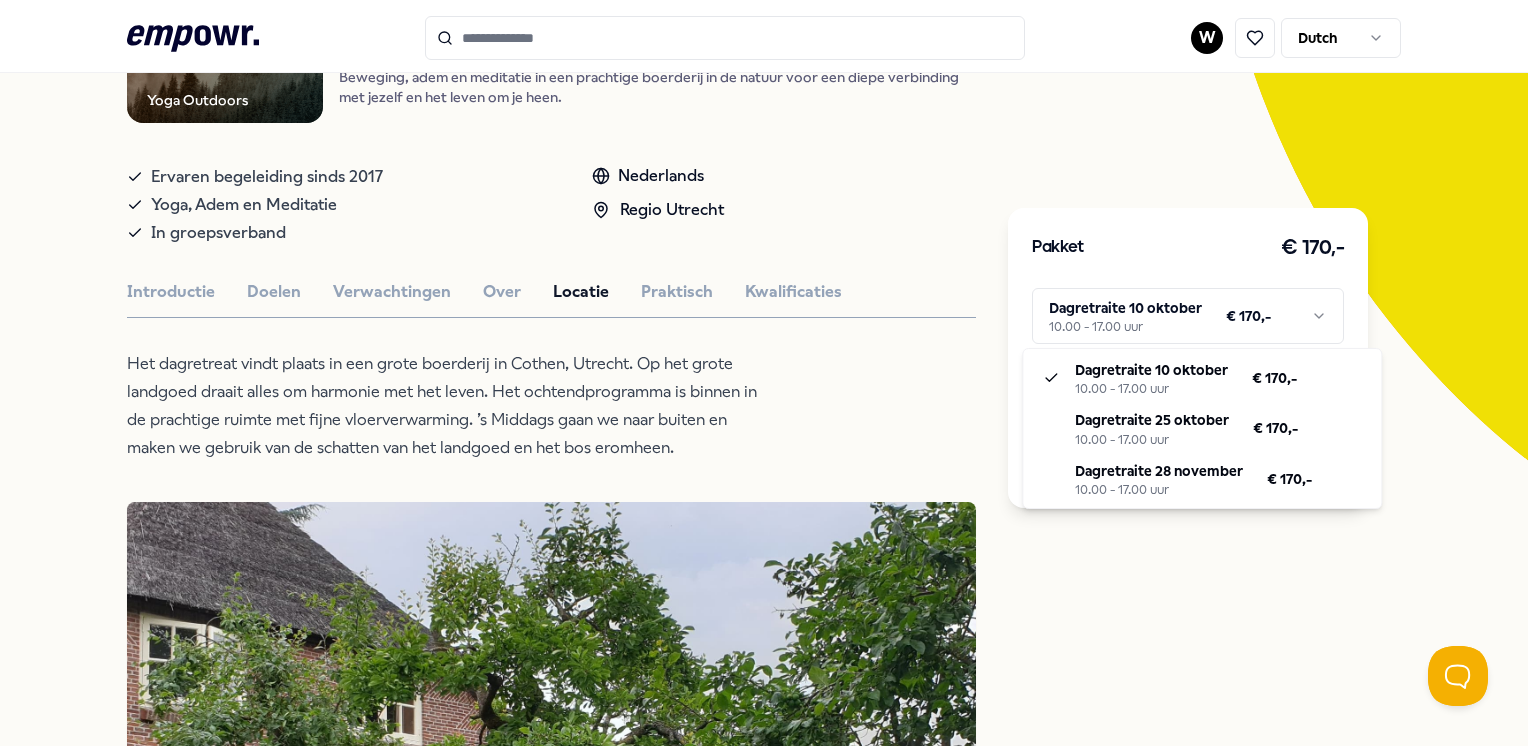 click on ".empowr-logo_svg__cls-1{fill:#03032f} W Dutch Alle categorieën   Self-care library Terug Yoga Outdoors Coaching Yoga en Natuur Dagretraite Beweging, adem en meditatie in een prachtige boerderij in de natuur voor een diepe verbinding met jezelf en het leven om je heen. Ervaren begeleiding sinds 2017 Yoga, Adem en Meditatie In groepsverband Nederlands Regio Utrecht  Introductie Doelen Verwachtingen Over Locatie Praktisch Kwalificaties Het dagretreat vindt plaats in een grote boerderij in Cothen, Utrecht. Op het grote landgoed draait alles om harmonie met het leven. Het ochtendprogramma is binnen in de prachtige ruimte met fijne vloerverwarming. ’s Middags gaan we naar buiten en maken we gebruik van de schatten van het landgoed en het bos eromheen. Beoordelingen Edgar Een dag die nauwelijks in woorden is te vangen. Een heel ontspannen programma, waarbij tijd geen rol speelt. Op een passende plek die veel rust en verademing geeft. Leonie van Beek Ellen Wolf Connie de Roos Evi Remmerswaal Aanbevolen" at bounding box center (764, 373) 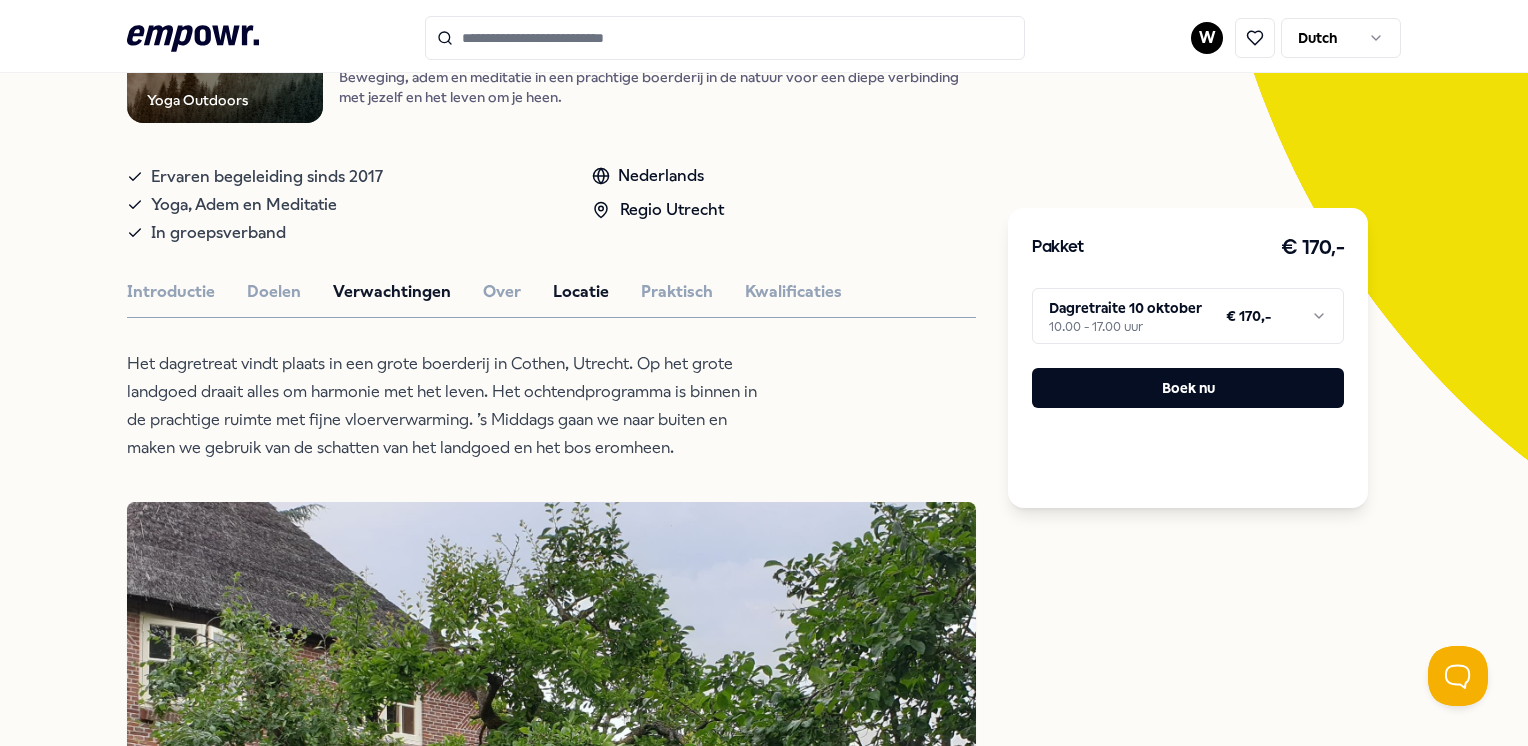 click on "Verwachtingen" at bounding box center [392, 292] 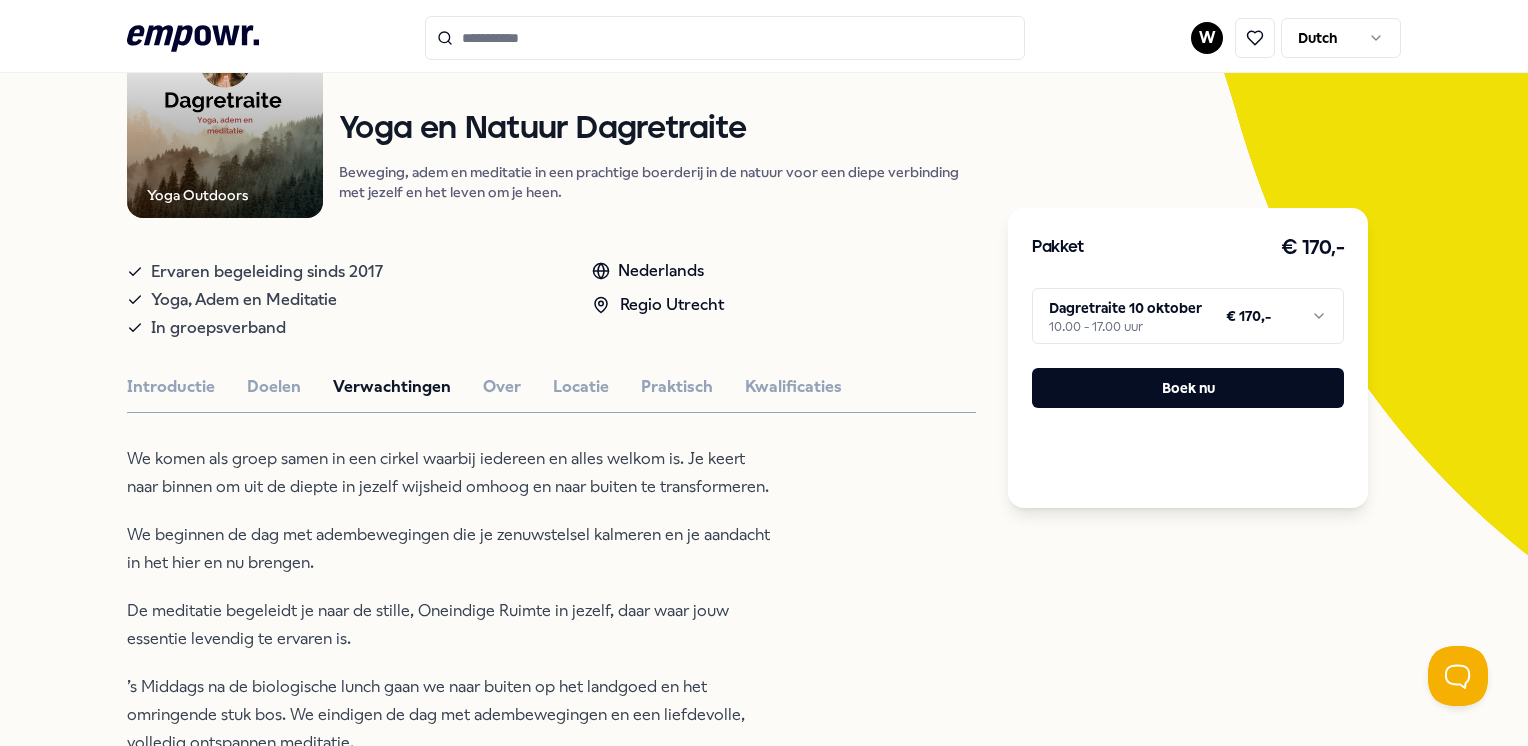 scroll, scrollTop: 0, scrollLeft: 0, axis: both 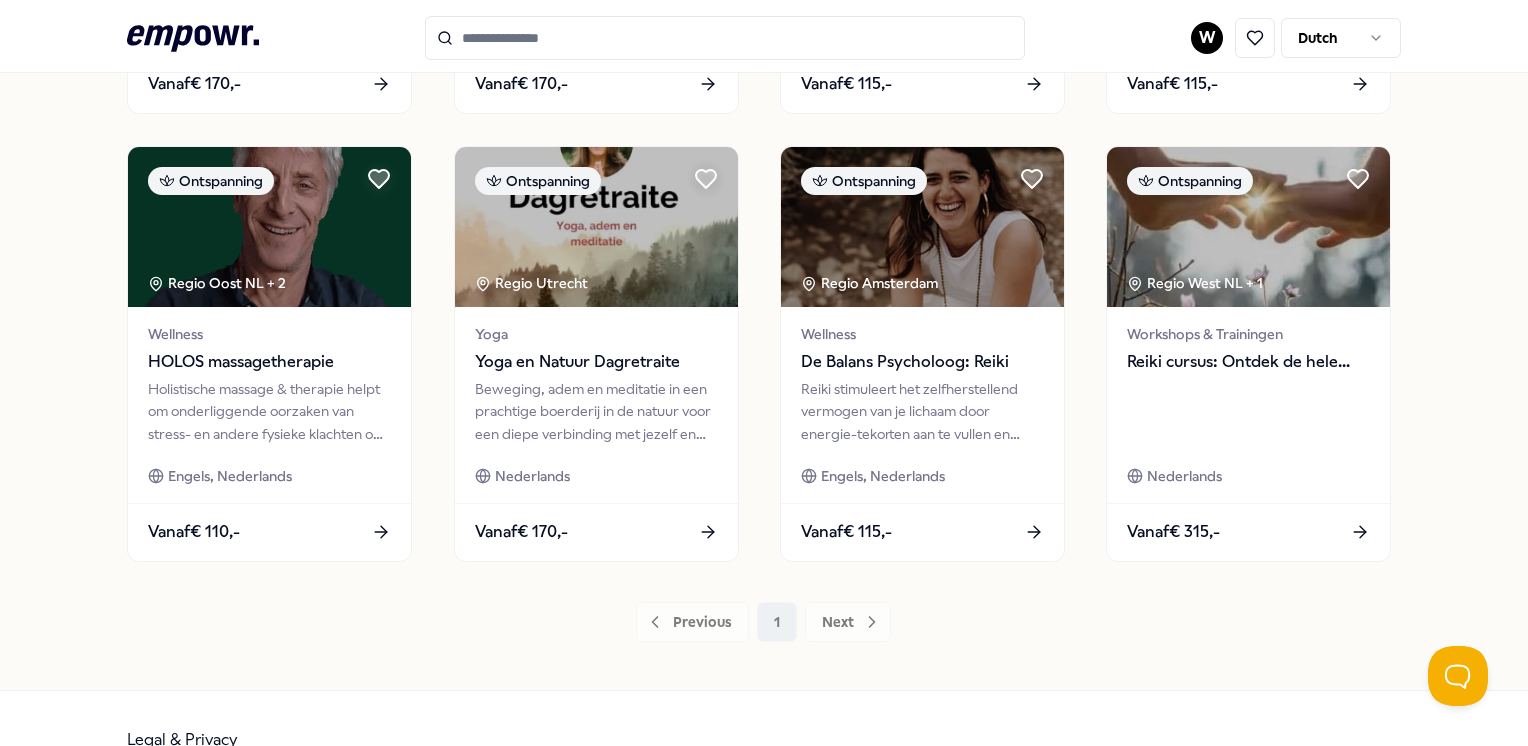 click on "Previous 1 Next" at bounding box center [763, 622] 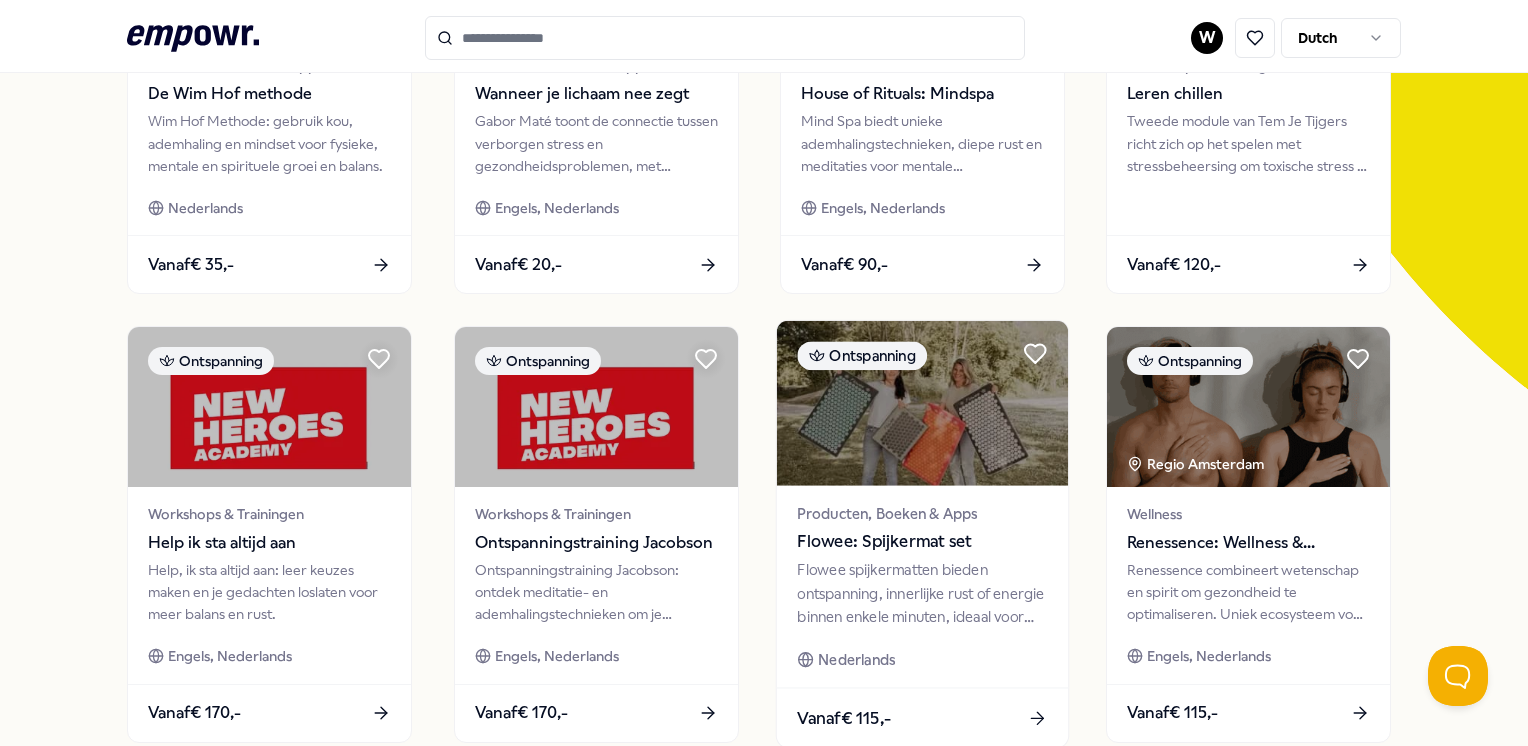 scroll, scrollTop: 400, scrollLeft: 0, axis: vertical 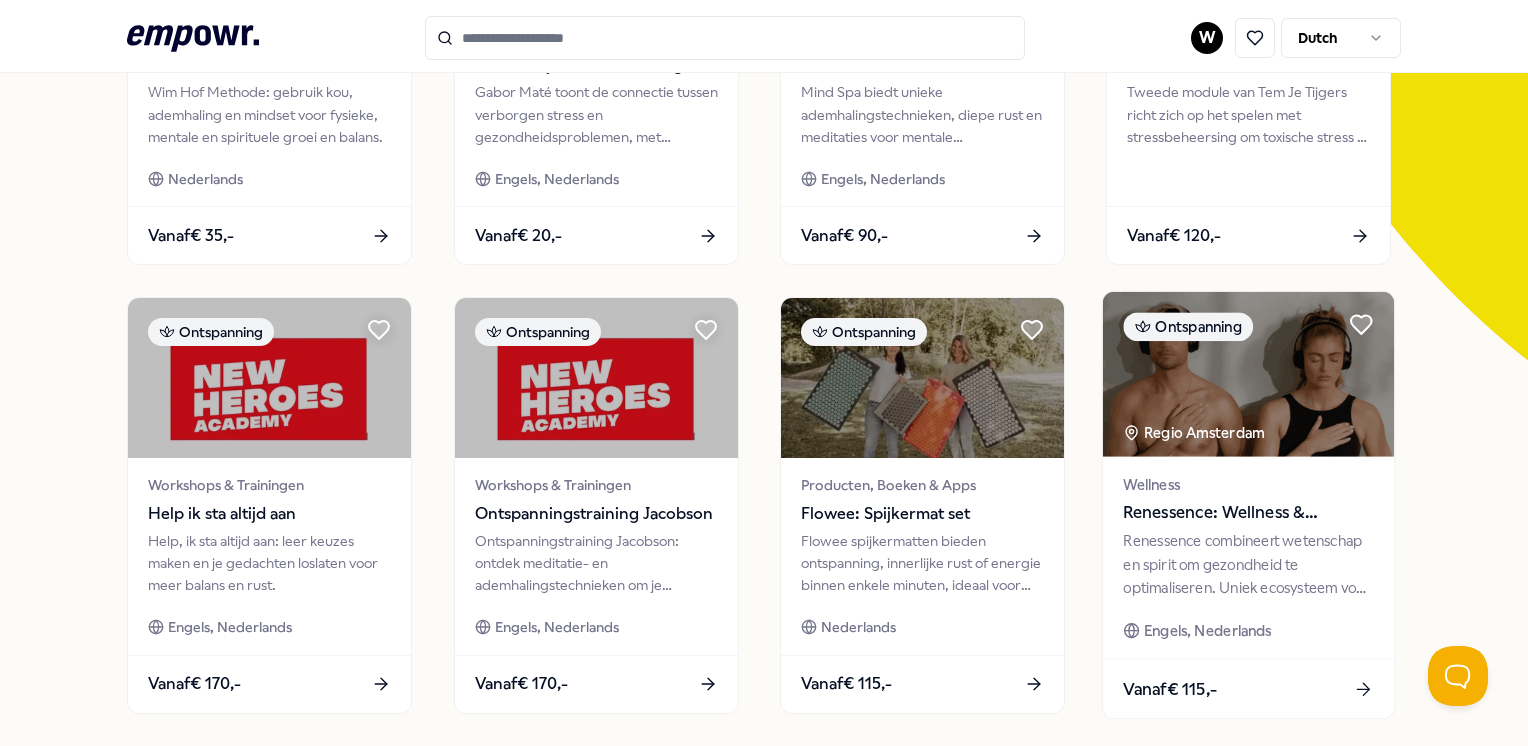 click on "Renessence: Wellness & Mindfulness" at bounding box center [1249, 513] 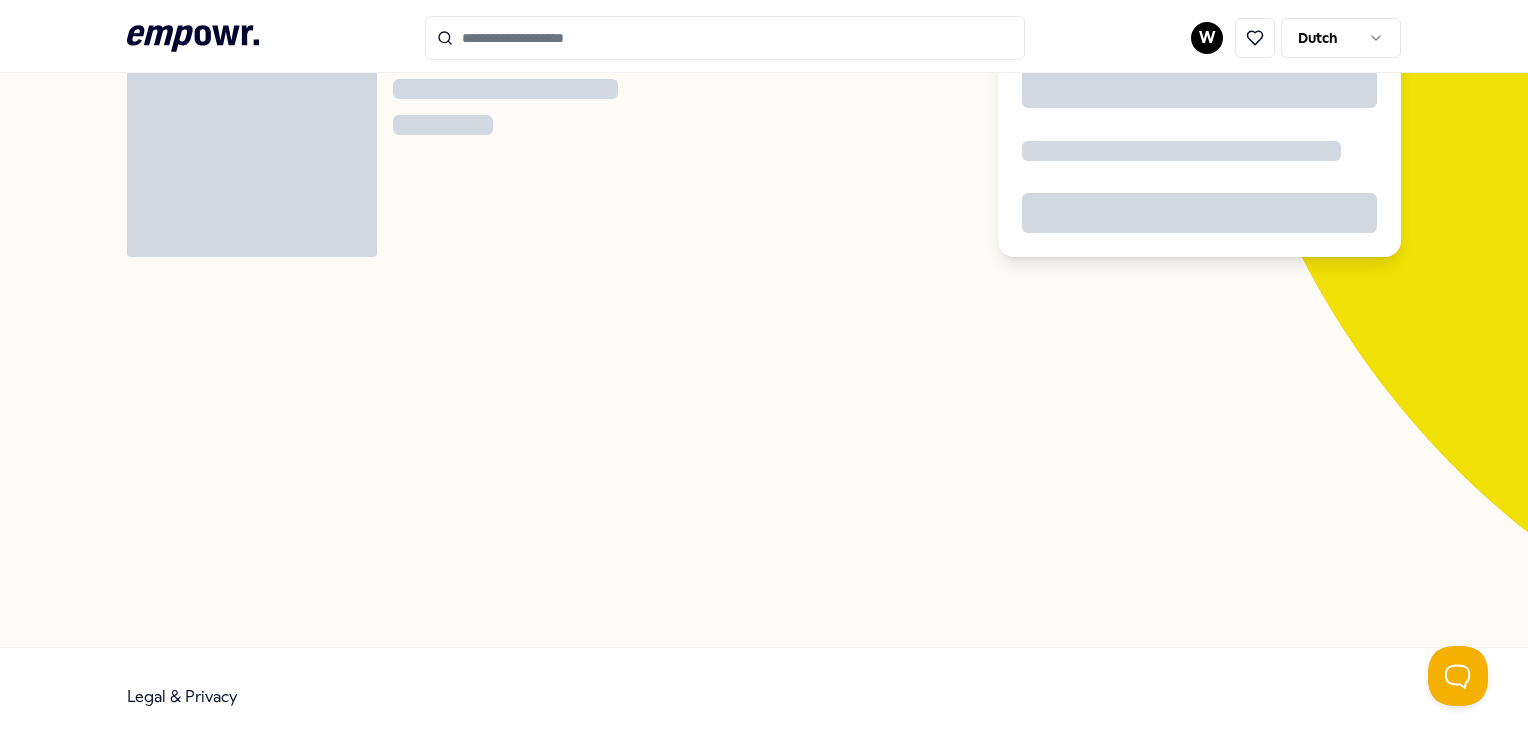 scroll, scrollTop: 128, scrollLeft: 0, axis: vertical 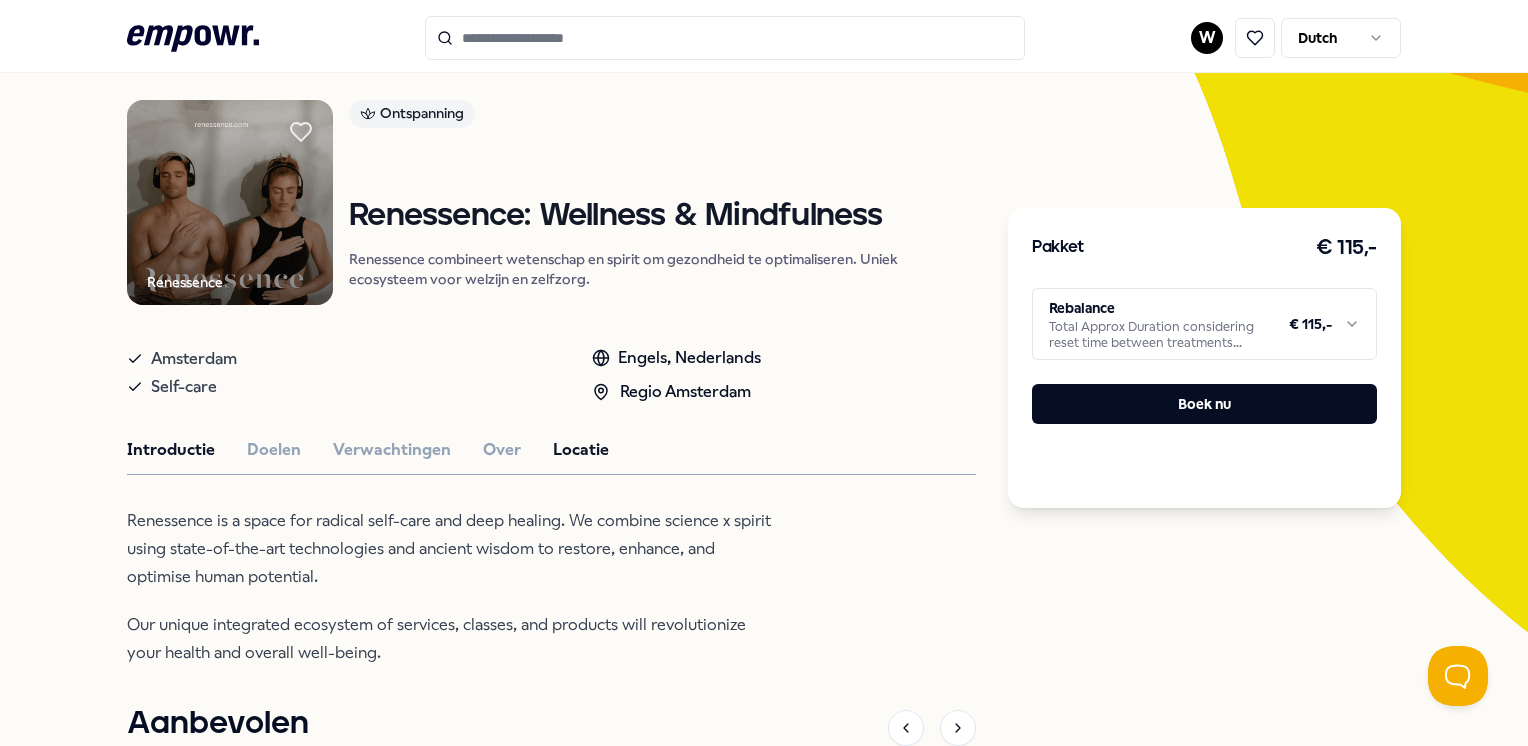 click on "Locatie" at bounding box center [581, 450] 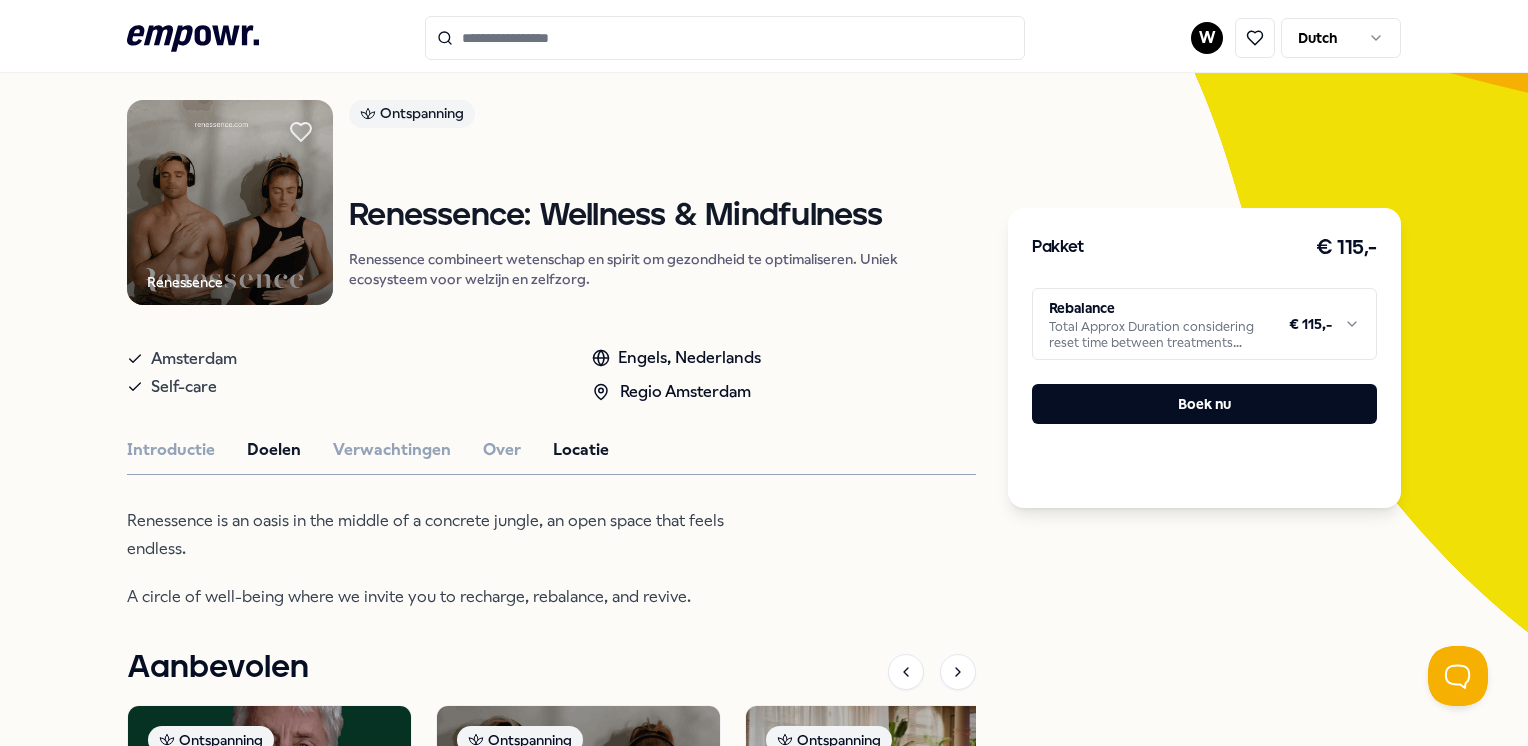 click on "Doelen" at bounding box center [274, 450] 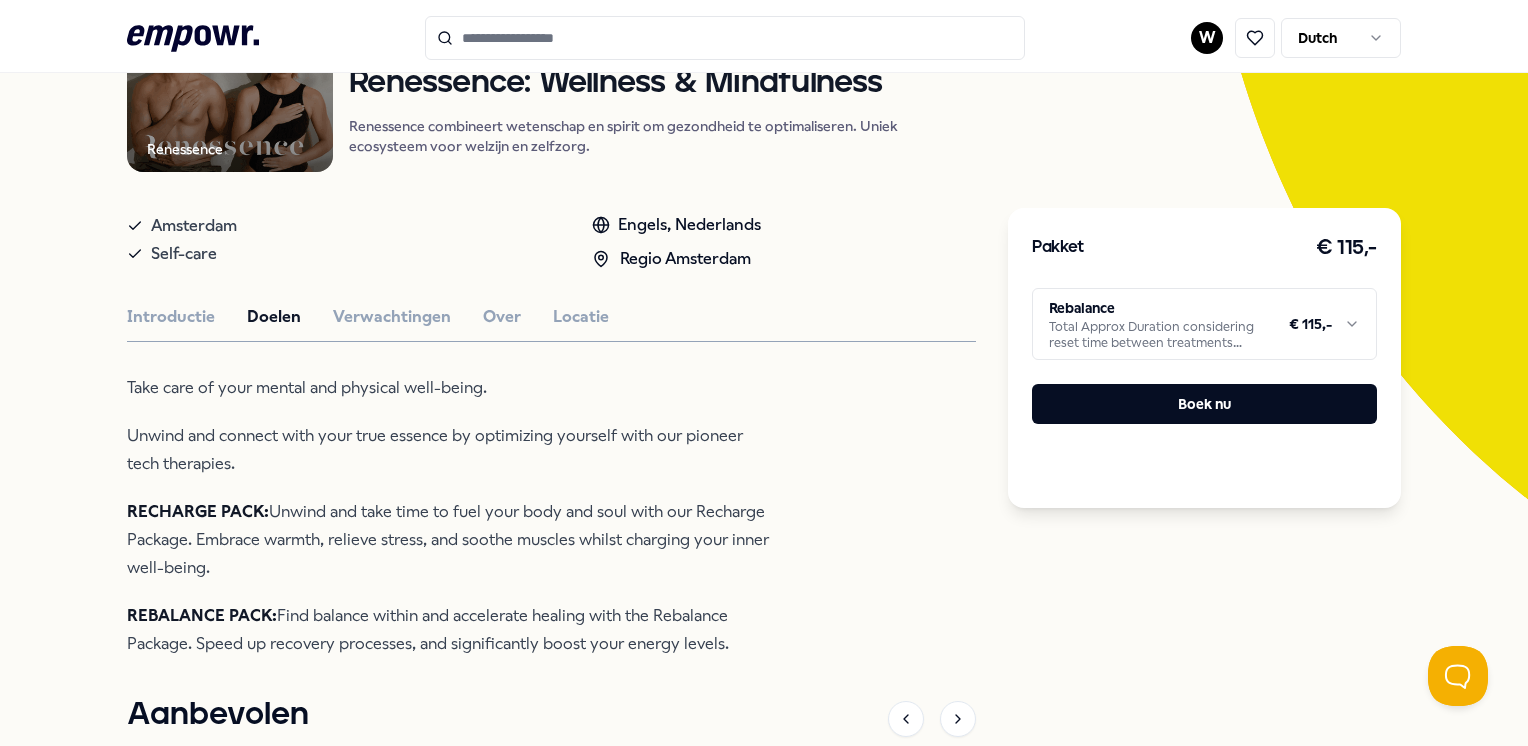 scroll, scrollTop: 328, scrollLeft: 0, axis: vertical 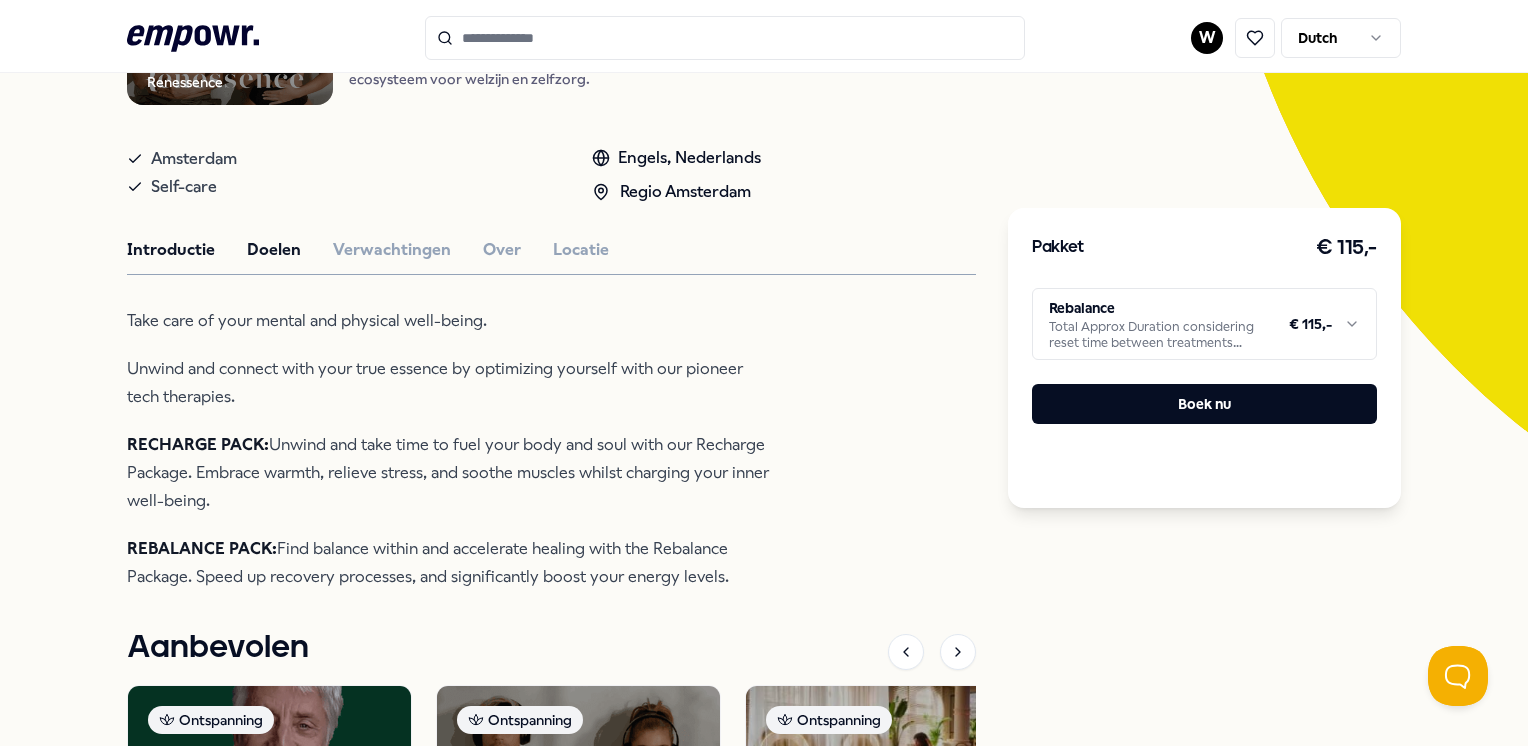 click on "Introductie" at bounding box center [171, 250] 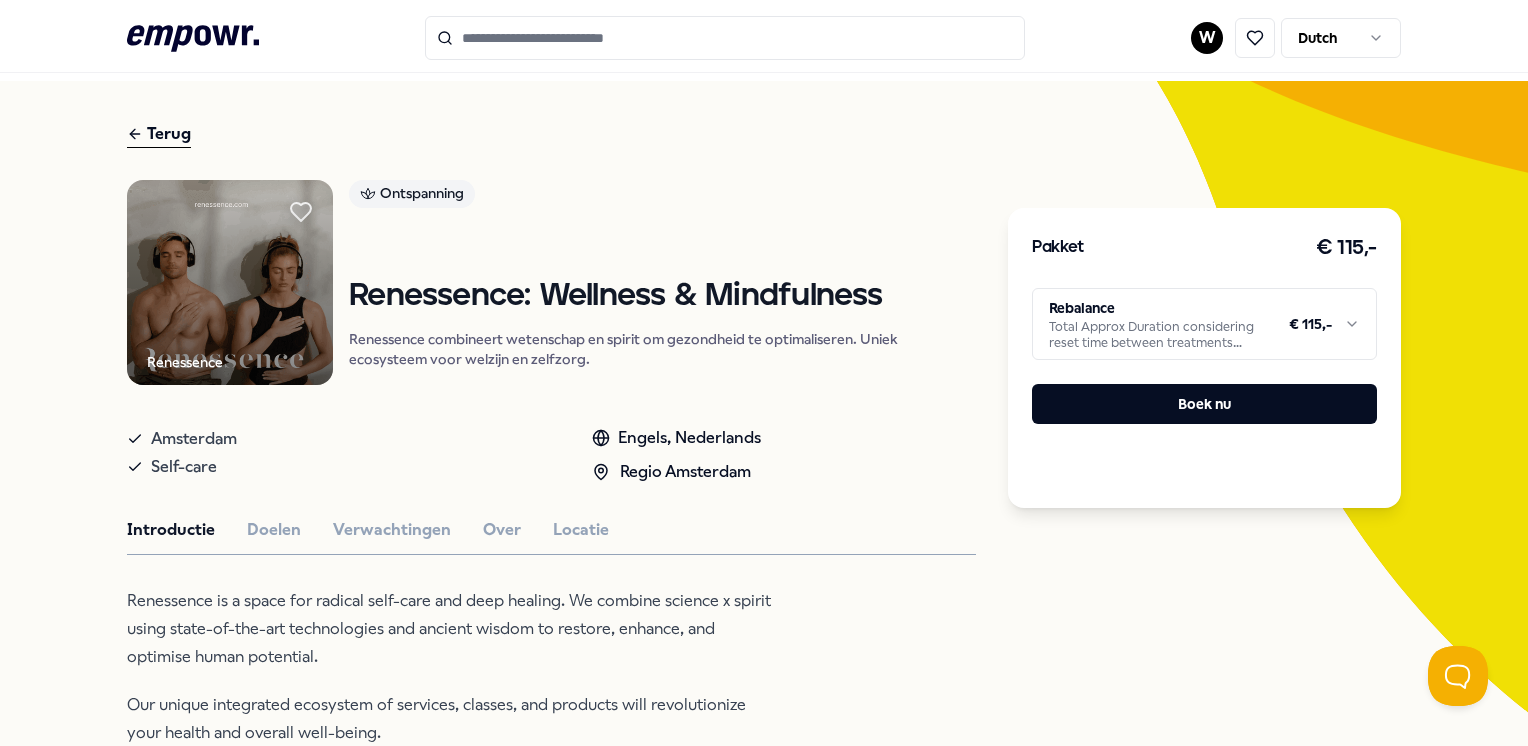 scroll, scrollTop: 0, scrollLeft: 0, axis: both 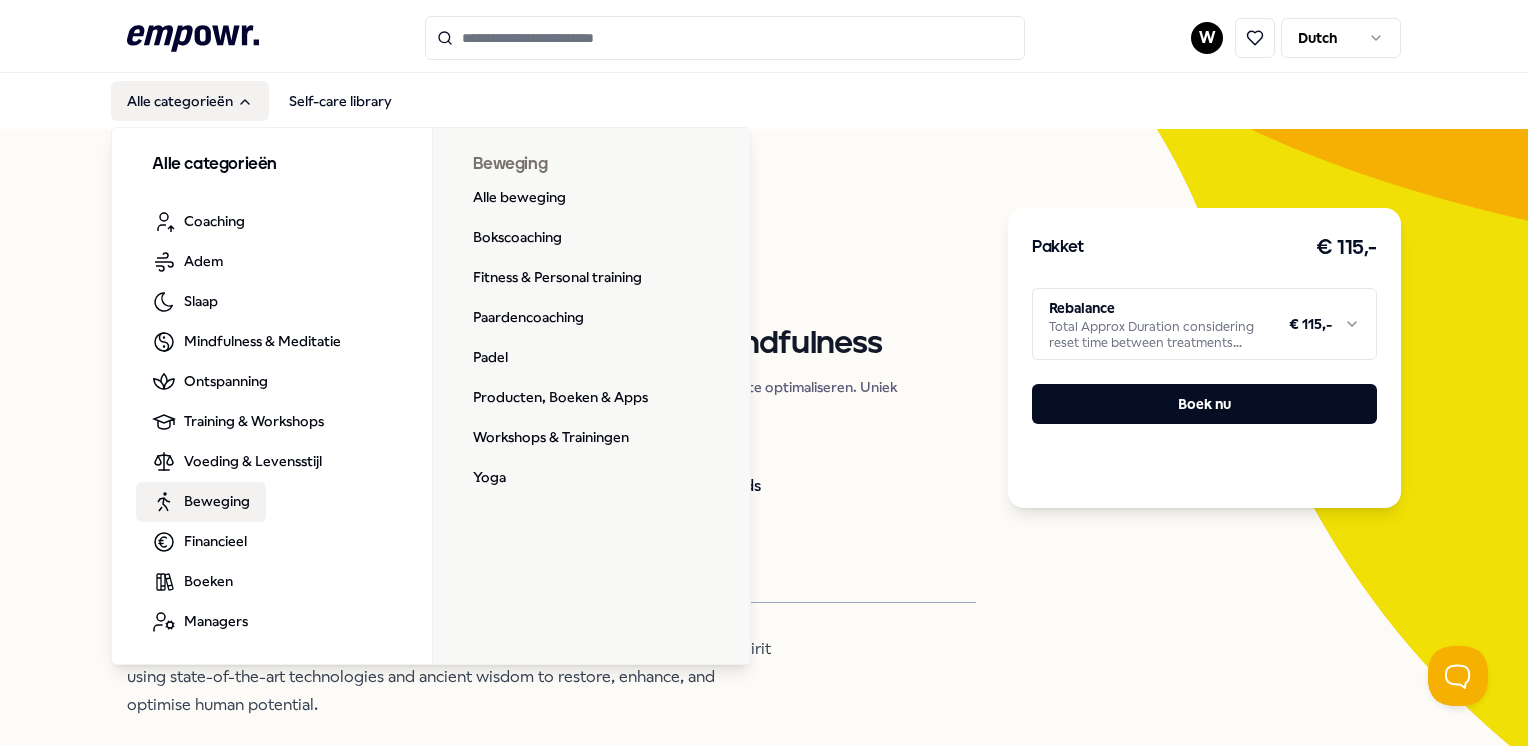 click on "Beweging" at bounding box center (217, 501) 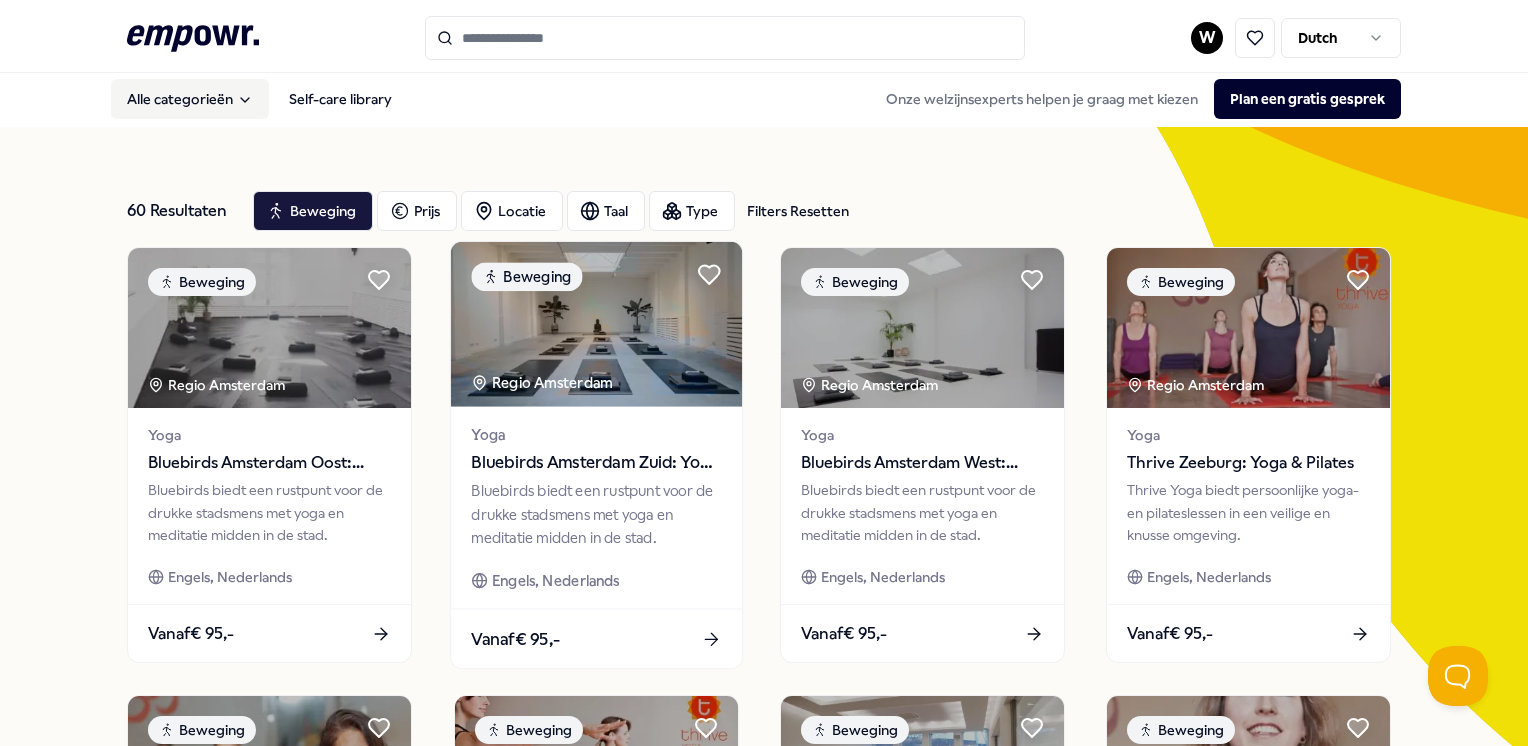 scroll, scrollTop: 0, scrollLeft: 0, axis: both 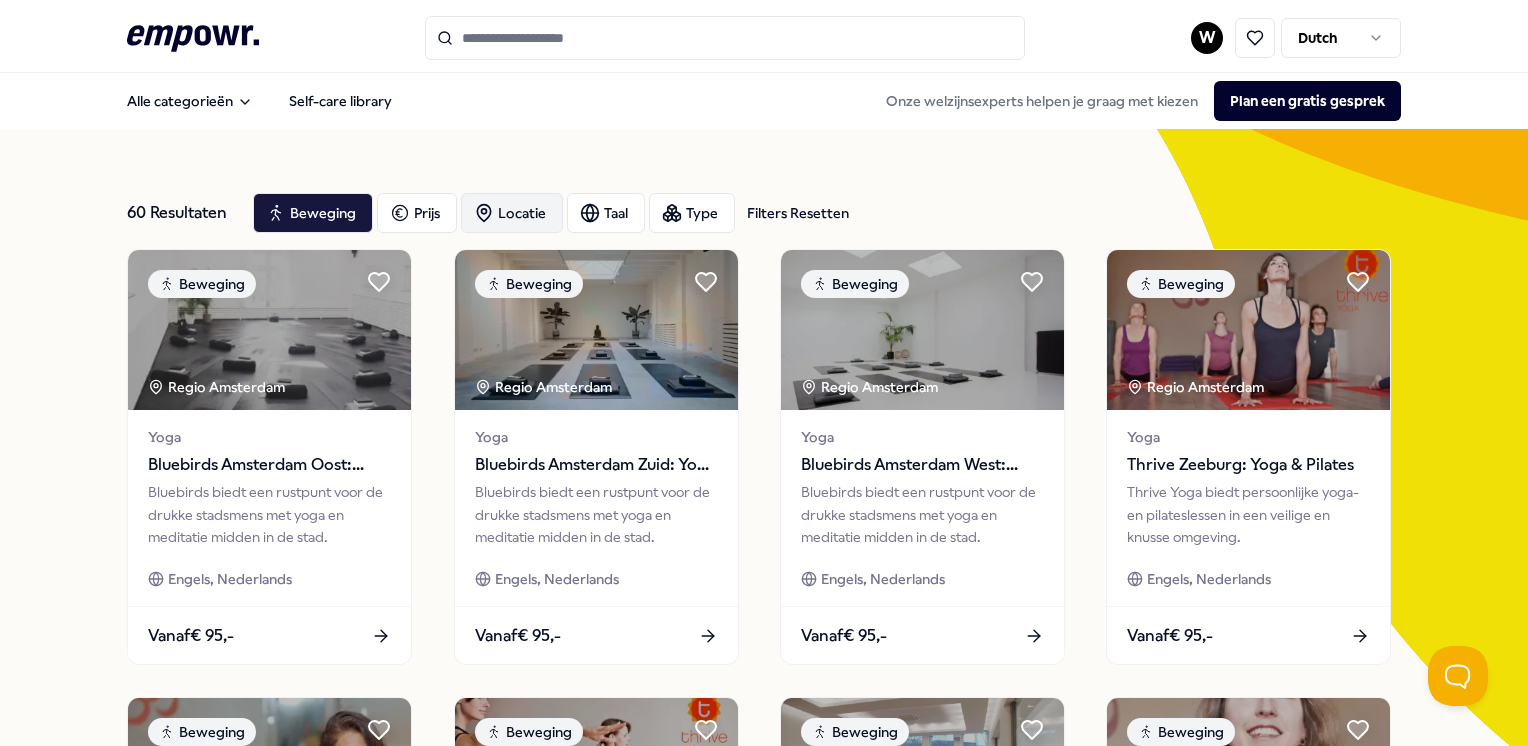 click on "Locatie" at bounding box center [512, 213] 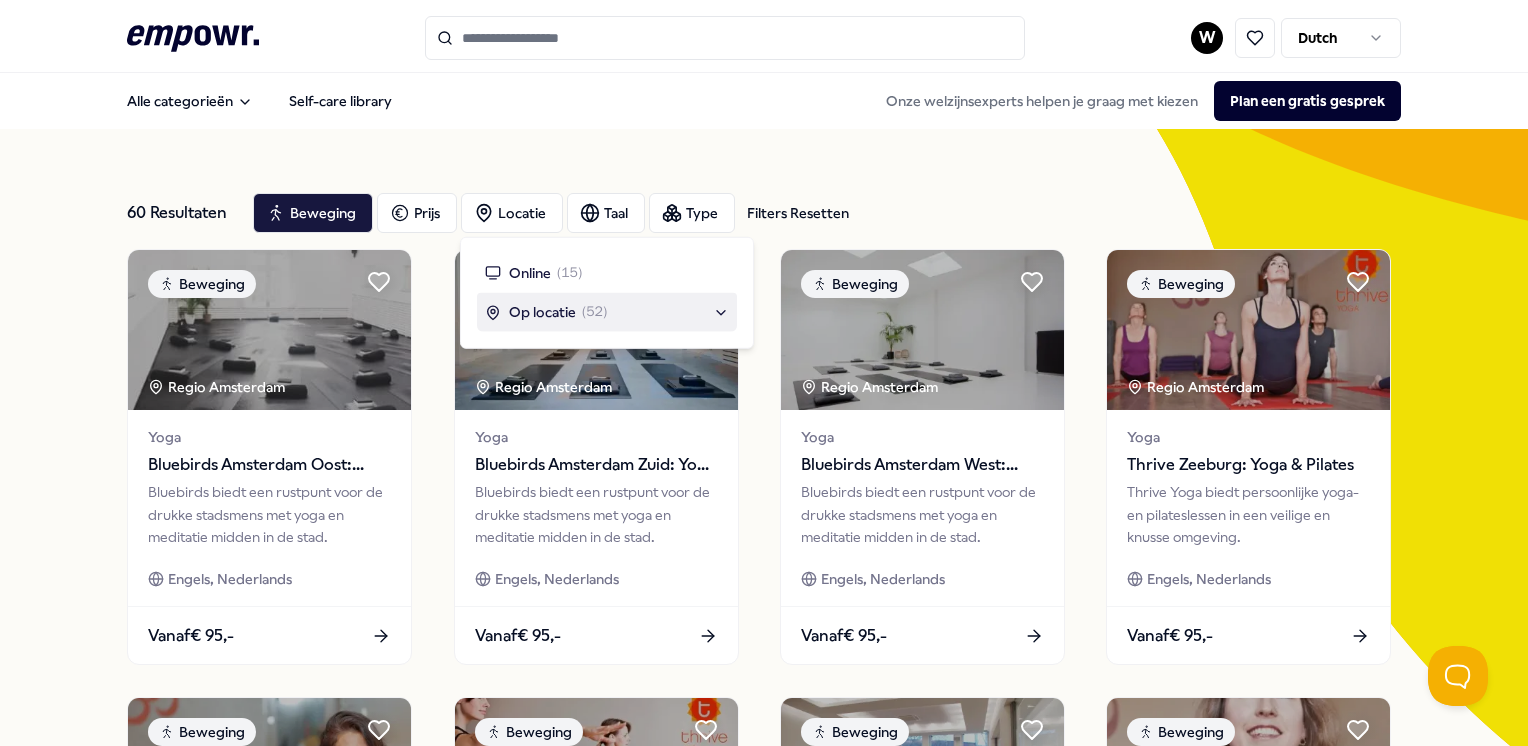 click on "60 Resultaten Filters Resetten Beweging Prijs Locatie Taal Type Filters Resetten Beweging Regio Amsterdam    Yoga Bluebirds Amsterdam Oost: Yoga & Welzijn Bluebirds biedt een rustpunt voor de drukke stadsmens met yoga en meditatie
midden in de stad. Engels, Nederlands Vanaf  € 95,- Beweging Regio Amsterdam    Yoga Bluebirds Amsterdam Zuid: Yoga & Welzijn Bluebirds biedt een rustpunt voor de drukke stadsmens met yoga en meditatie
midden in de stad. Engels, Nederlands Vanaf  € 95,- Beweging Regio Amsterdam    Yoga Bluebirds Amsterdam West: Yoga & Welzijn Bluebirds biedt een rustpunt voor de drukke stadsmens met yoga en meditatie
midden in de stad. Engels, Nederlands Vanaf  € 95,- Beweging Regio Amsterdam    Yoga Thrive Zeeburg: Yoga & Pilates Thrive Yoga biedt persoonlijke yoga- en pilateslessen in een veilige en knusse
omgeving. Engels, Nederlands Vanaf  € 95,- Beweging Regio Amsterdam    Yoga Thrive IJburg: Yoga & Pilates Engels, Nederlands Vanaf  € 95,- Beweging Regio Amsterdam    Yoga 1" at bounding box center (764, 909) 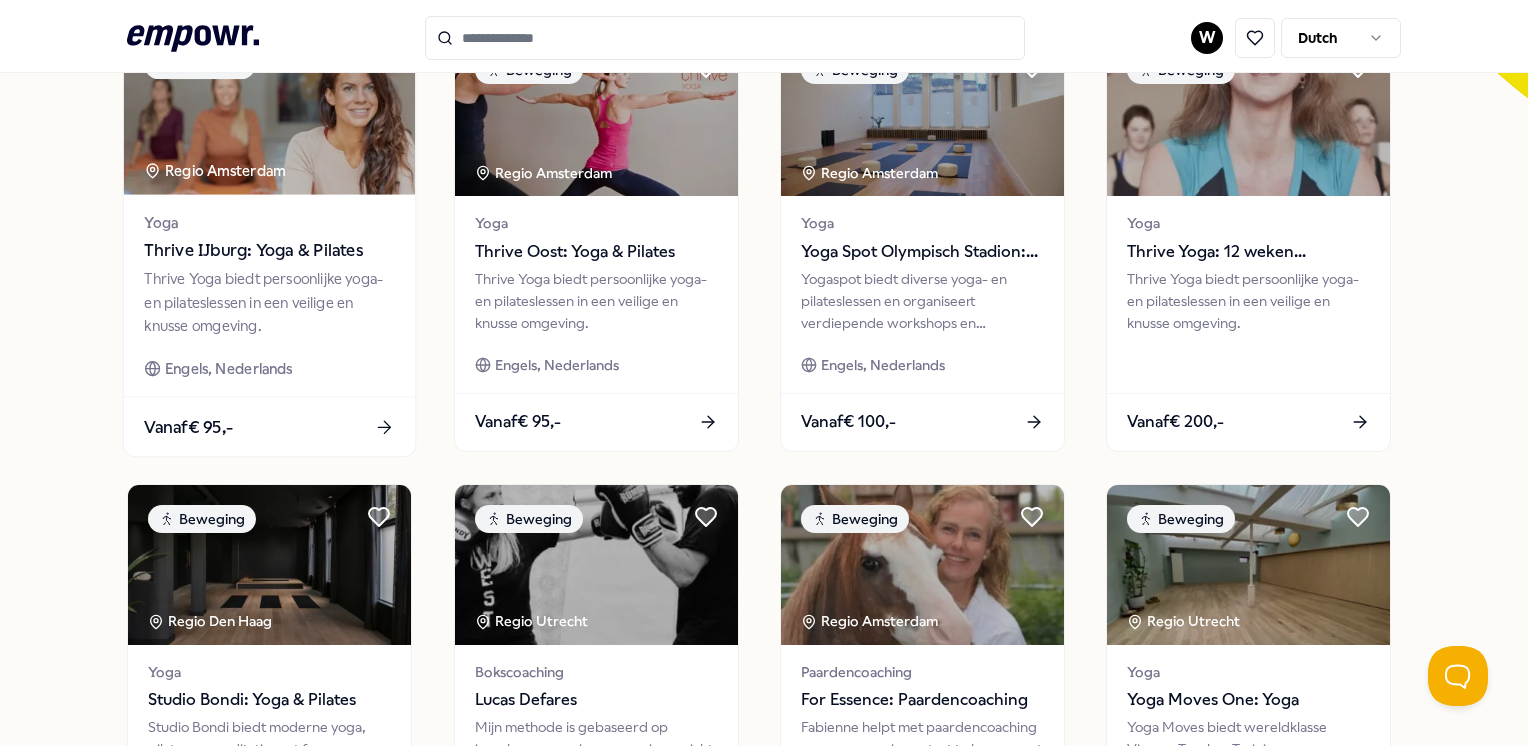 scroll, scrollTop: 700, scrollLeft: 0, axis: vertical 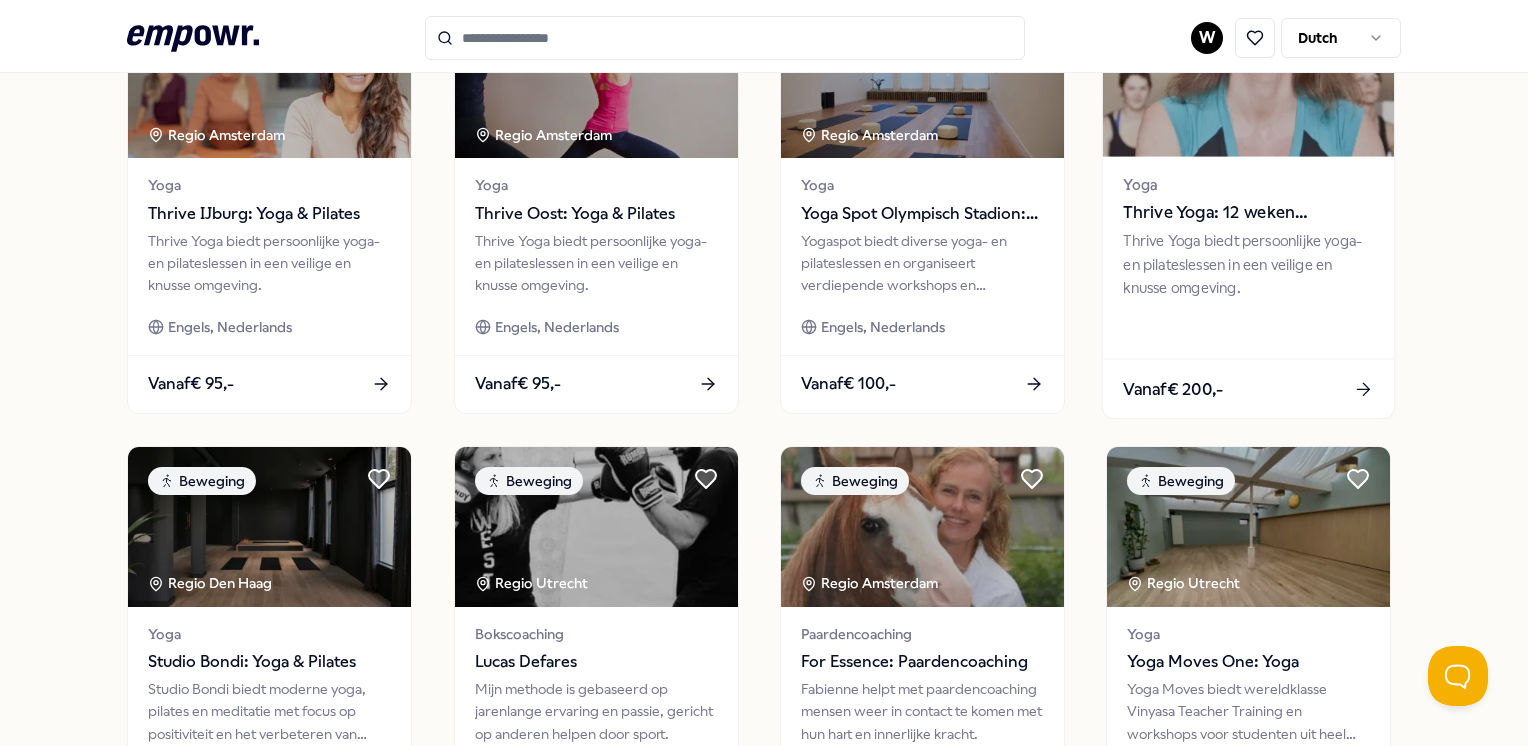 click on "Thrive Yoga biedt persoonlijke yoga- en pilateslessen in een veilige en knusse
omgeving." at bounding box center [1249, 264] 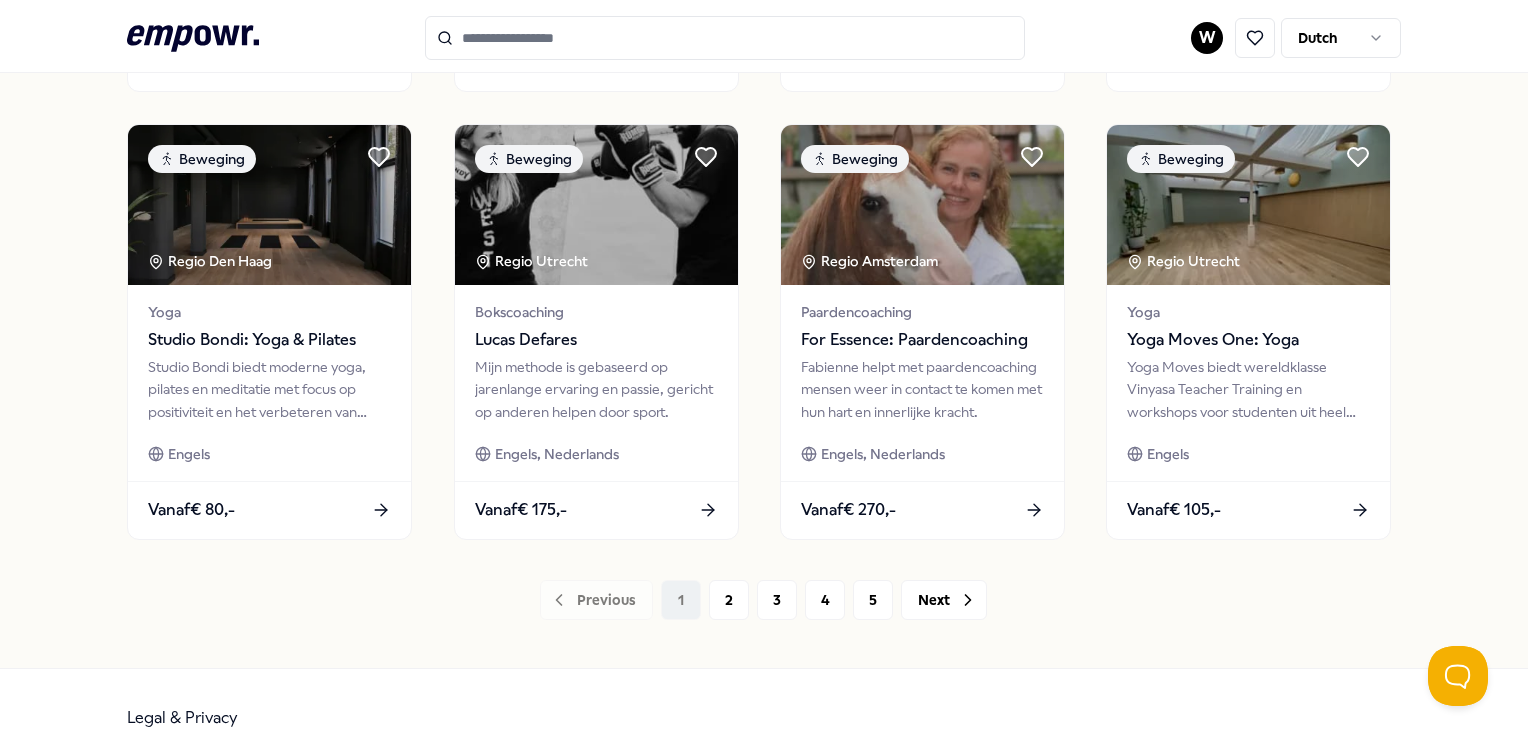 scroll, scrollTop: 1028, scrollLeft: 0, axis: vertical 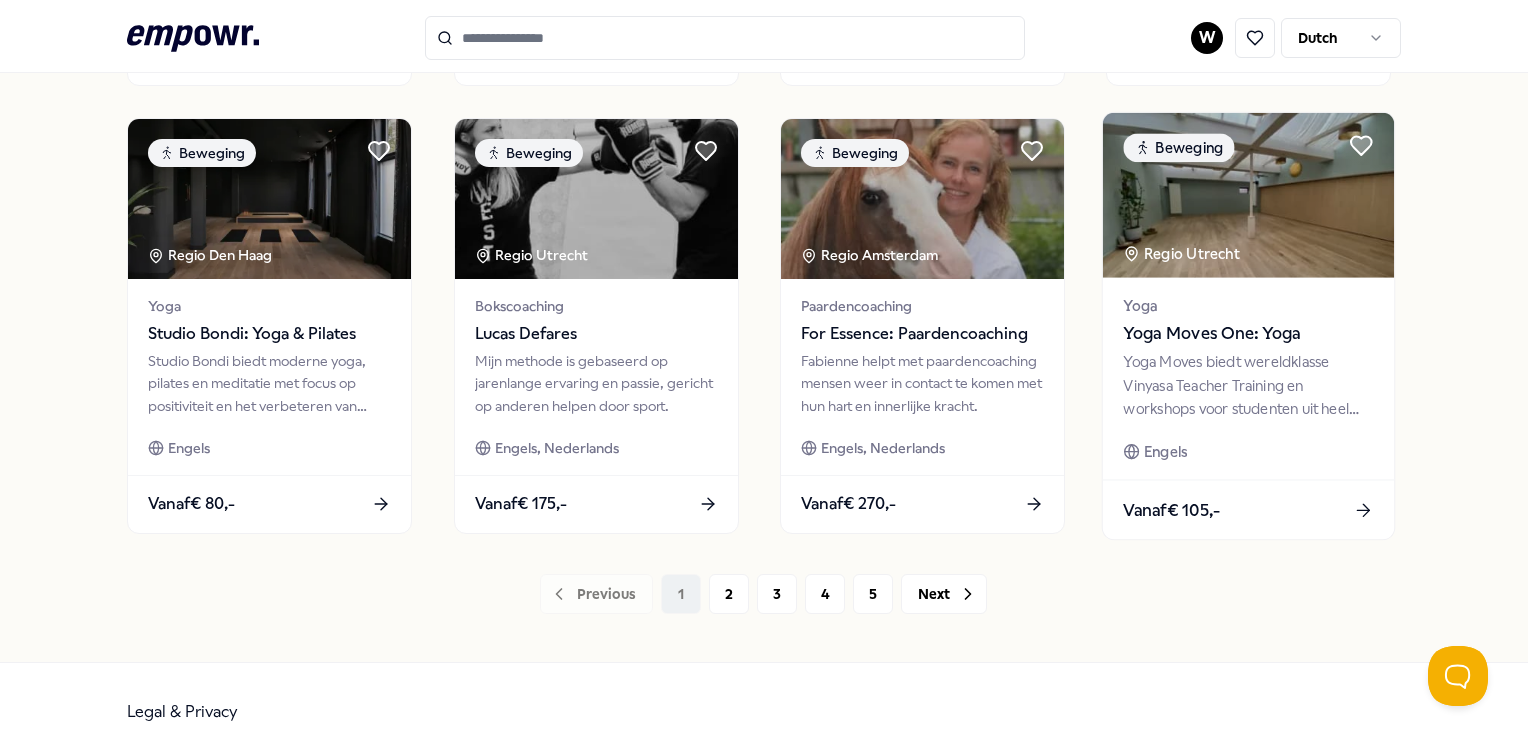 click on "Yoga Moves biedt wereldklasse Vinyasa Teacher Training en workshops voor
studenten uit heel Europa." at bounding box center [1249, 385] 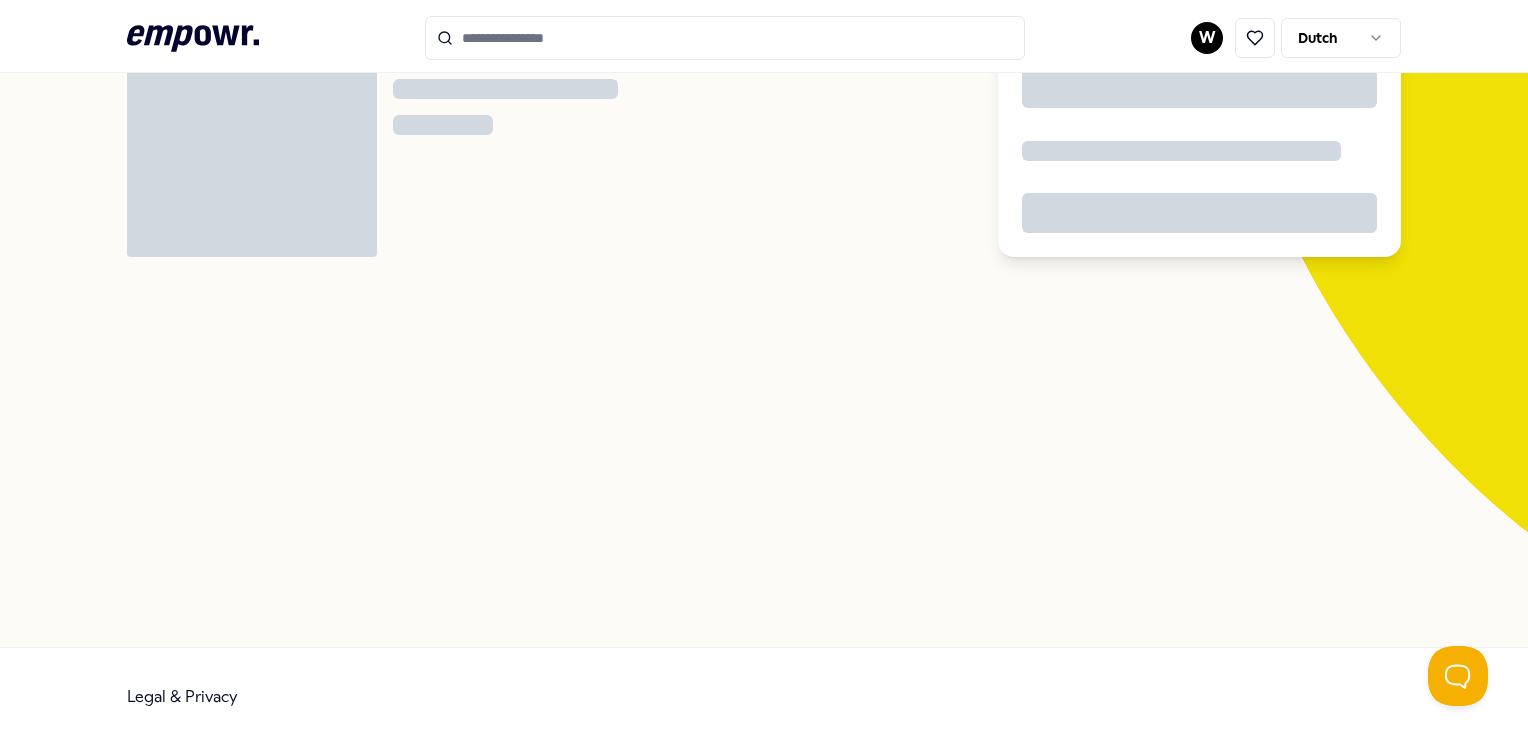 scroll, scrollTop: 128, scrollLeft: 0, axis: vertical 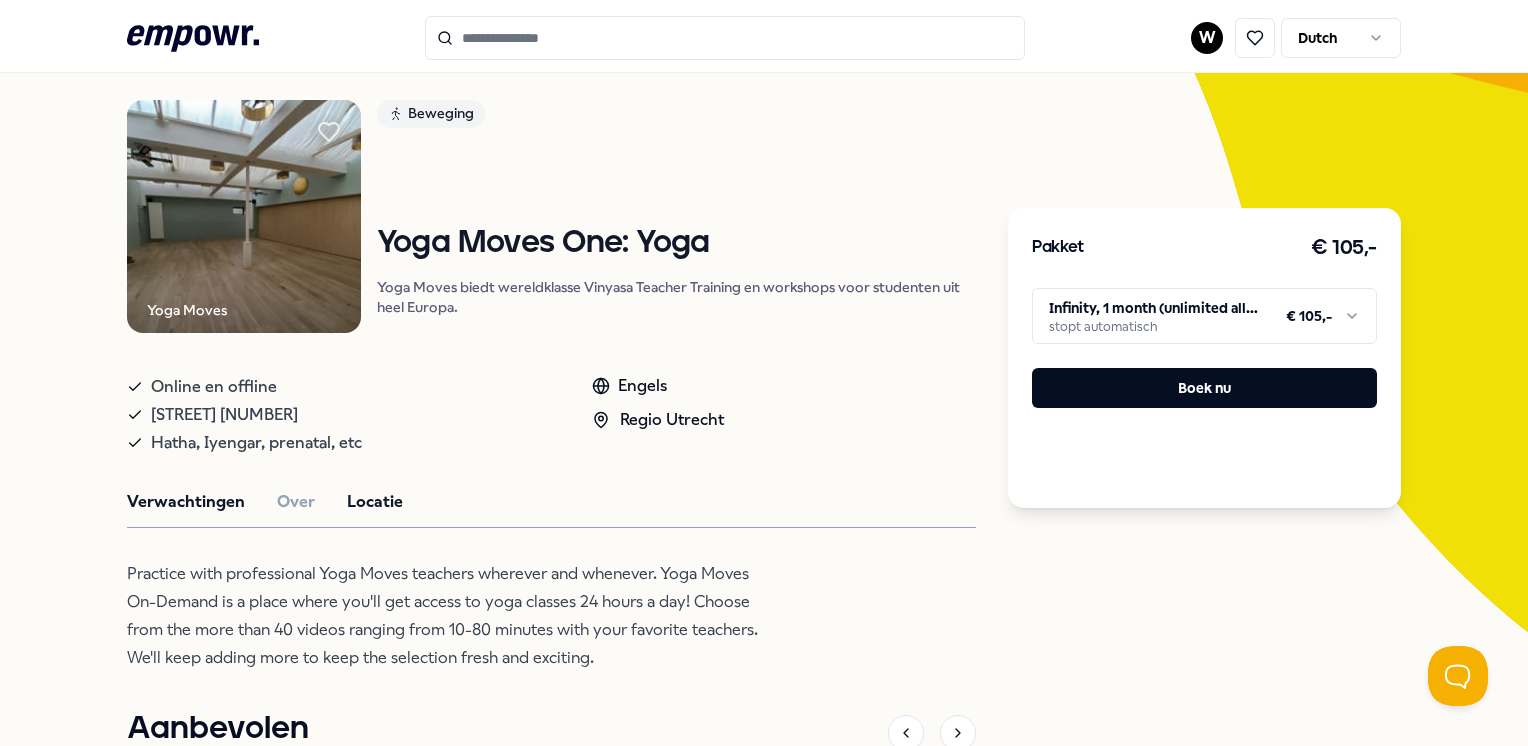 click on "Locatie" at bounding box center (375, 502) 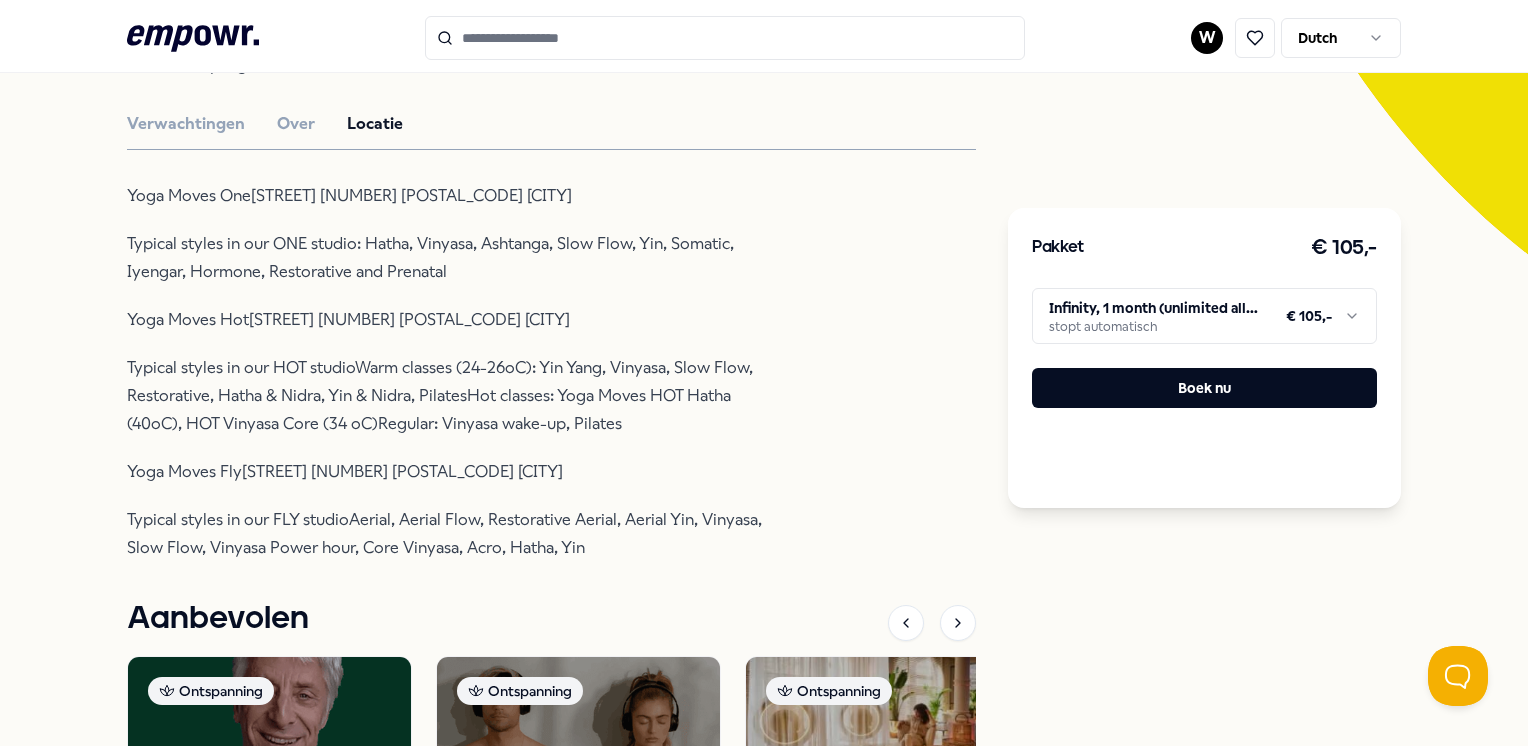 scroll, scrollTop: 528, scrollLeft: 0, axis: vertical 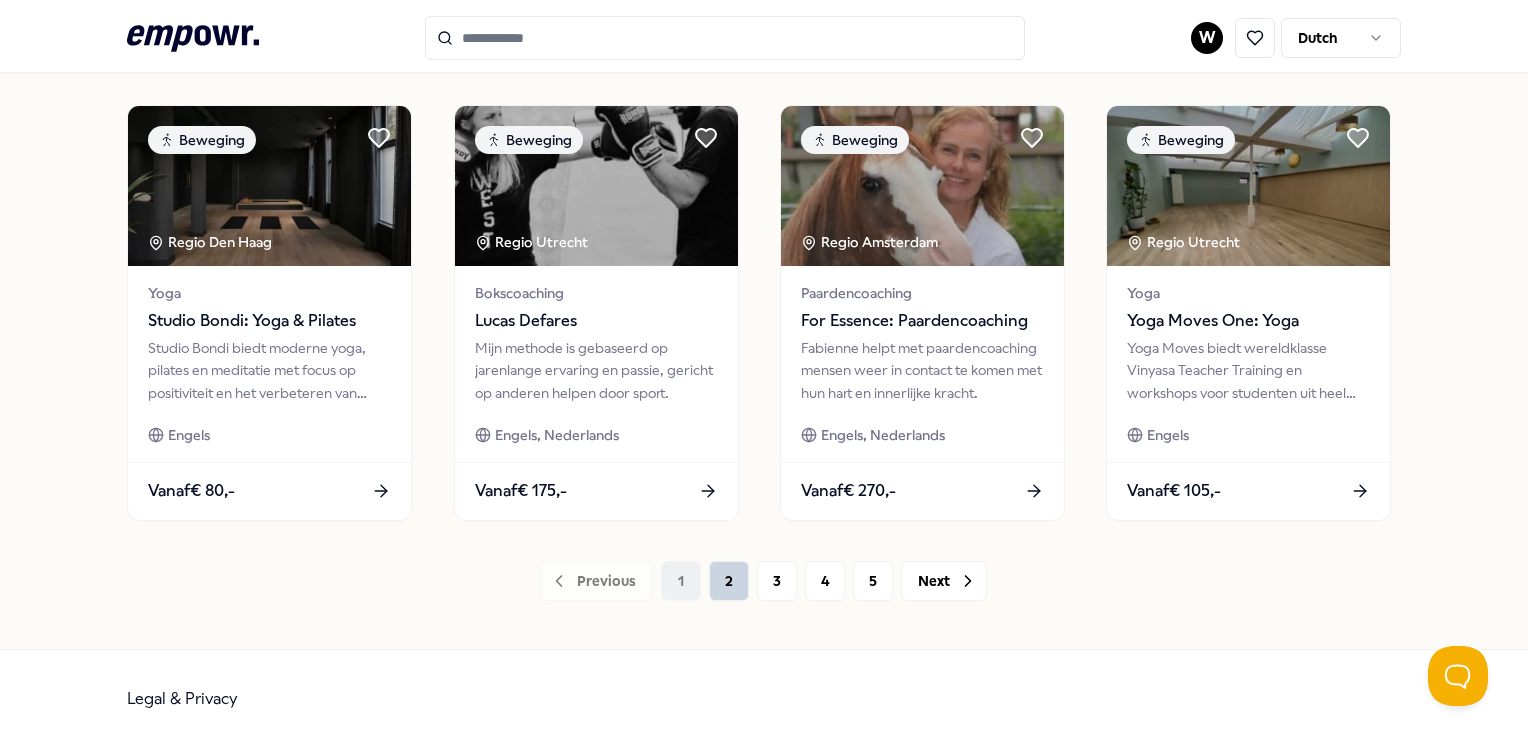 click on "2" at bounding box center [729, 581] 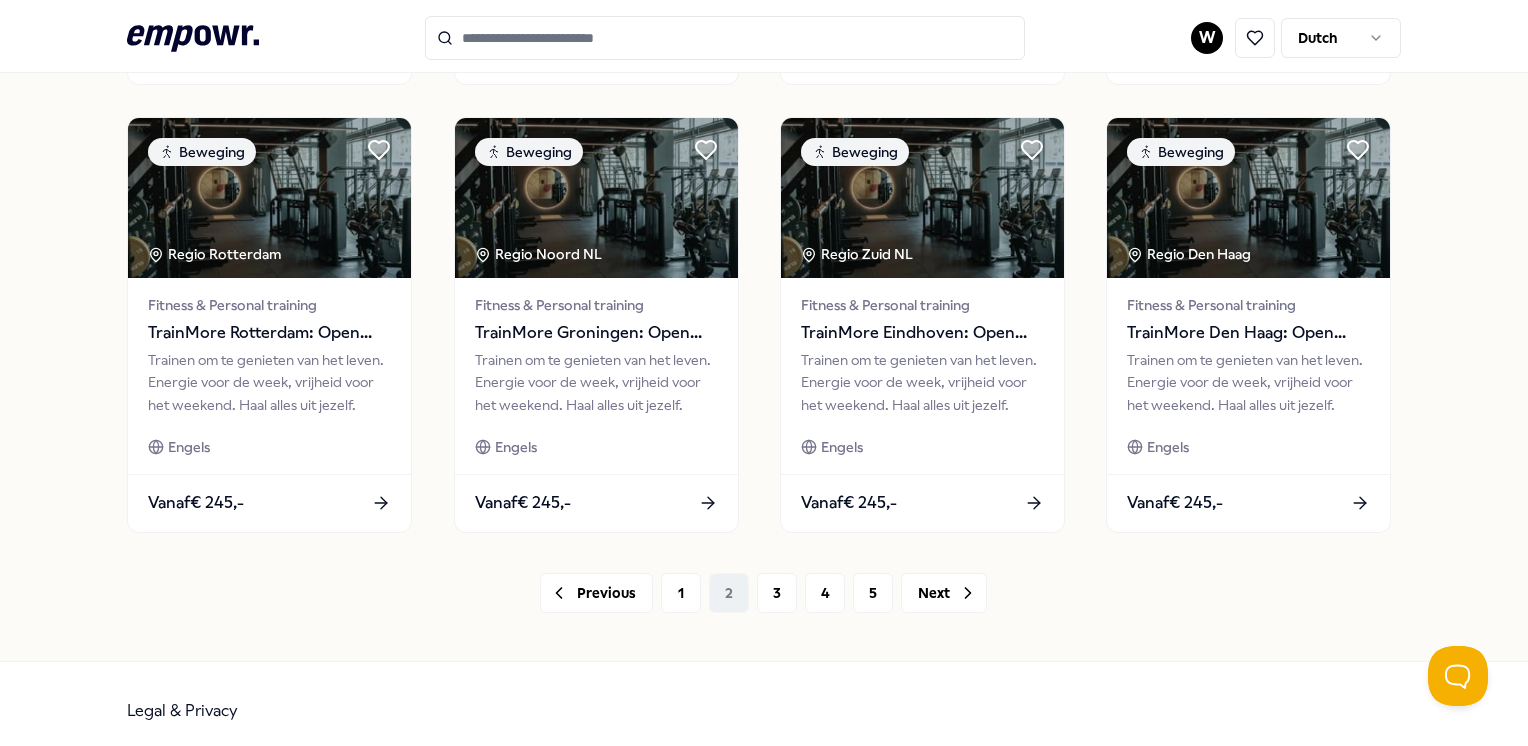 scroll, scrollTop: 1041, scrollLeft: 0, axis: vertical 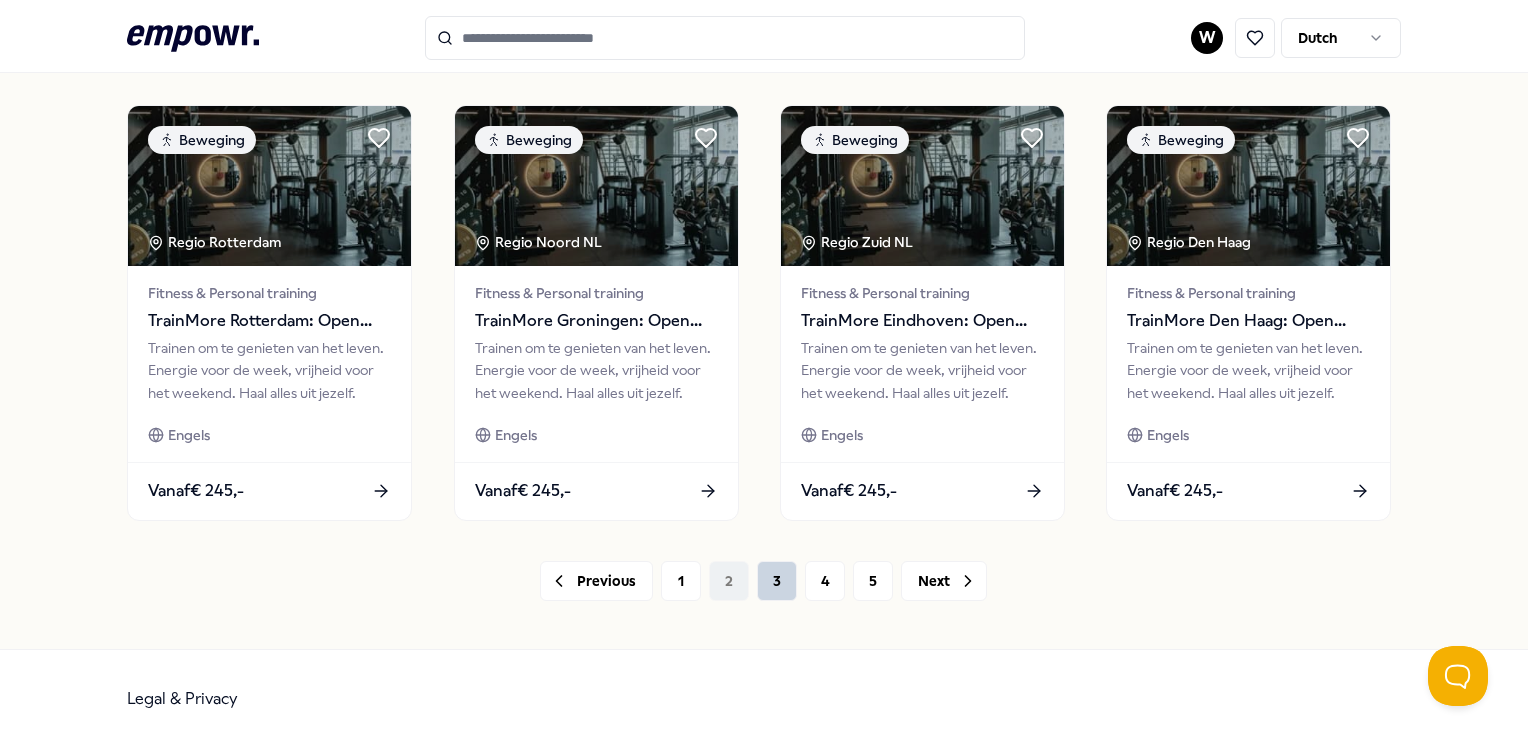 click on "3" at bounding box center [777, 581] 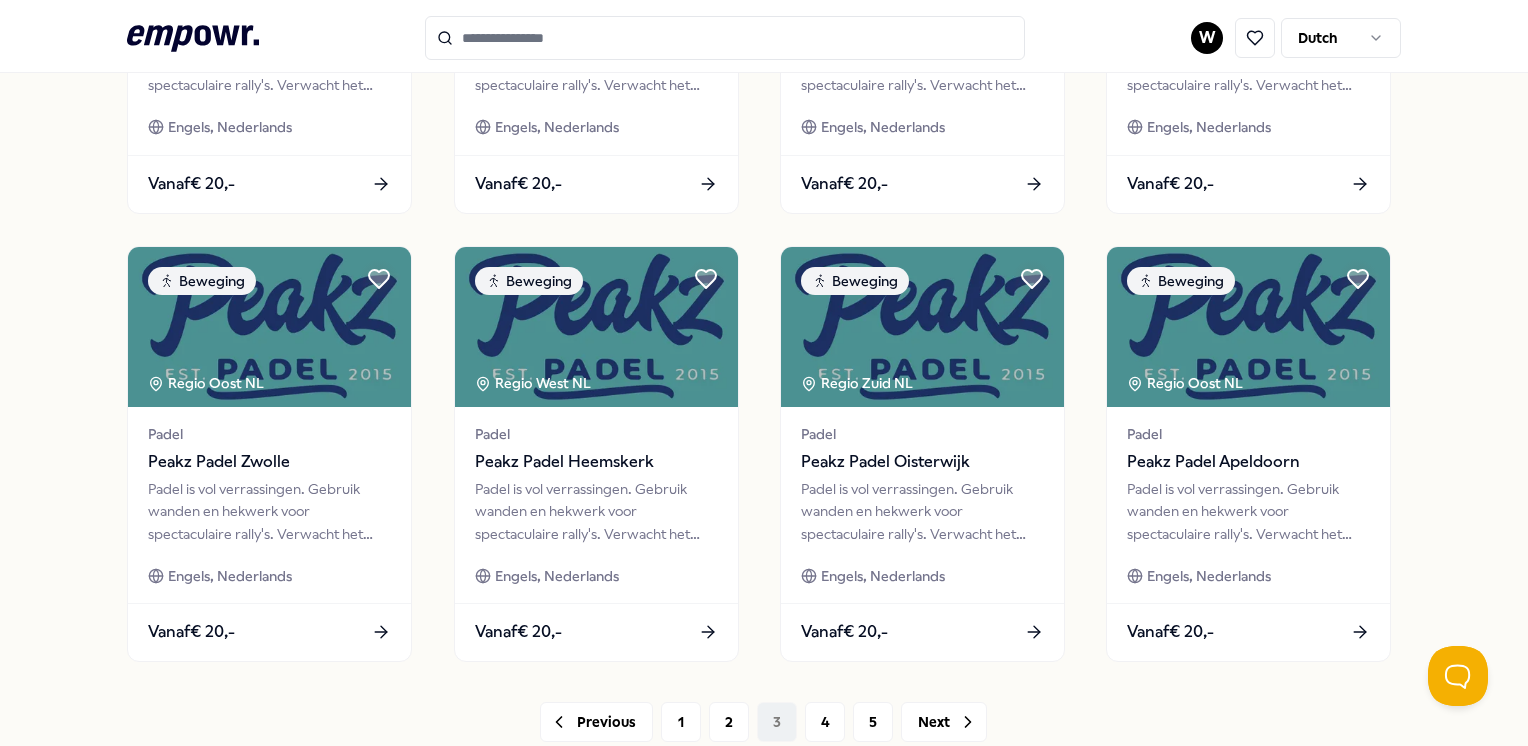 scroll, scrollTop: 1000, scrollLeft: 0, axis: vertical 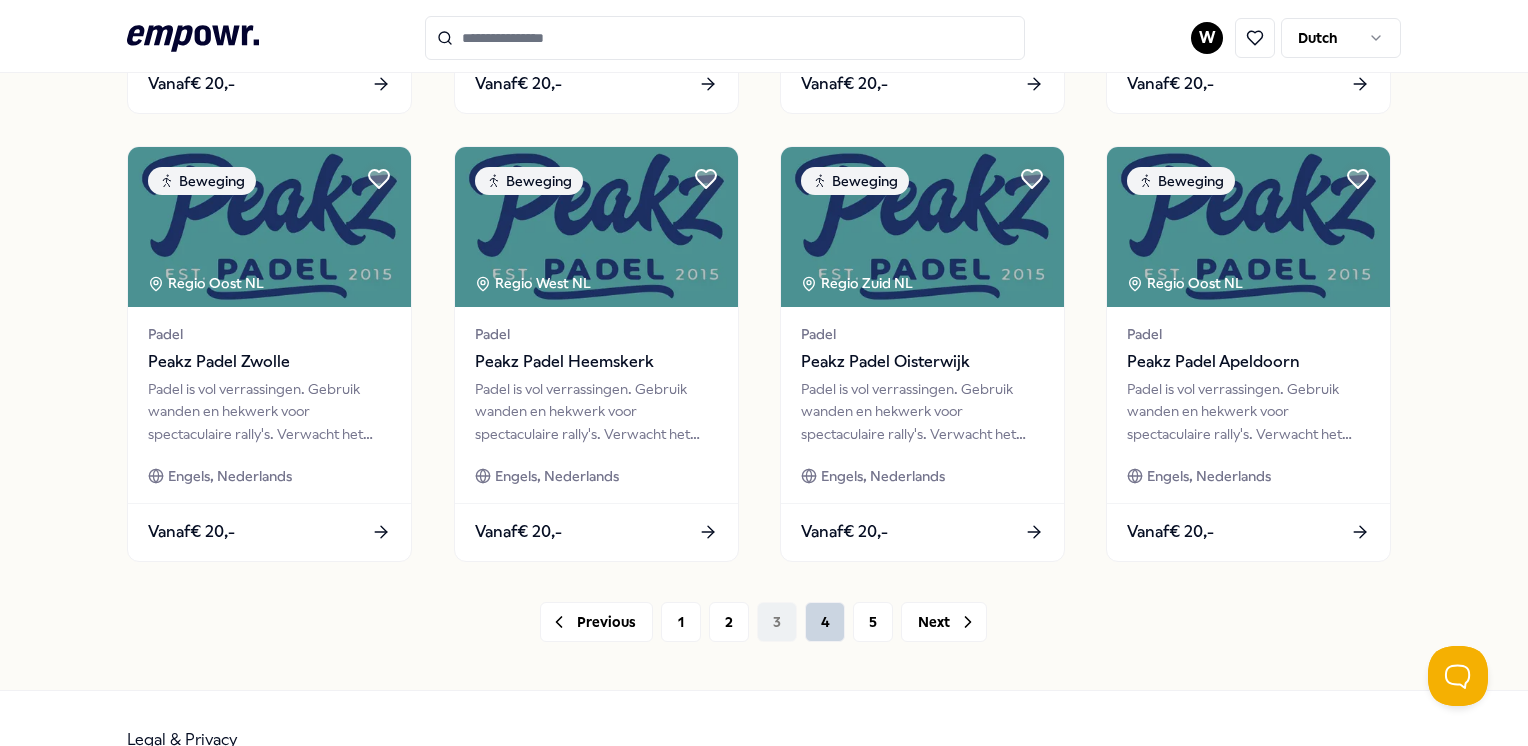 click on "4" at bounding box center [825, 622] 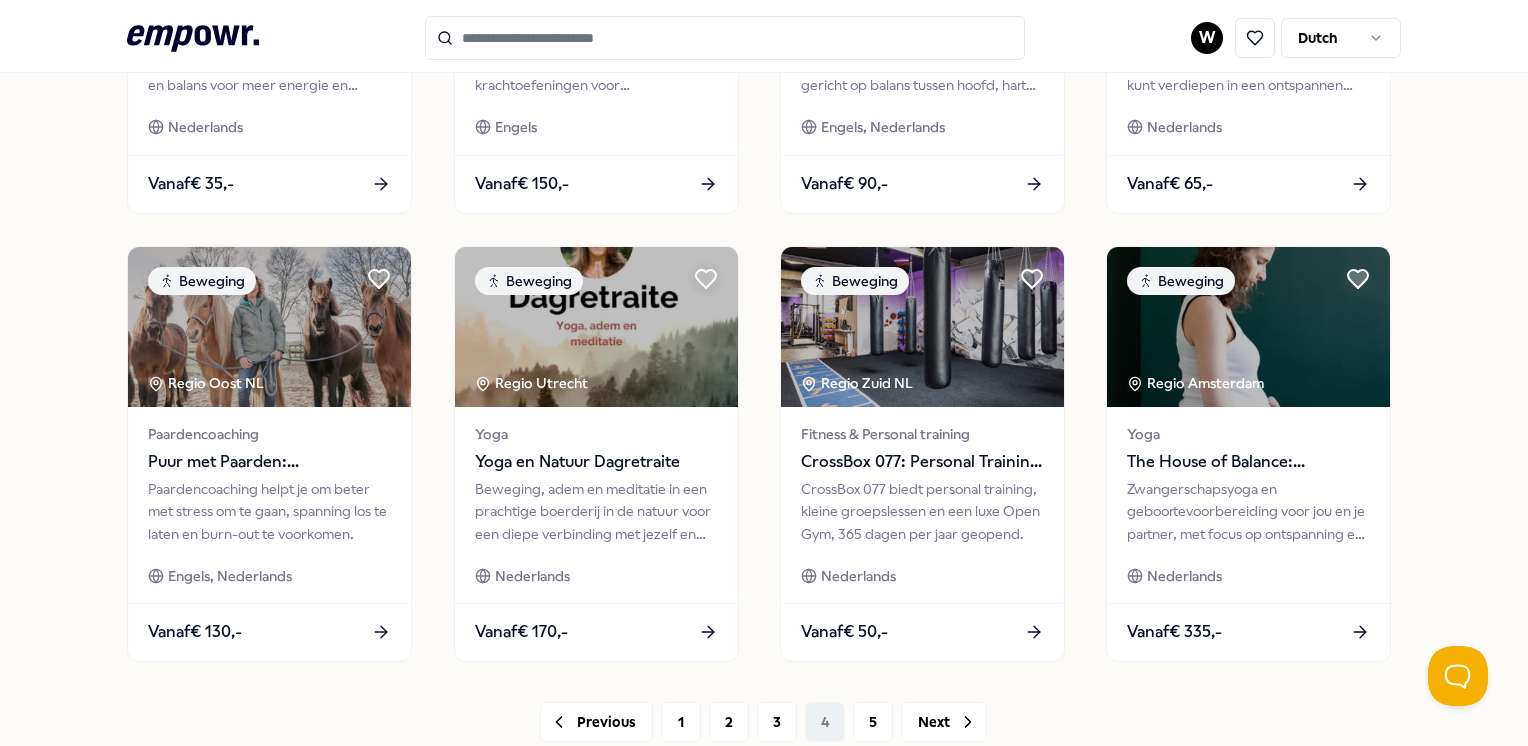 scroll, scrollTop: 1000, scrollLeft: 0, axis: vertical 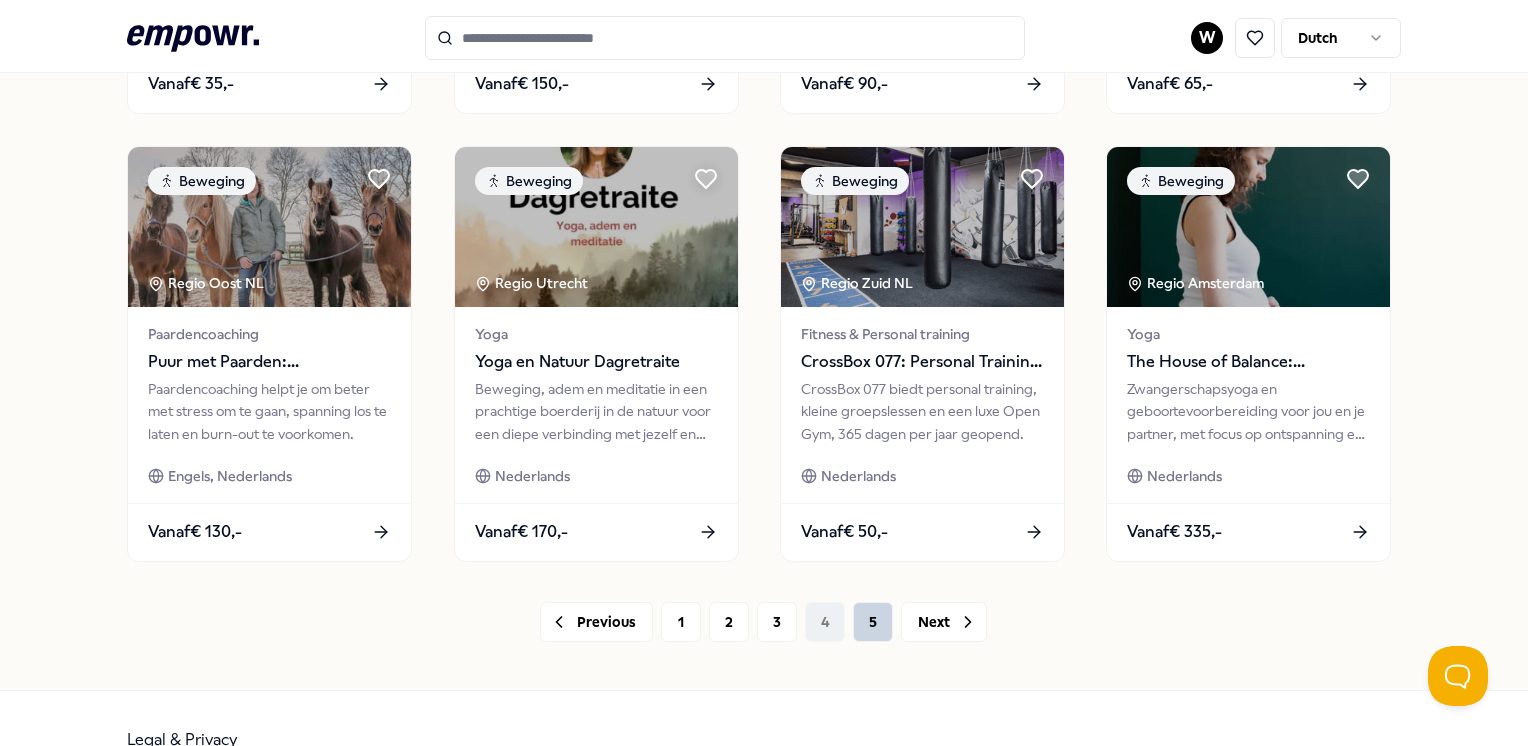 click on "5" at bounding box center [873, 622] 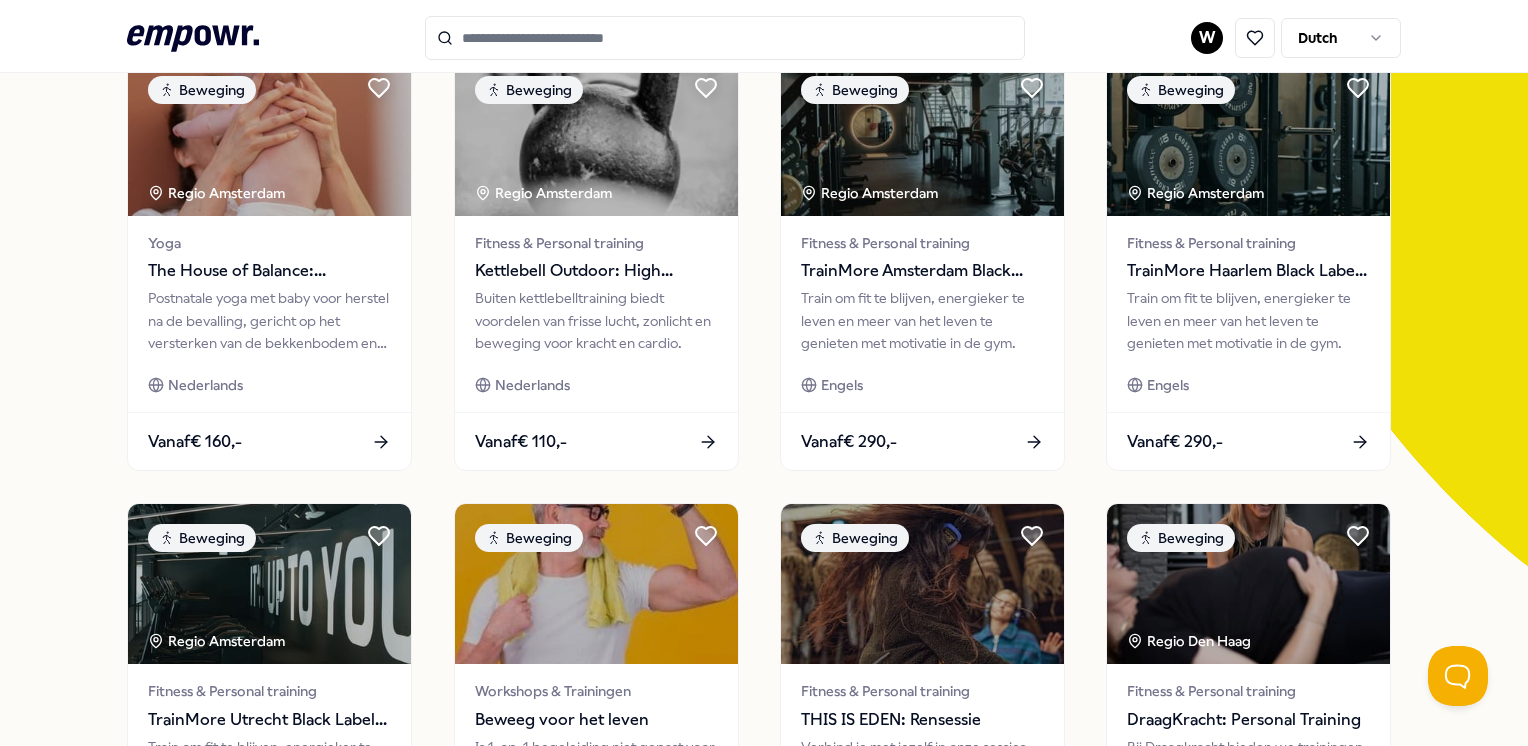 scroll, scrollTop: 100, scrollLeft: 0, axis: vertical 